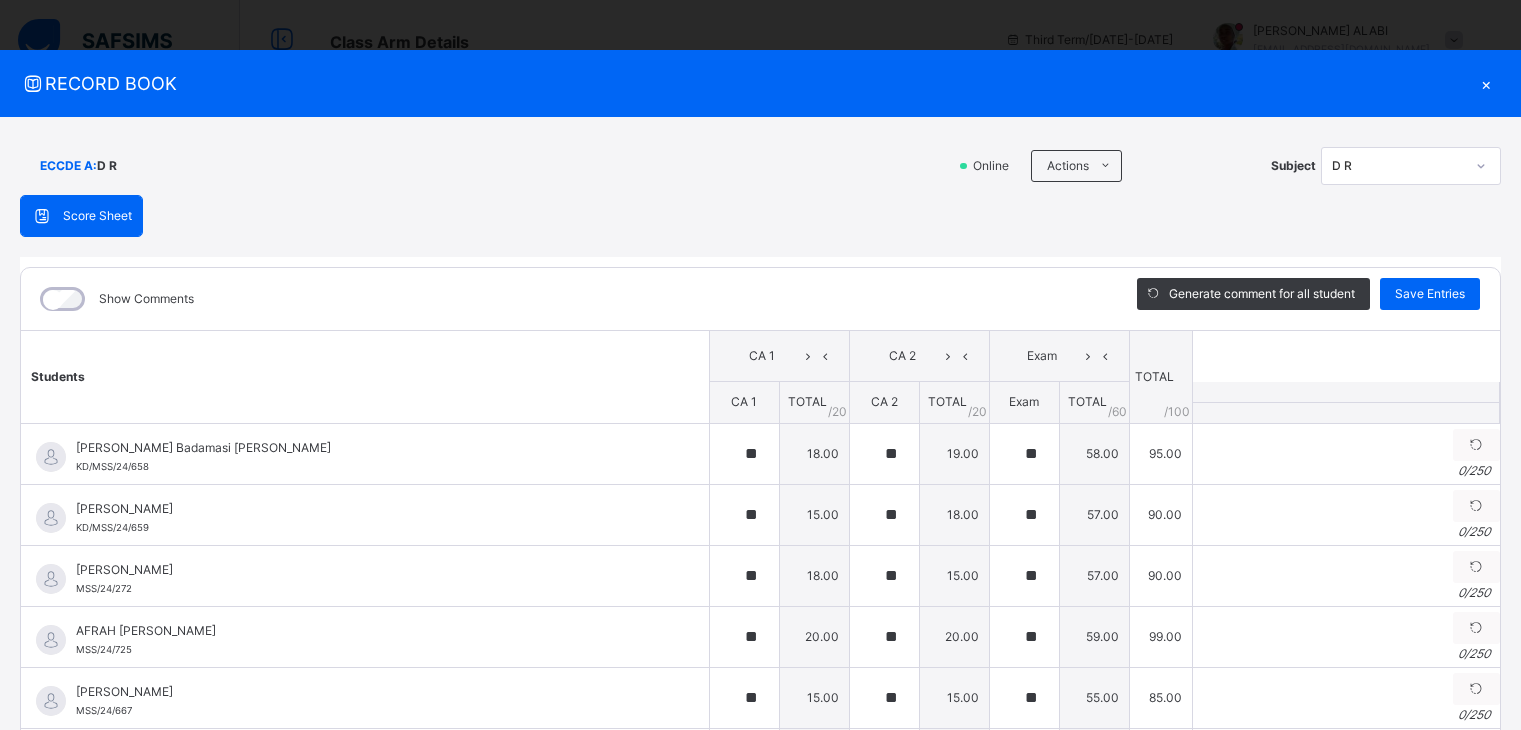 scroll, scrollTop: 895, scrollLeft: 0, axis: vertical 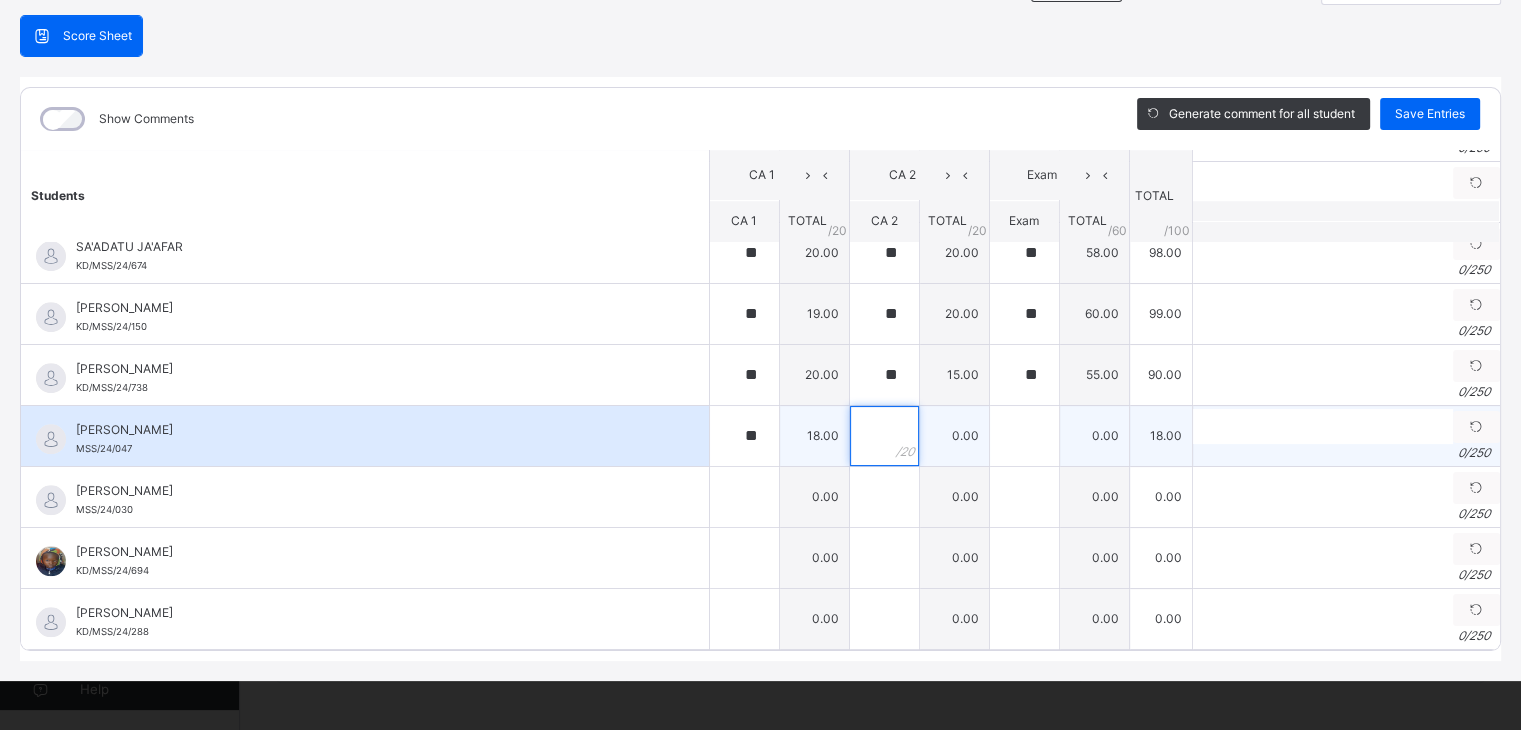 click at bounding box center (884, 436) 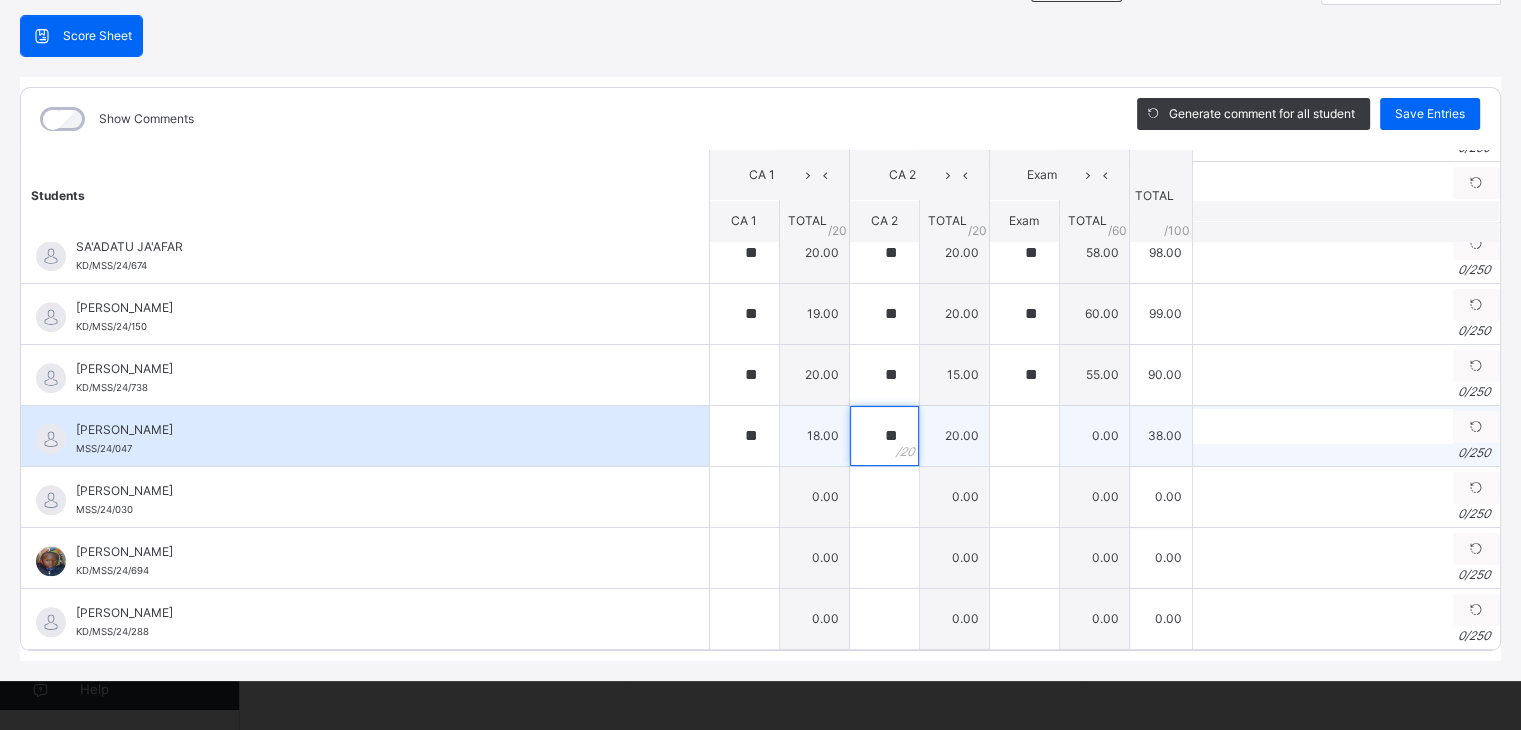 type on "**" 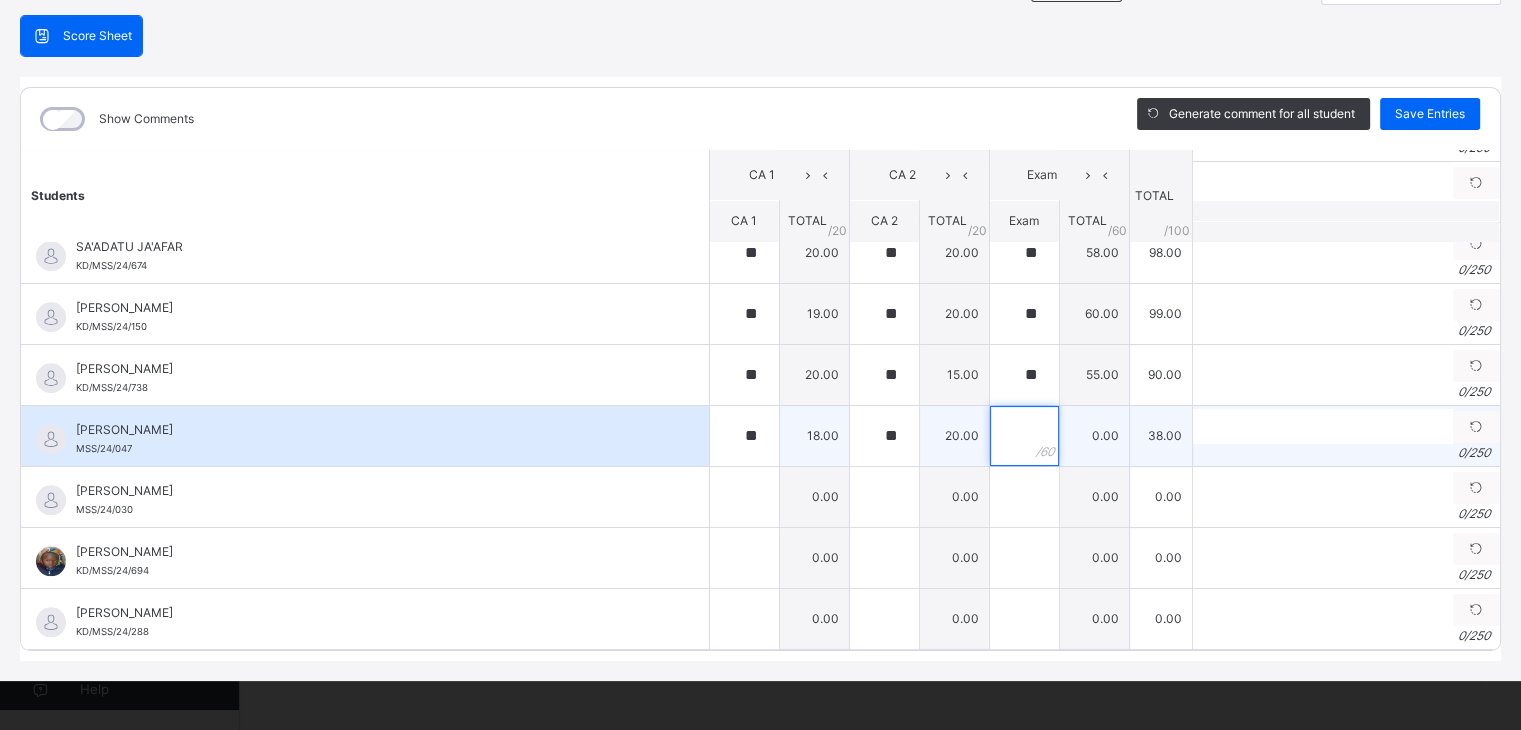 click at bounding box center [1024, 436] 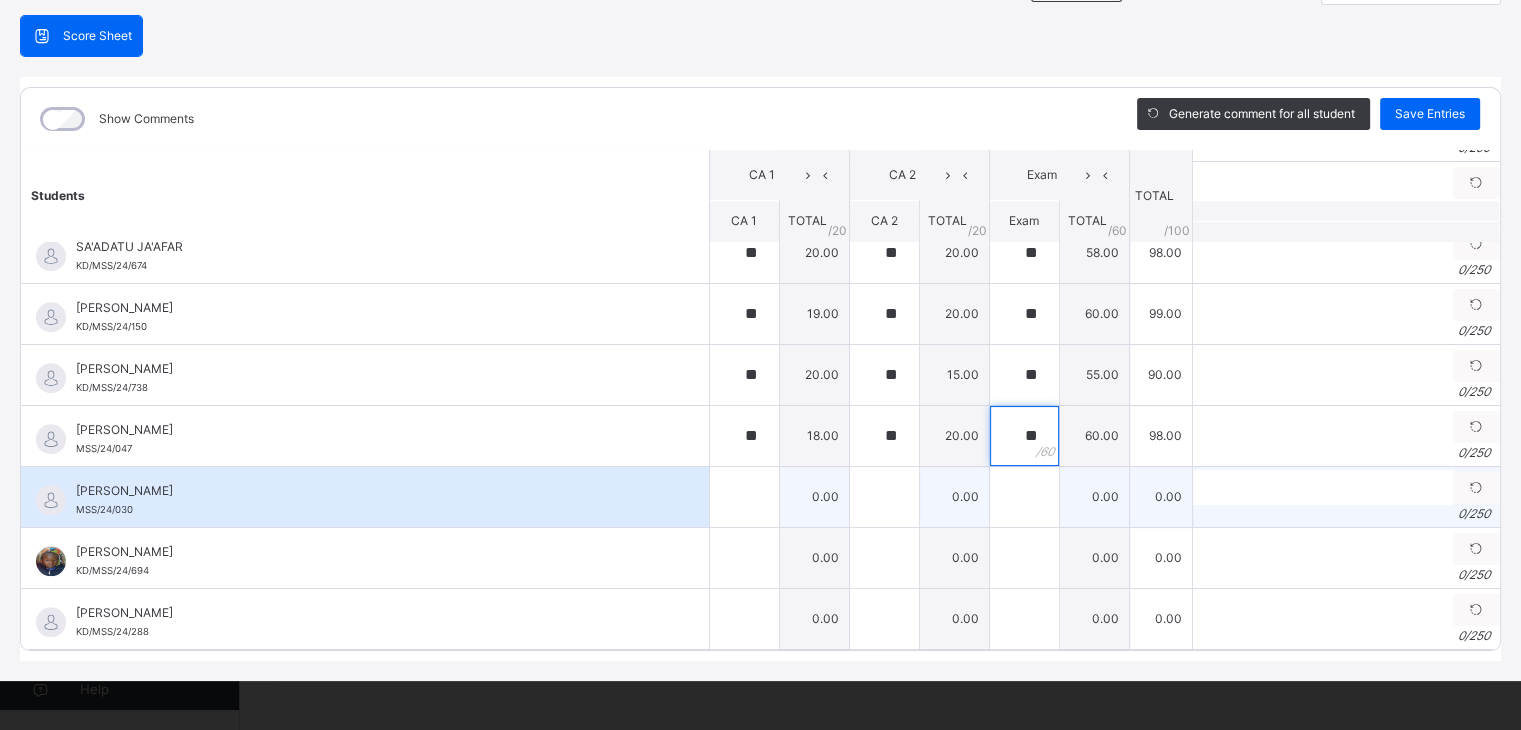 type on "**" 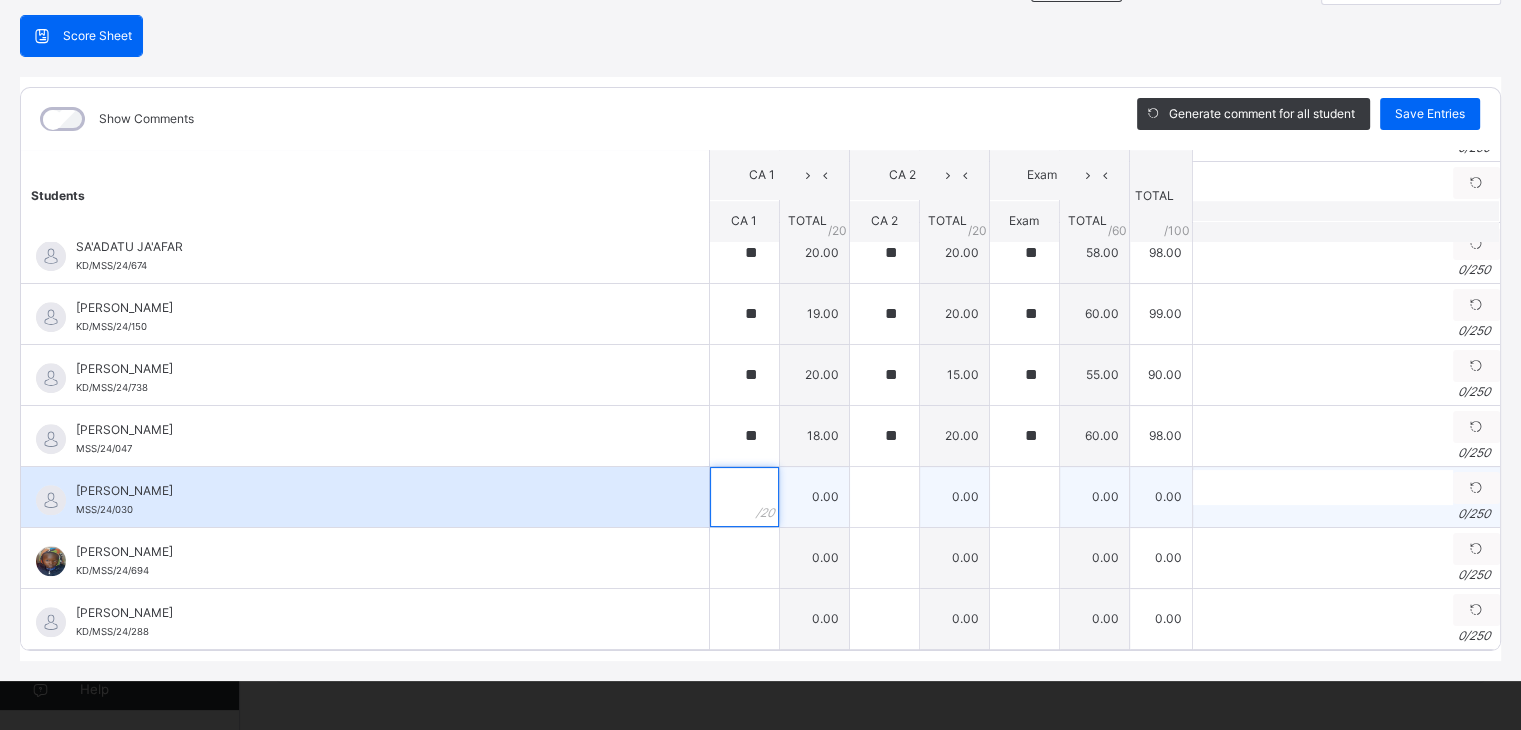 click at bounding box center (744, 497) 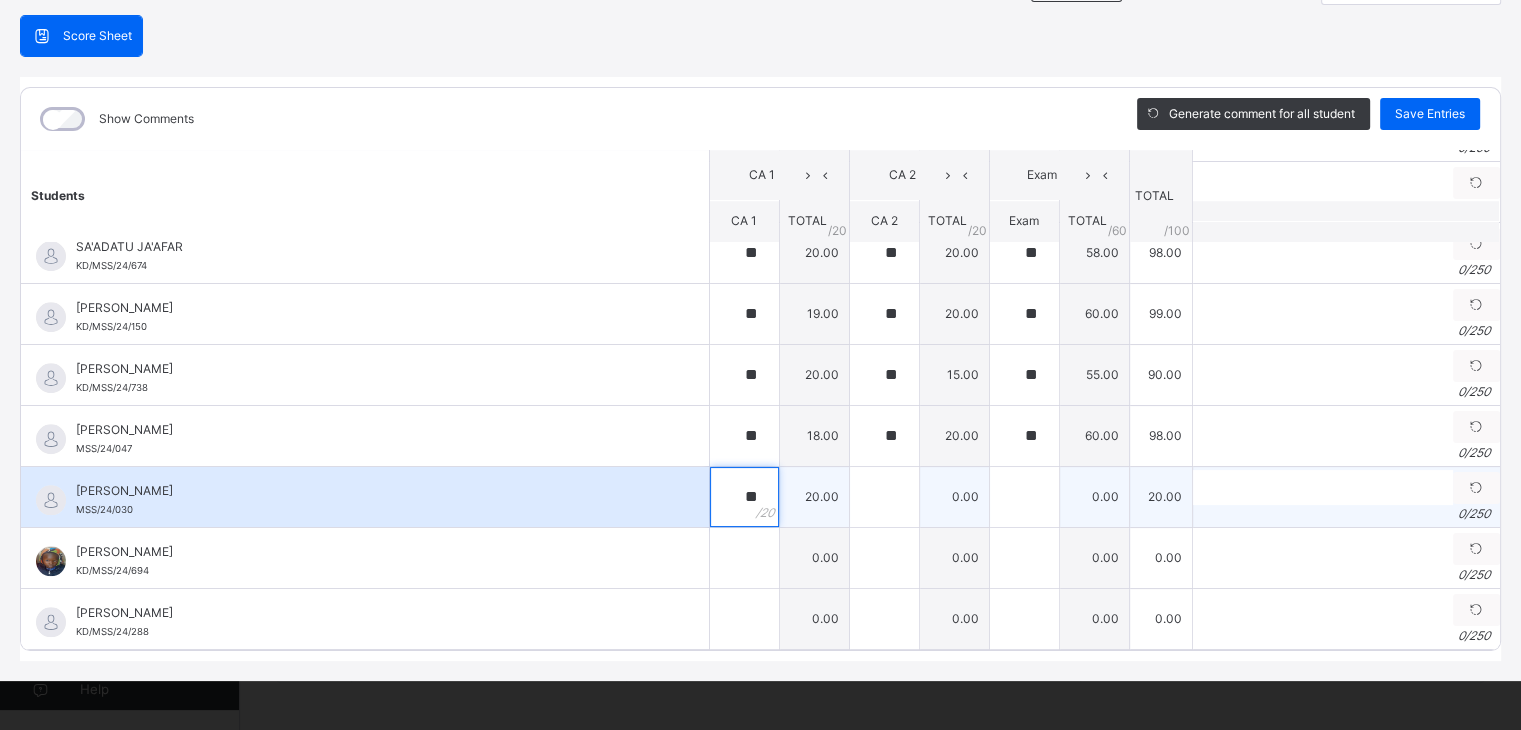 type on "**" 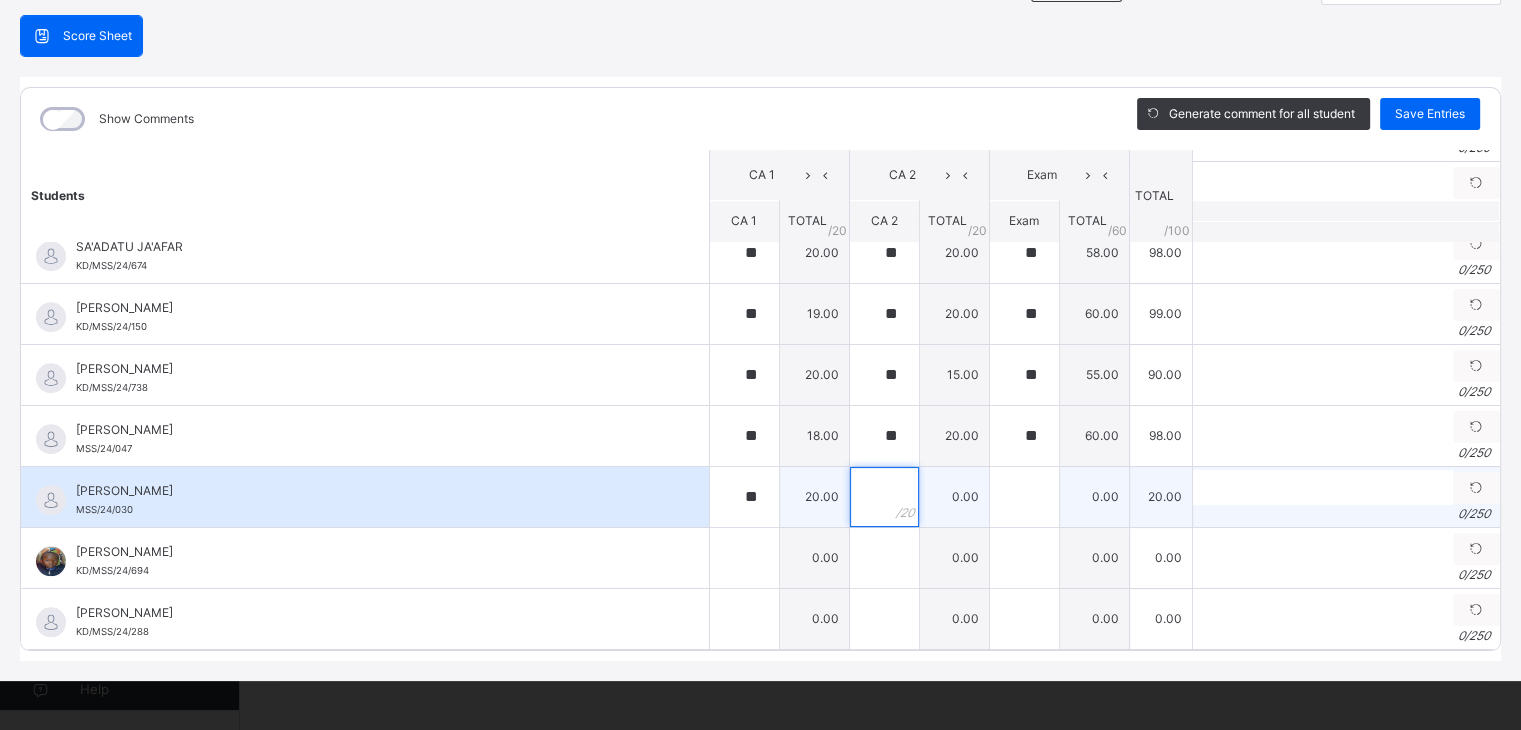 click at bounding box center [884, 497] 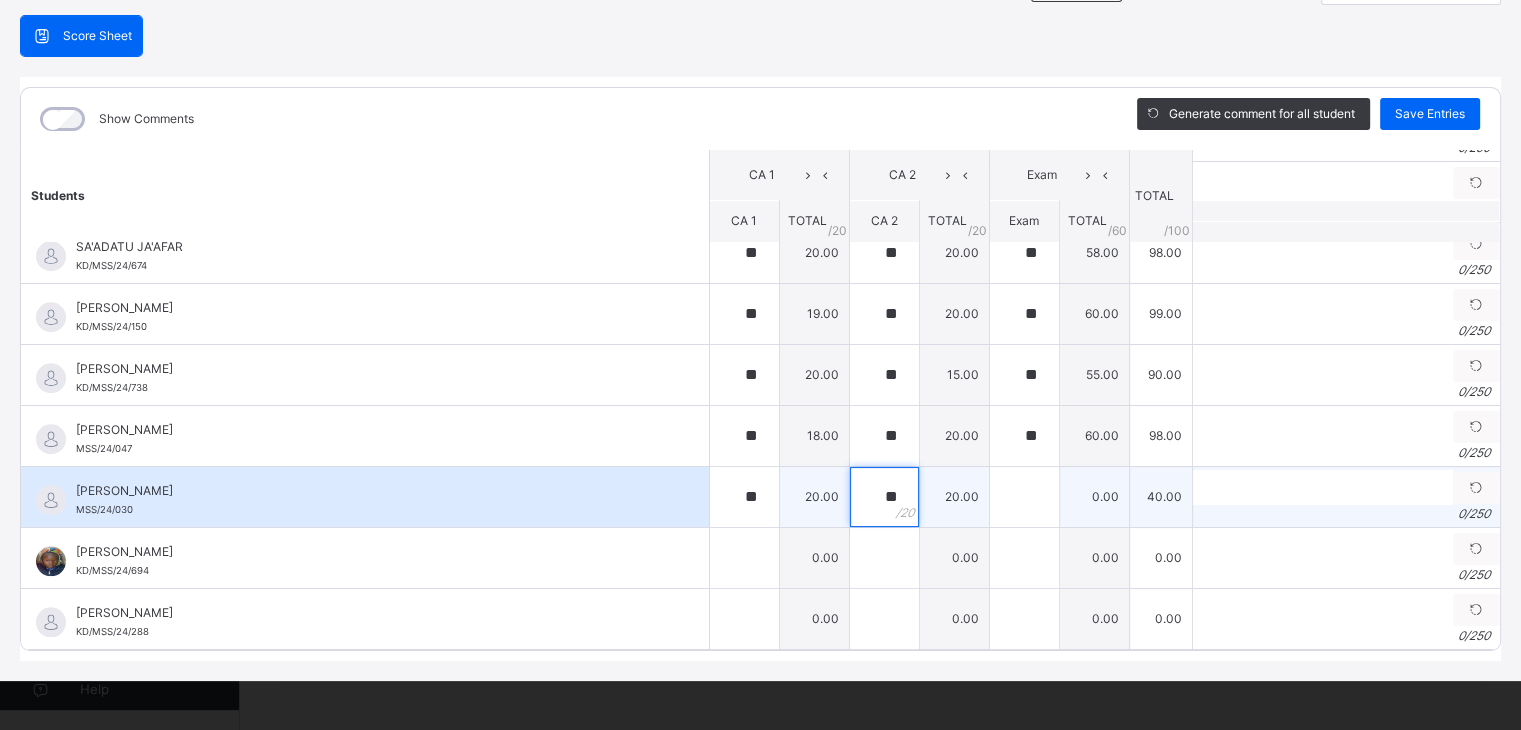 type on "**" 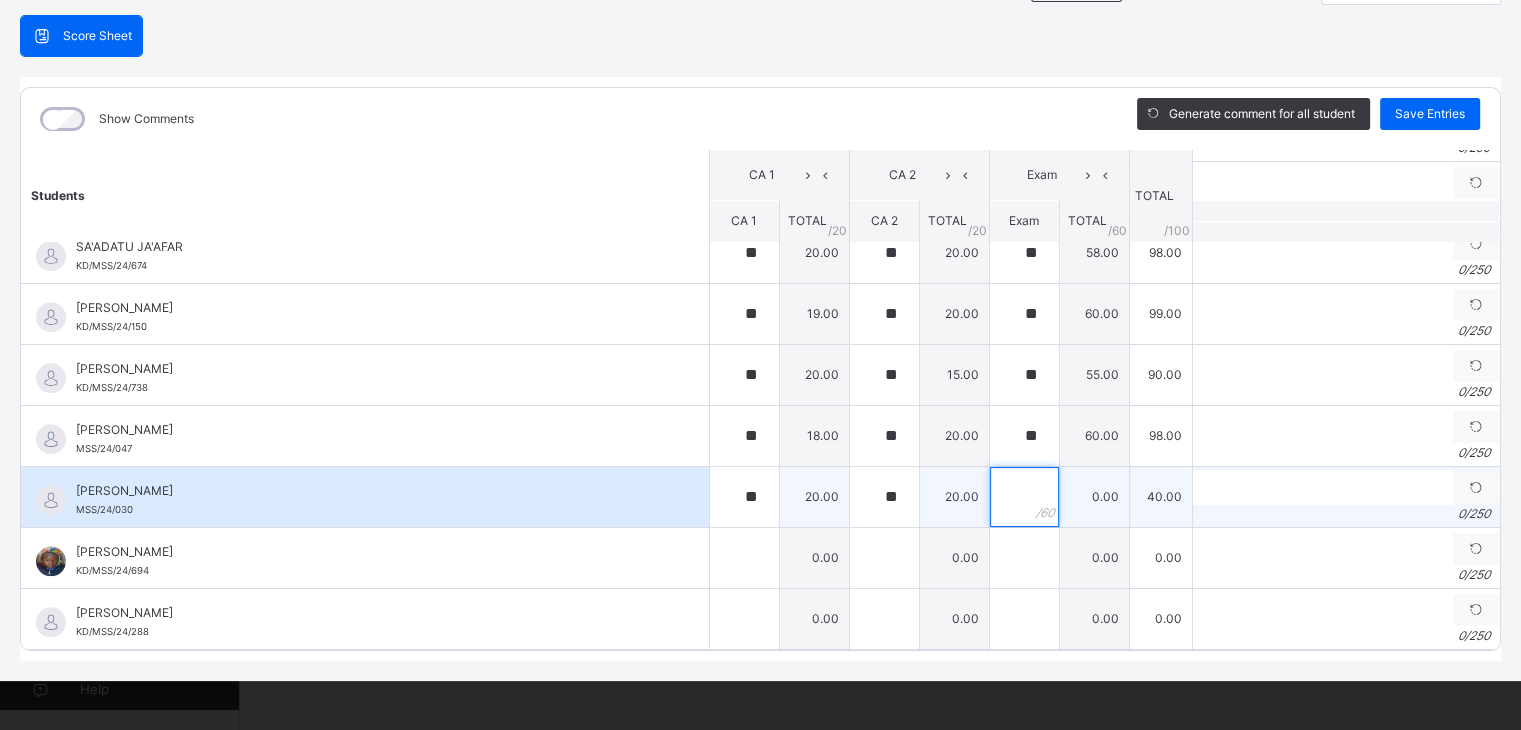 click at bounding box center [1024, 497] 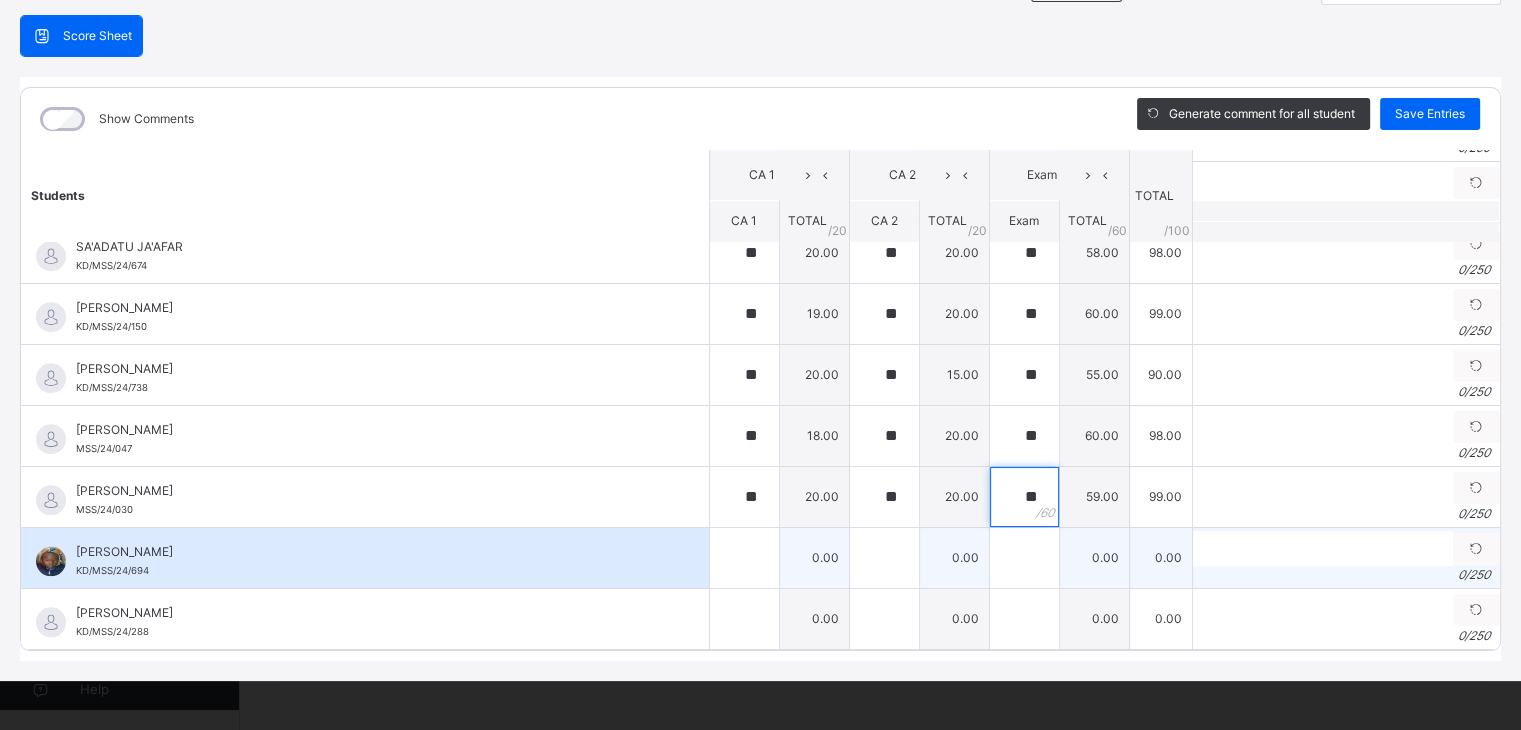 type on "**" 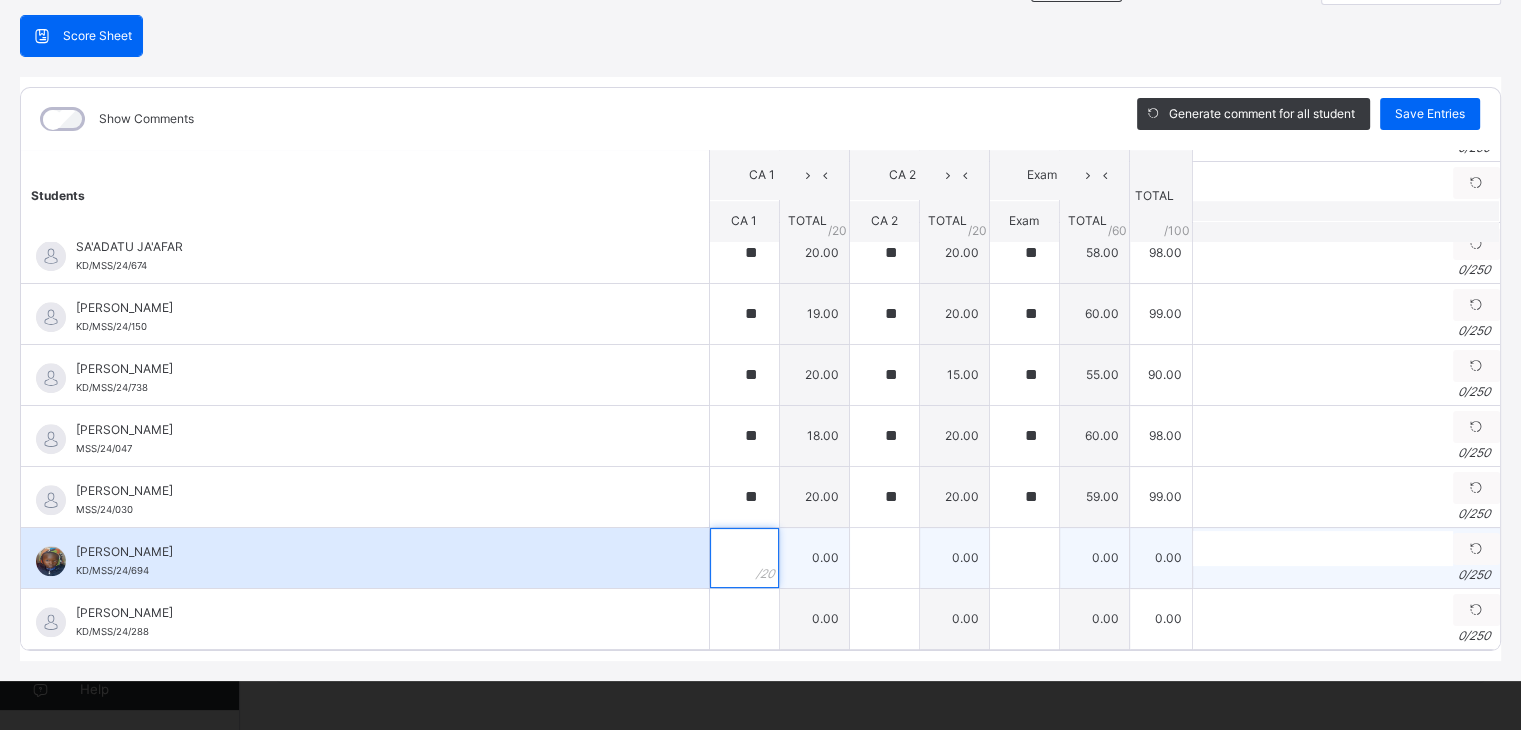 click at bounding box center (744, 558) 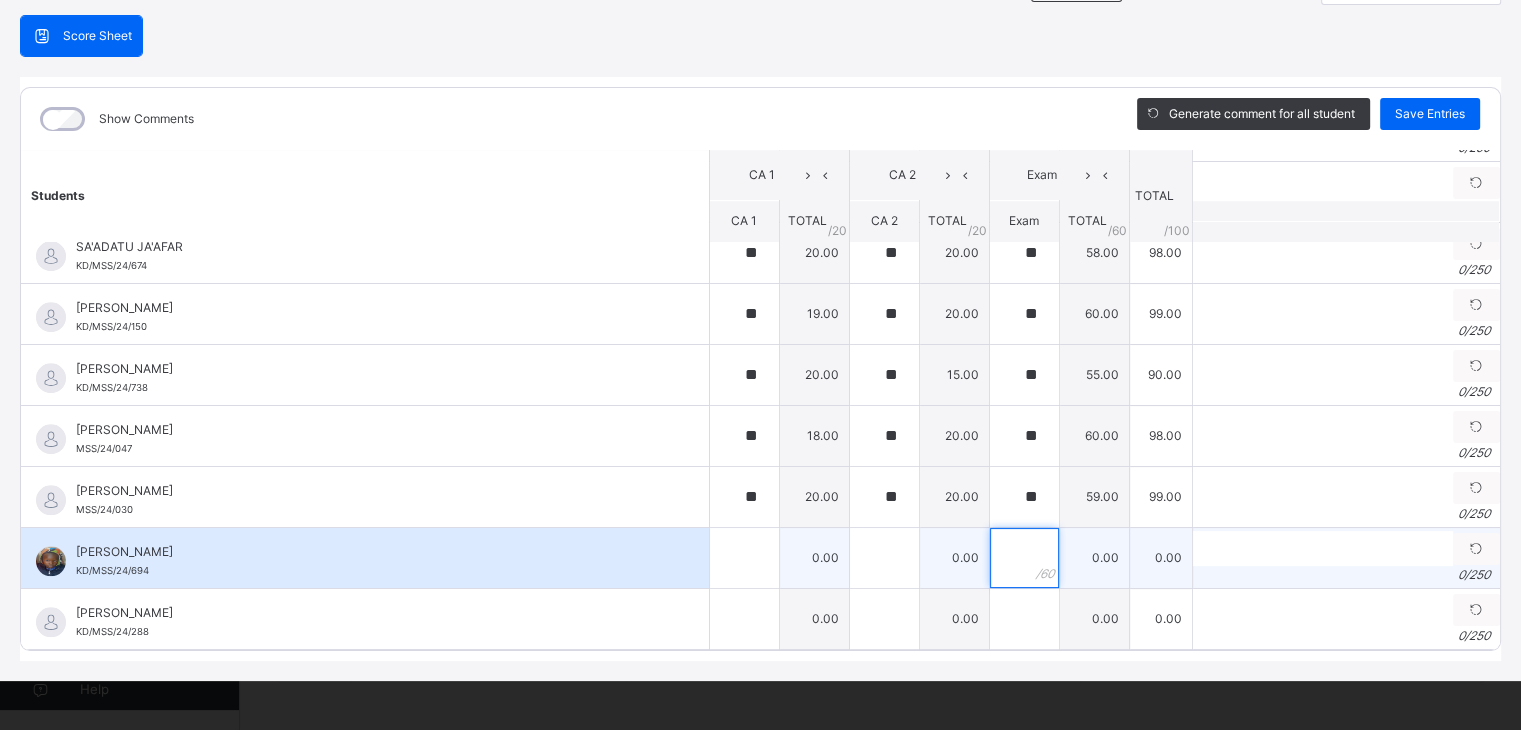 click at bounding box center [1024, 558] 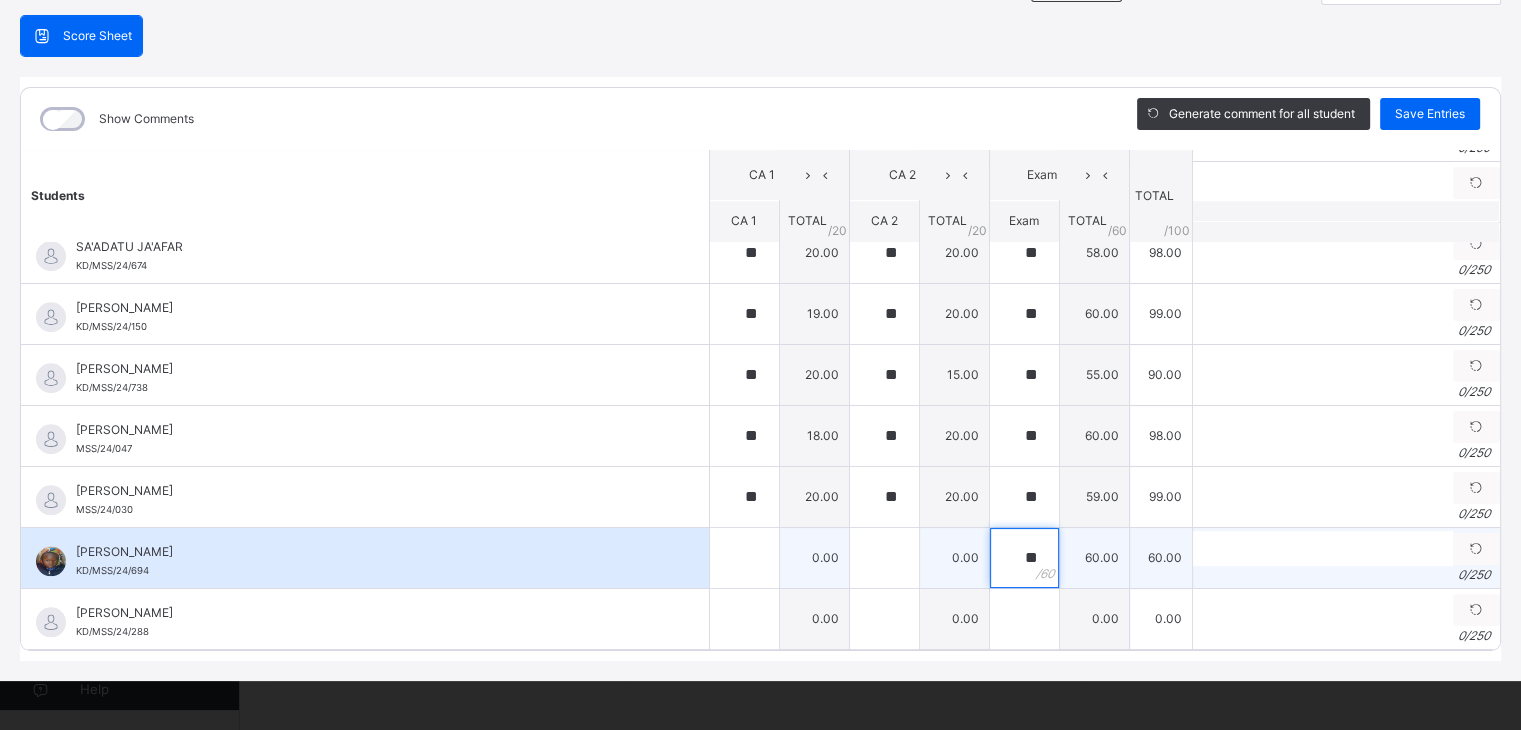 type on "**" 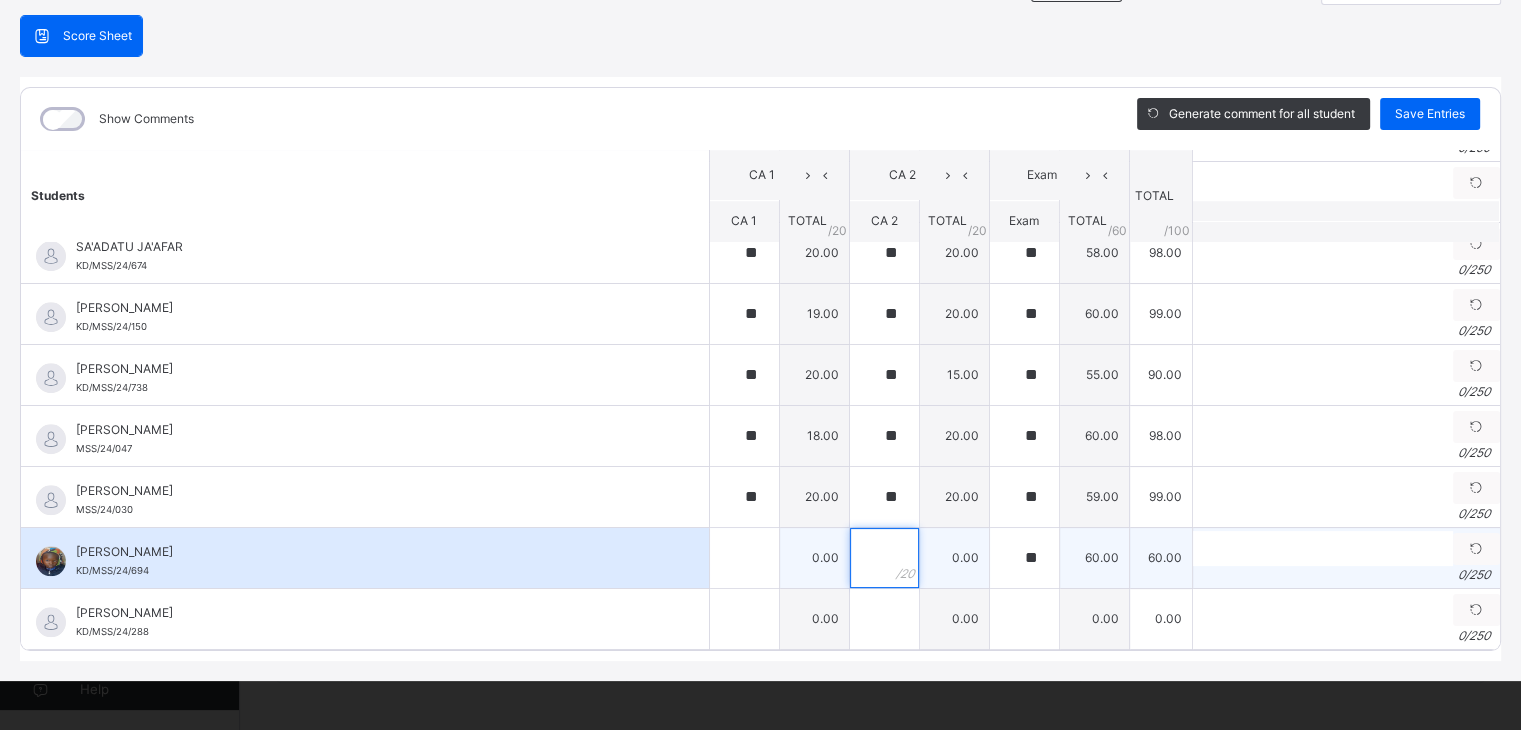 click at bounding box center [884, 558] 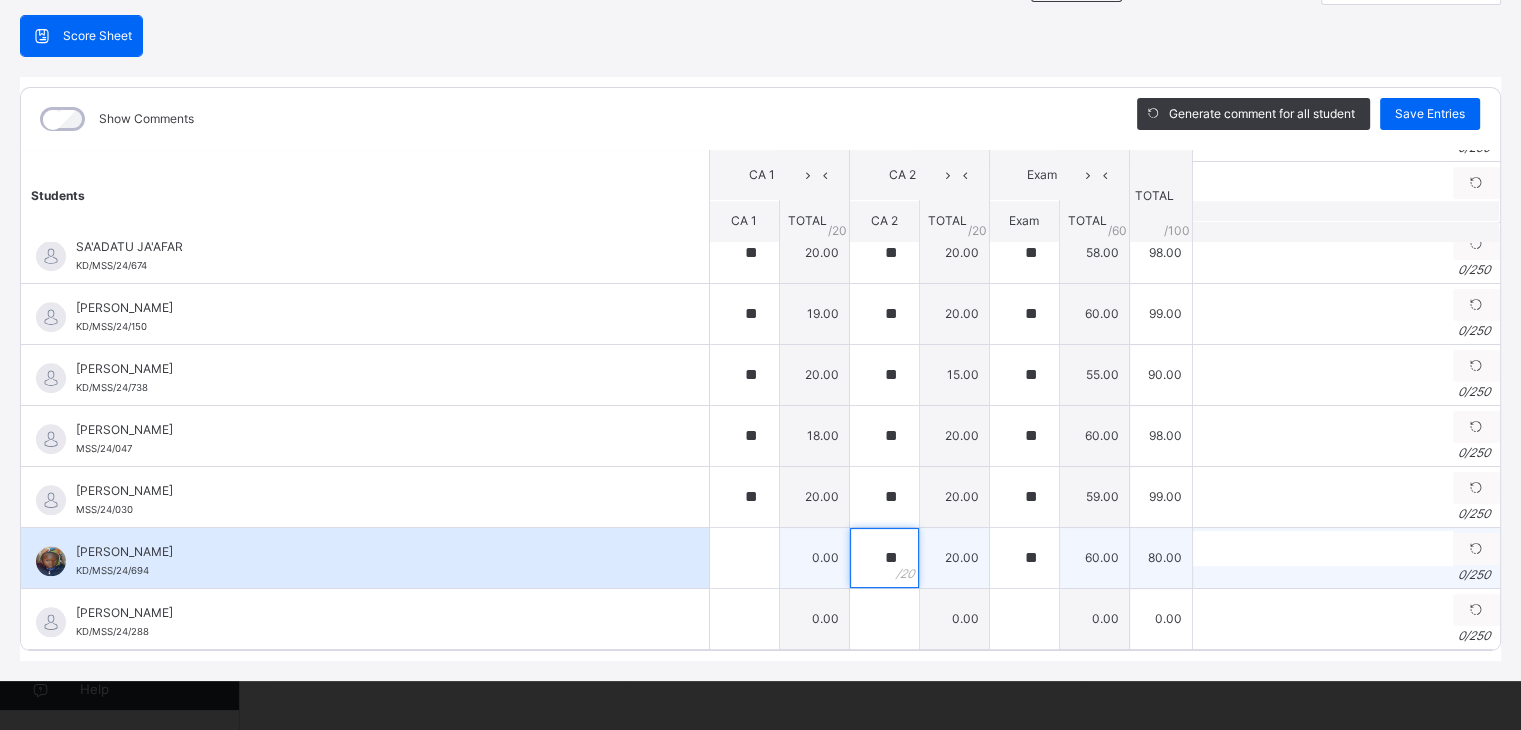 type on "**" 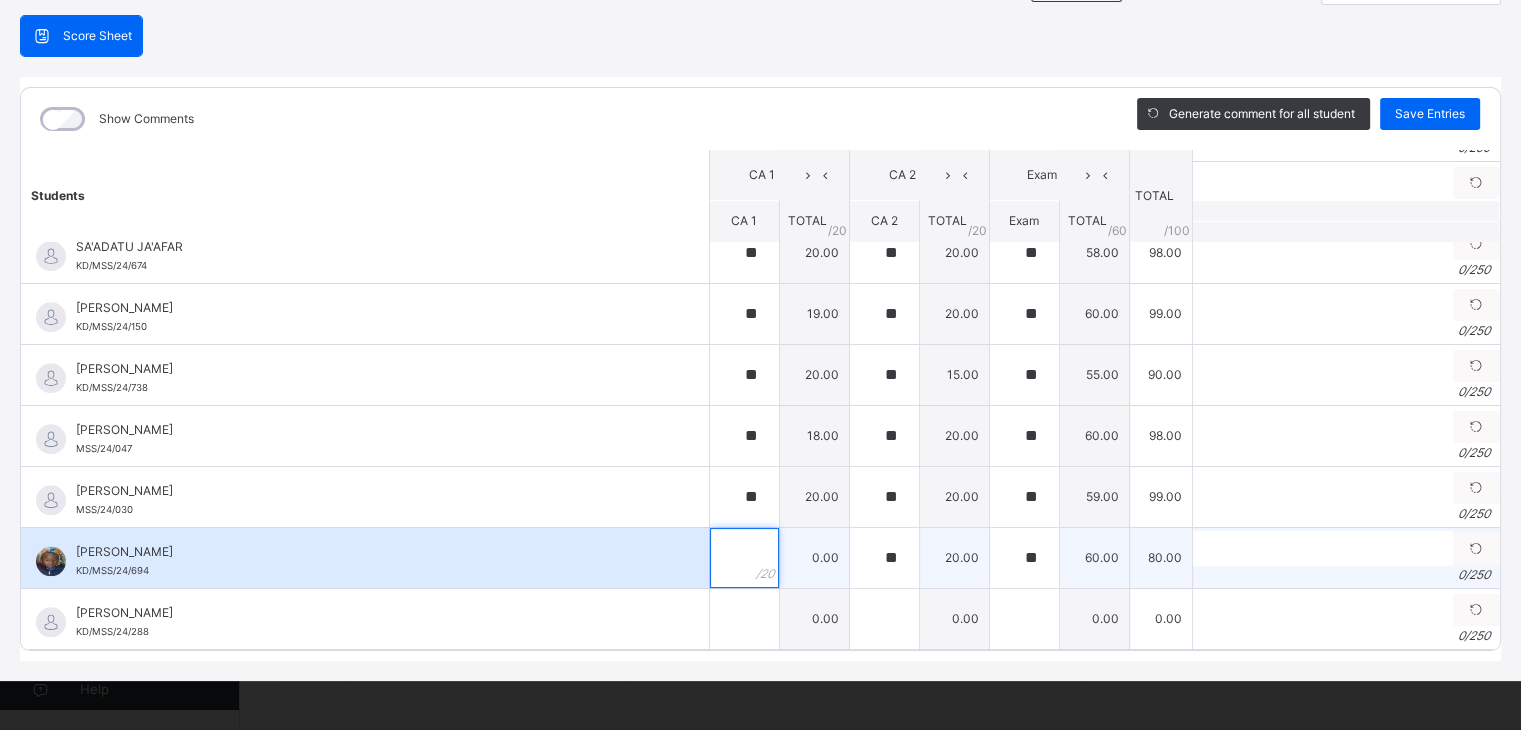 click at bounding box center (744, 558) 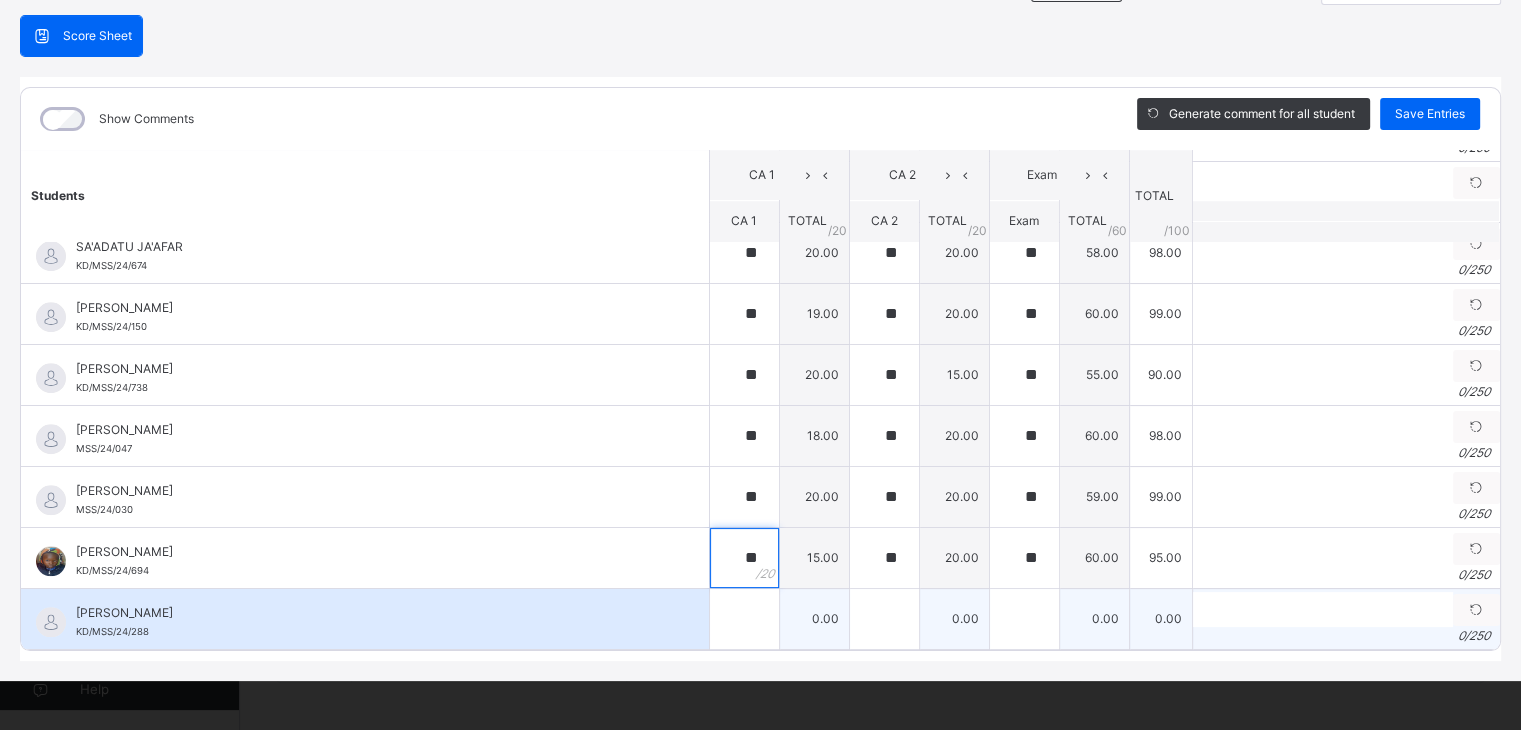 type on "**" 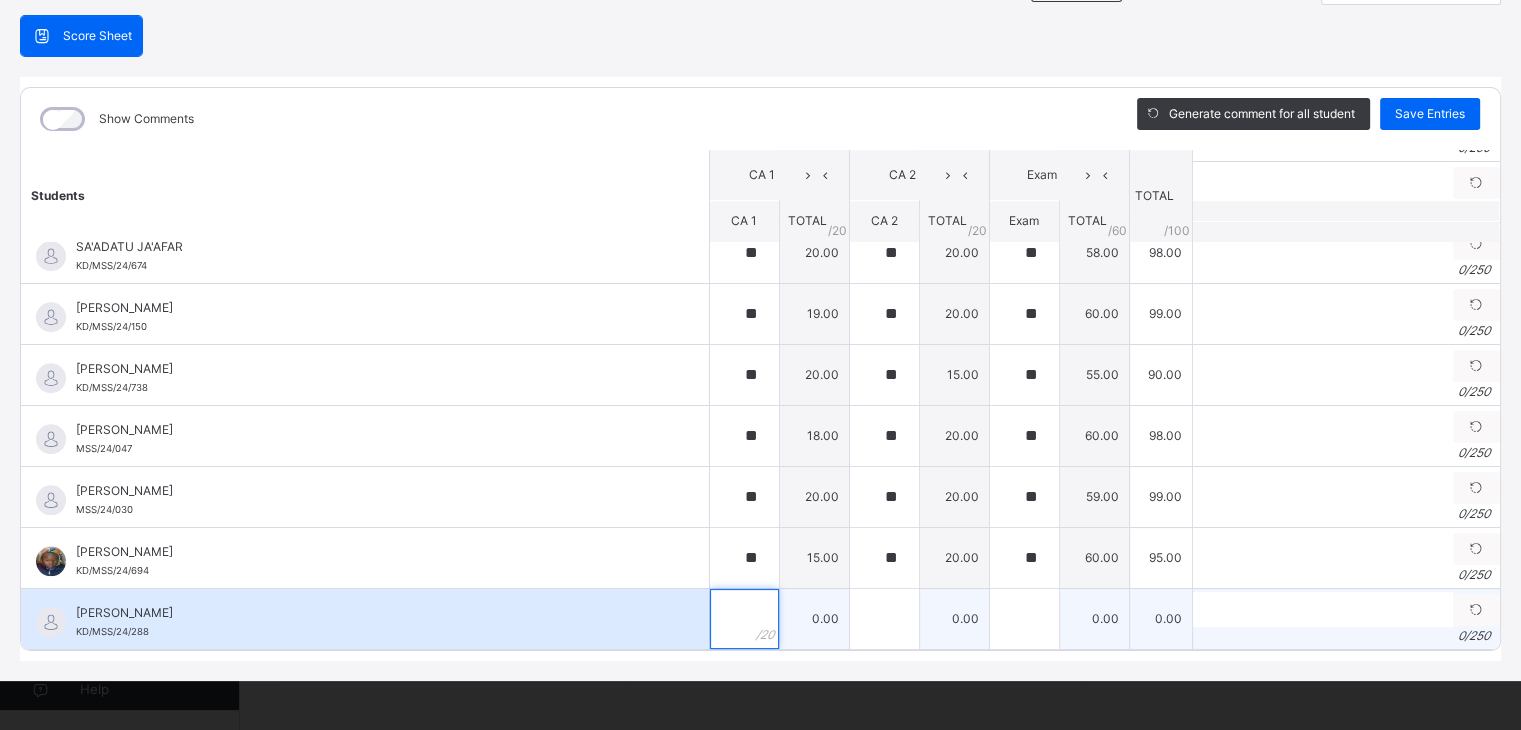click at bounding box center [744, 619] 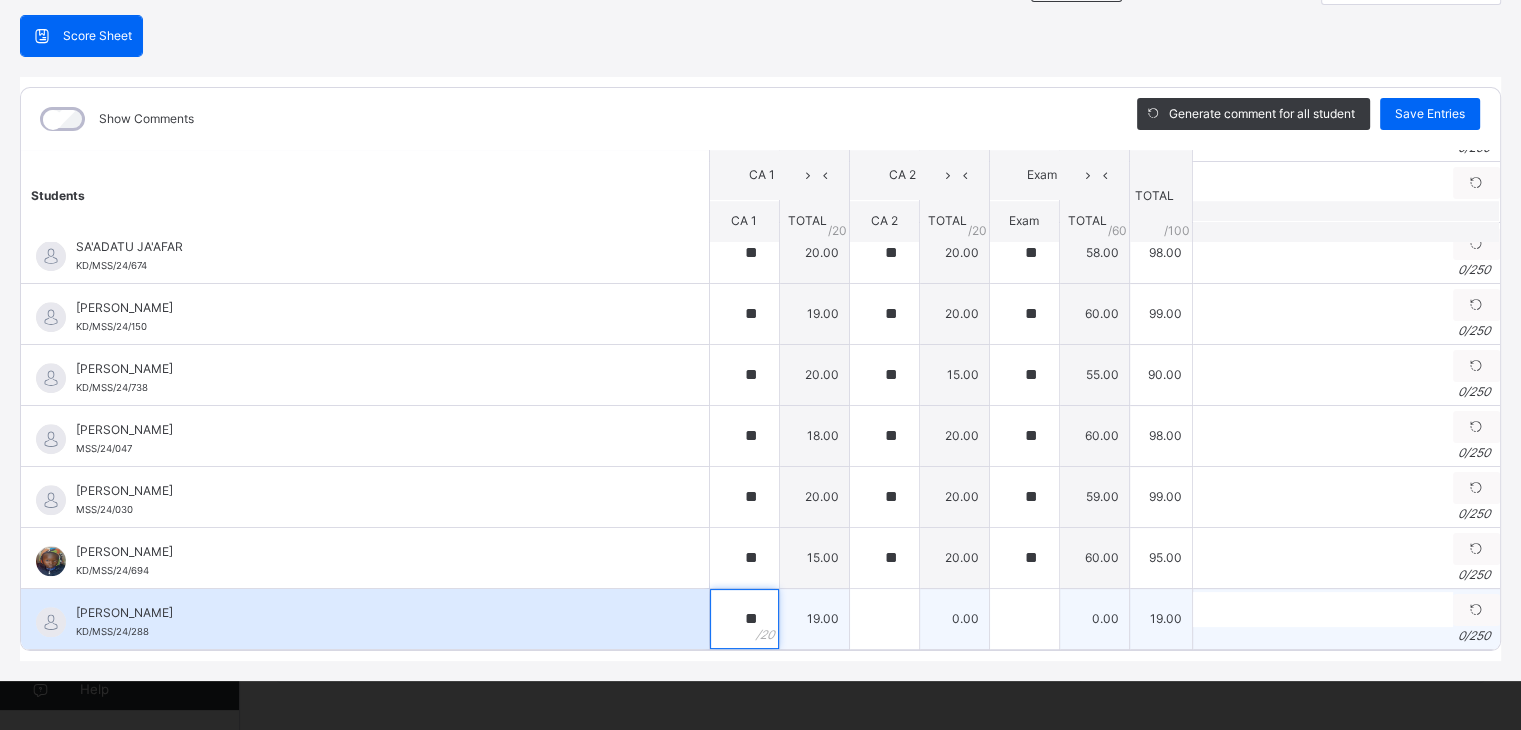 type on "**" 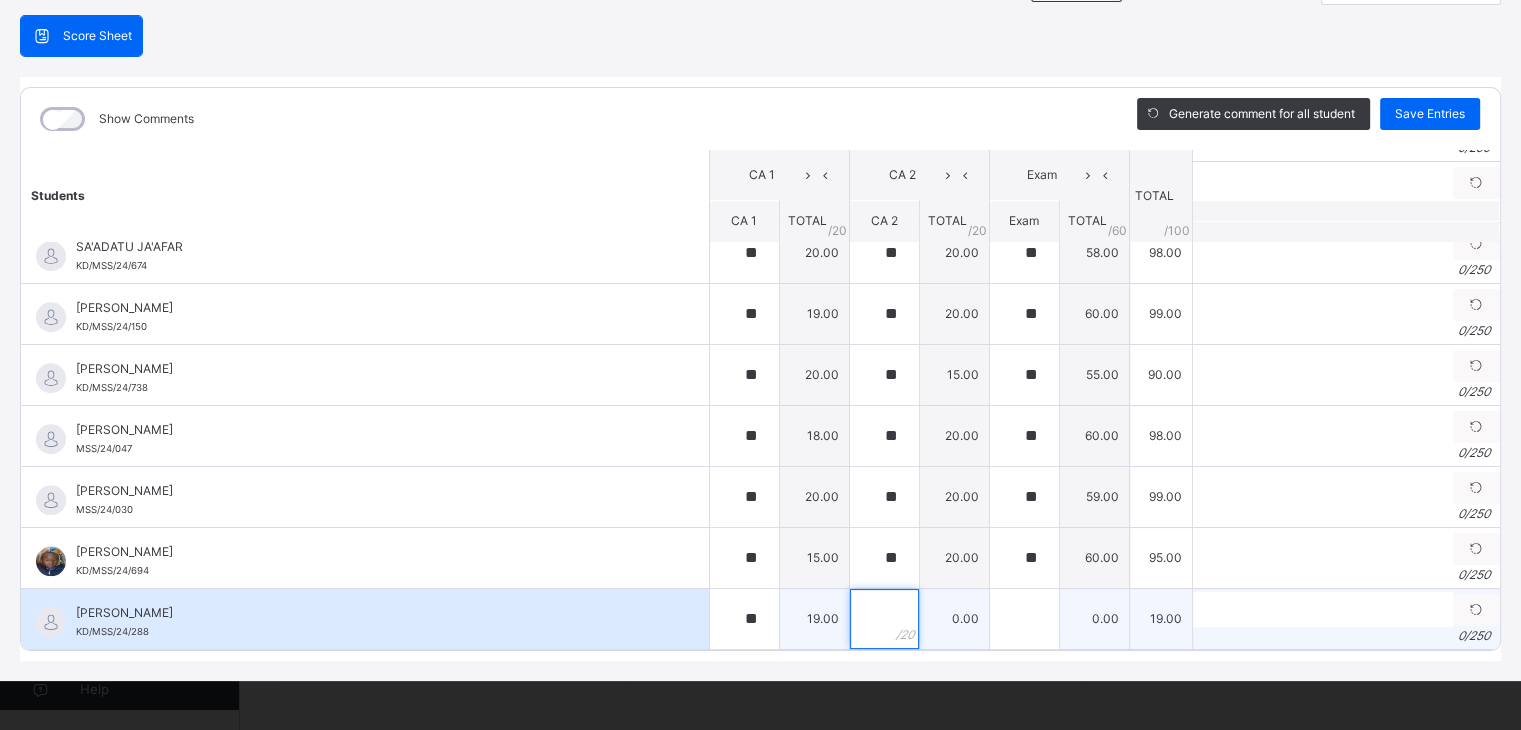 click at bounding box center (884, 619) 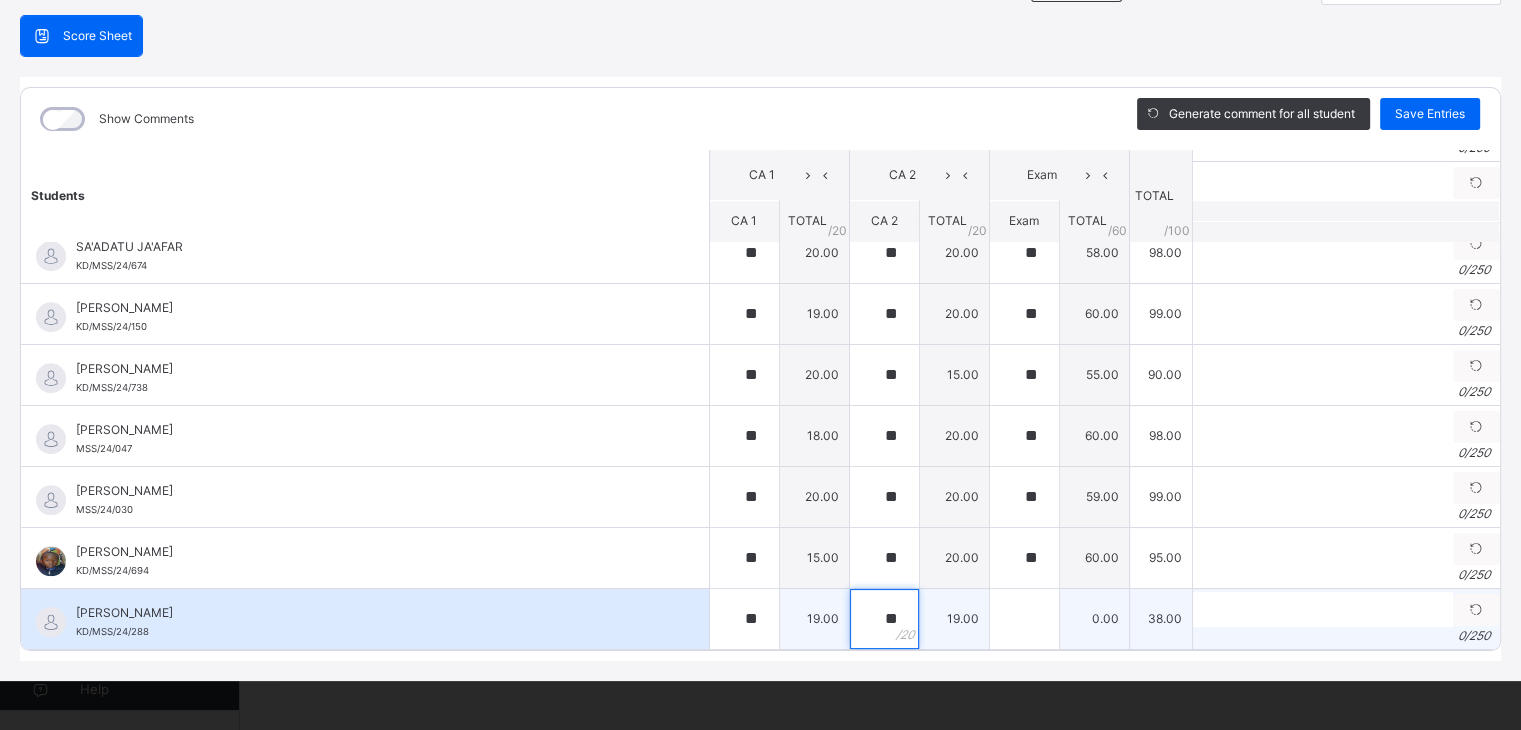 type on "**" 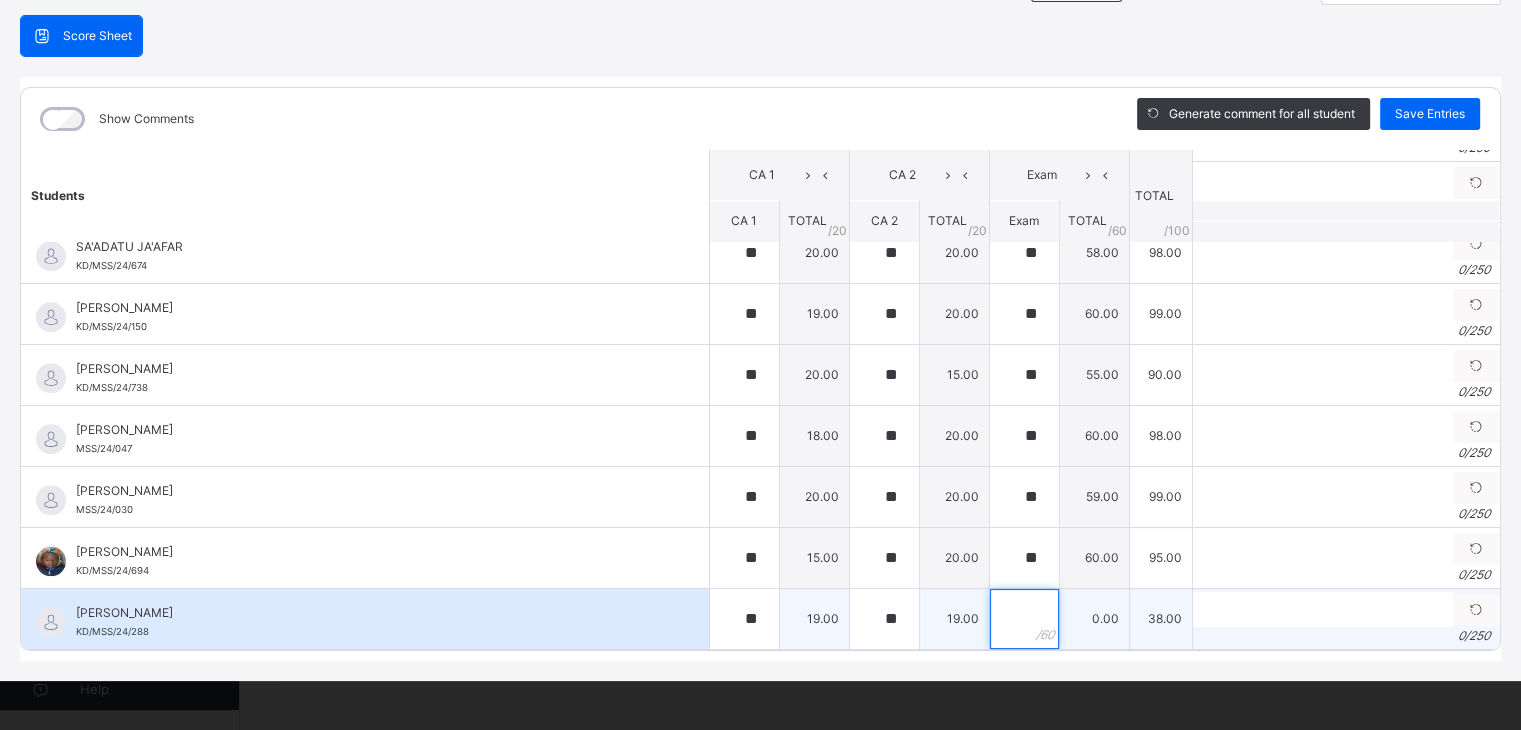 click at bounding box center (1024, 619) 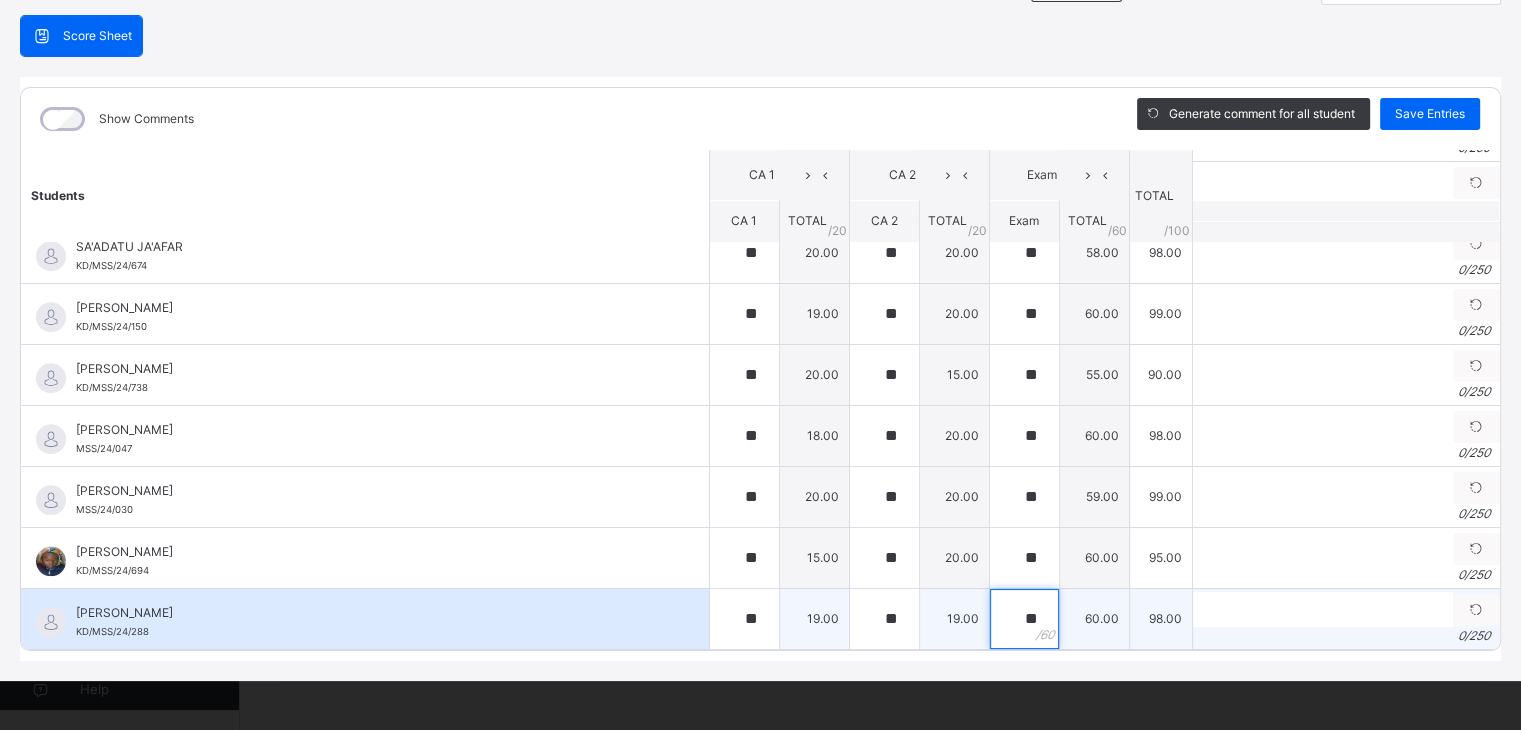 type on "**" 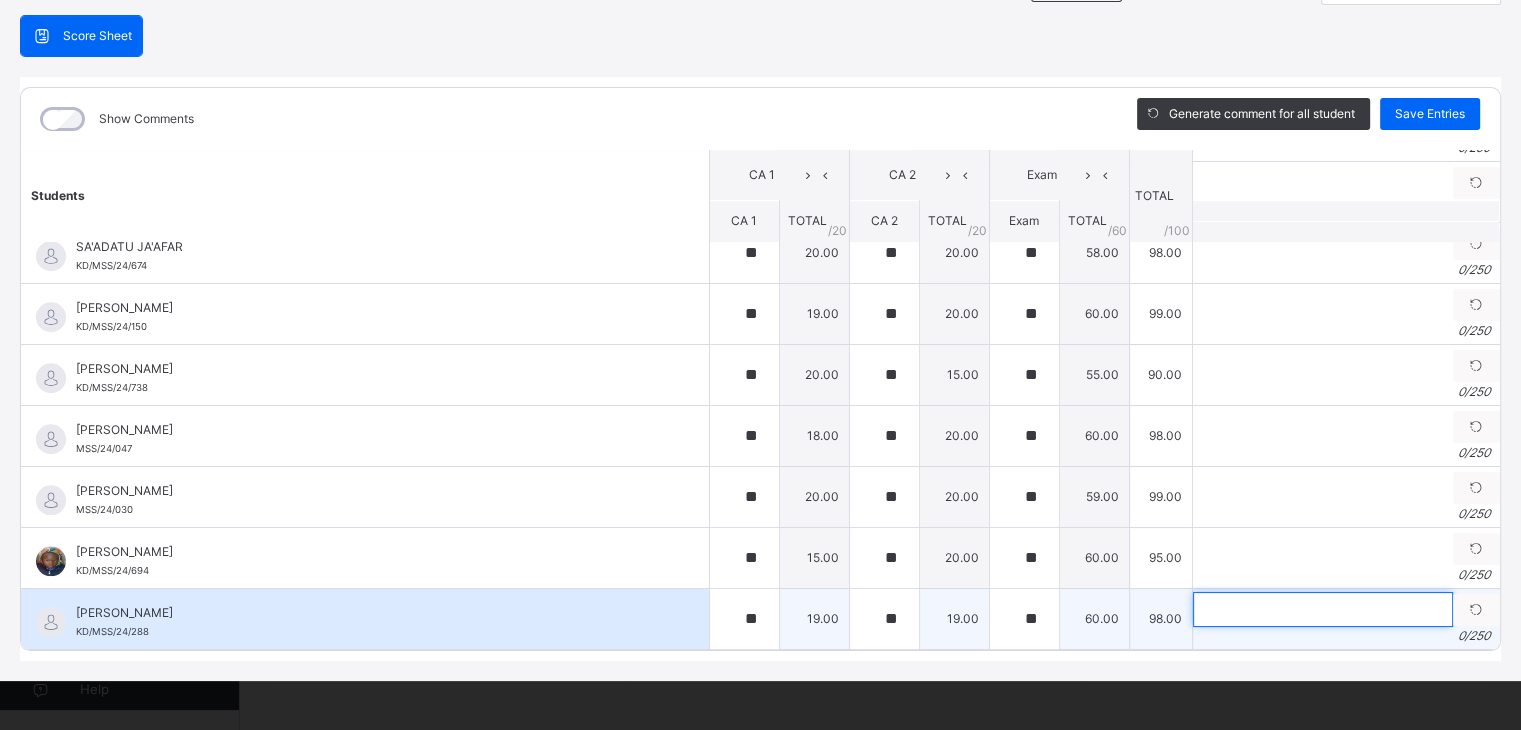 click at bounding box center [1323, 609] 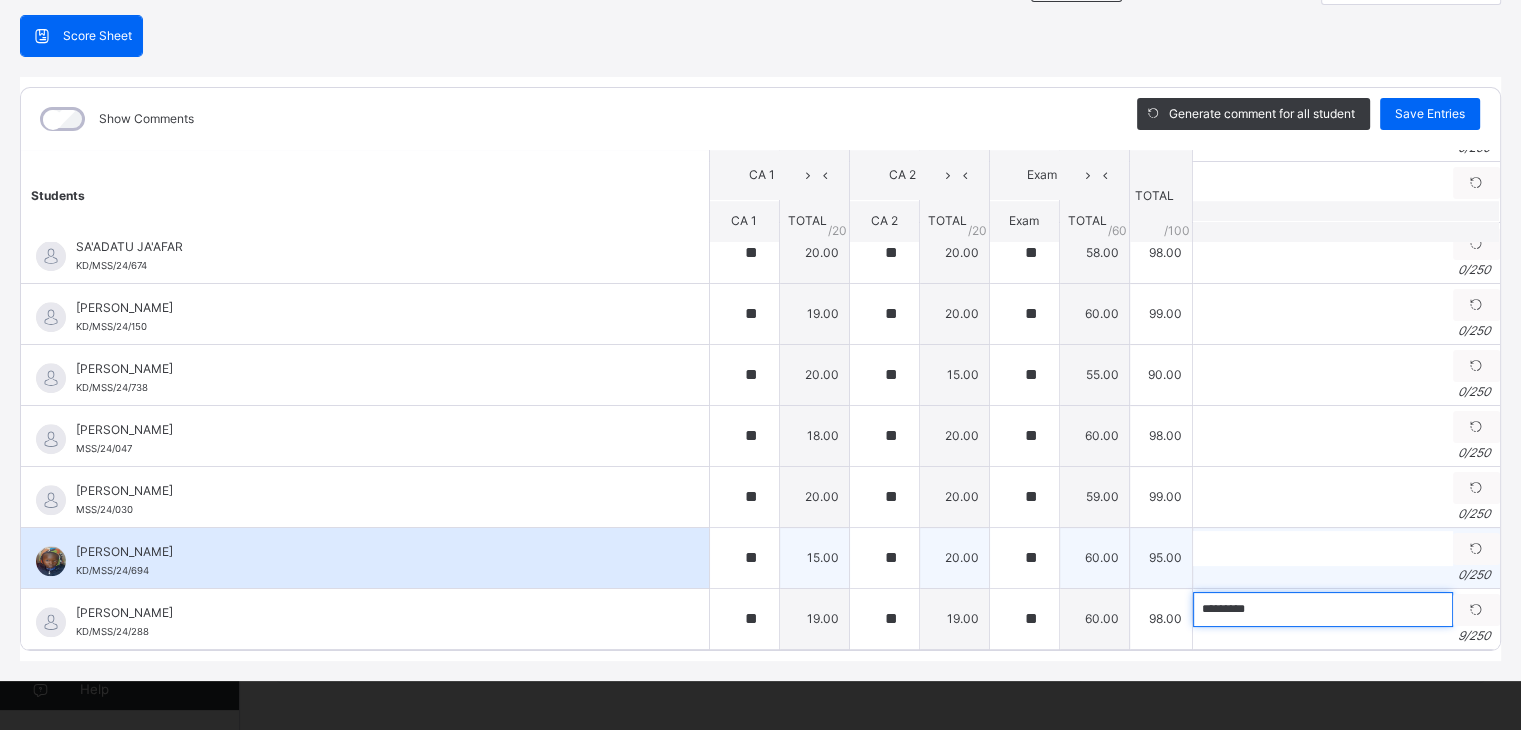 type on "*********" 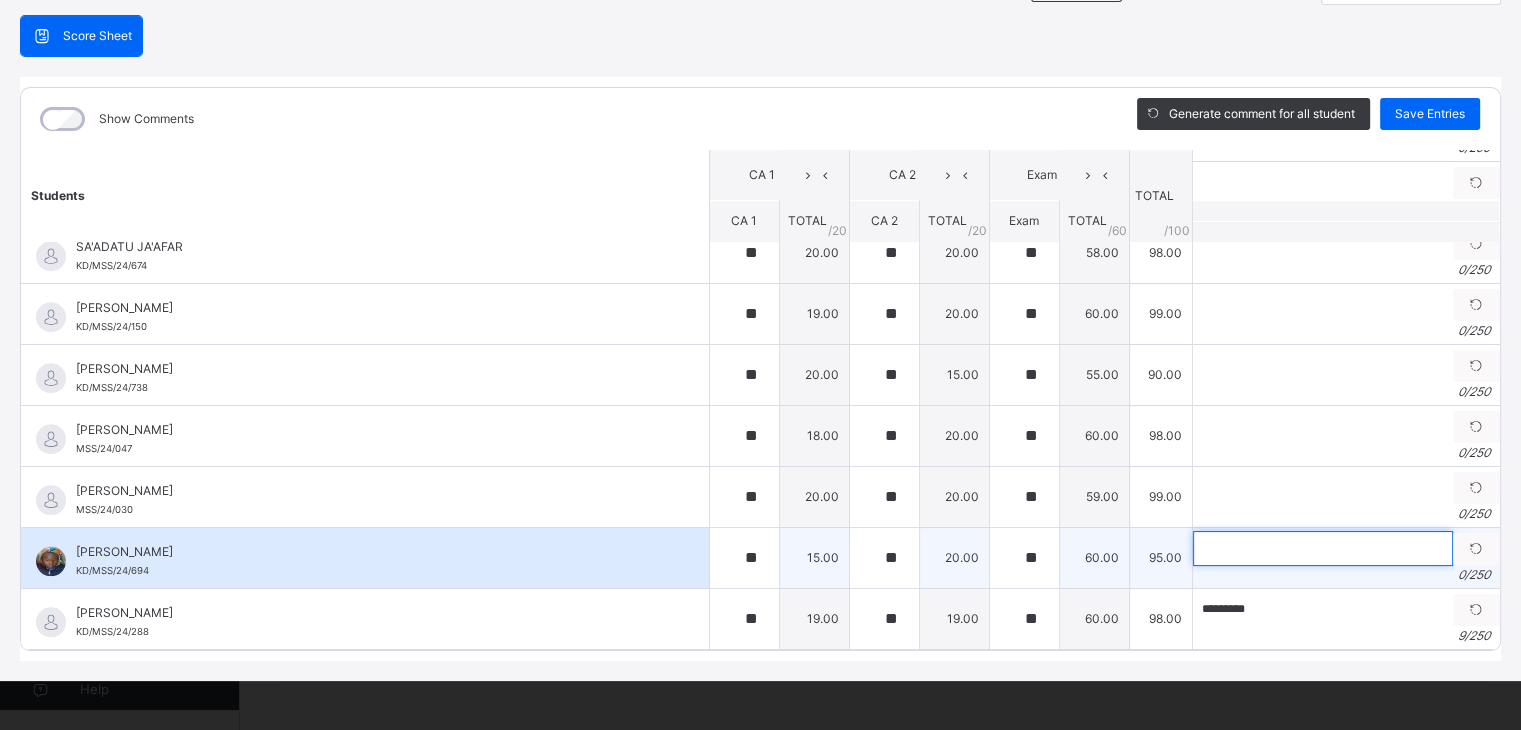 click at bounding box center [1323, 548] 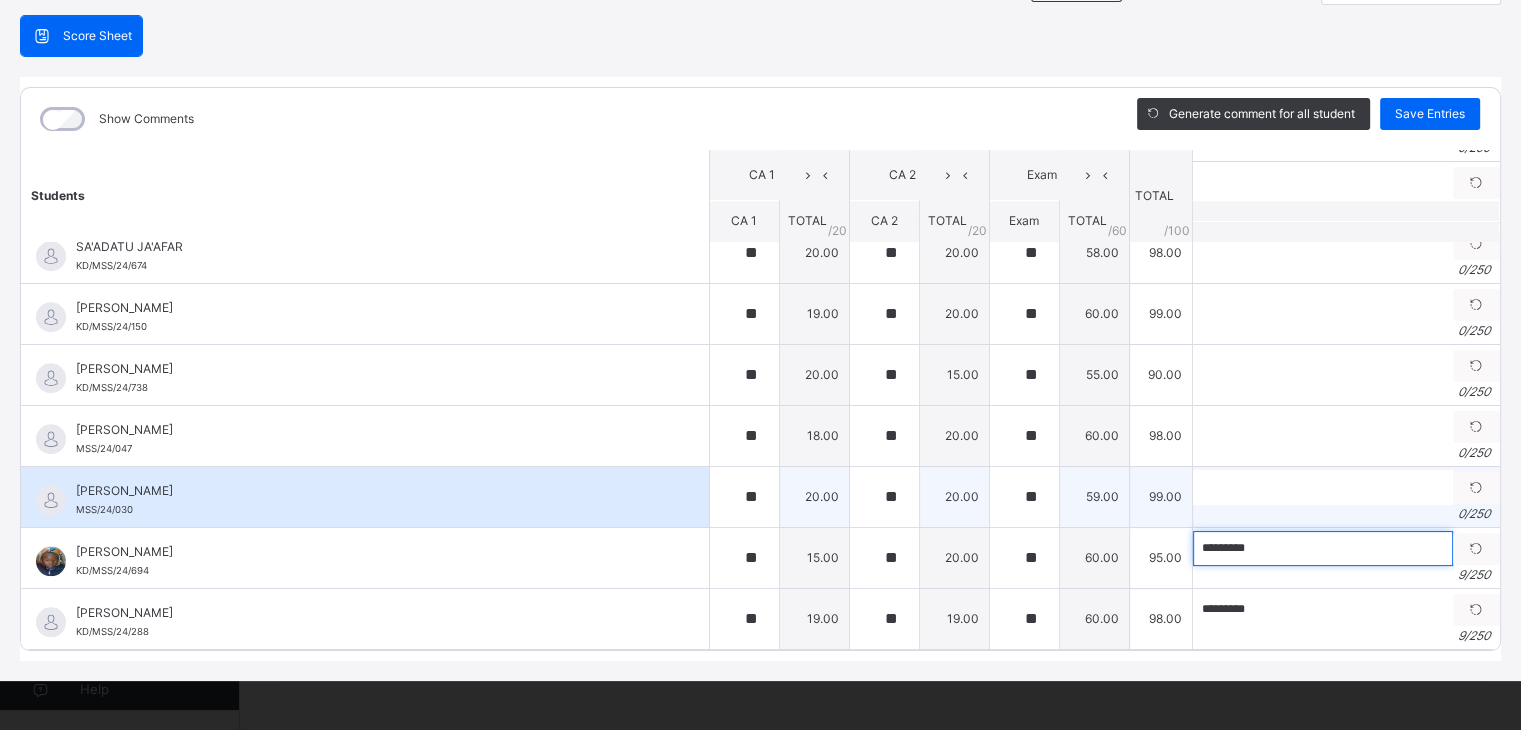 type on "*********" 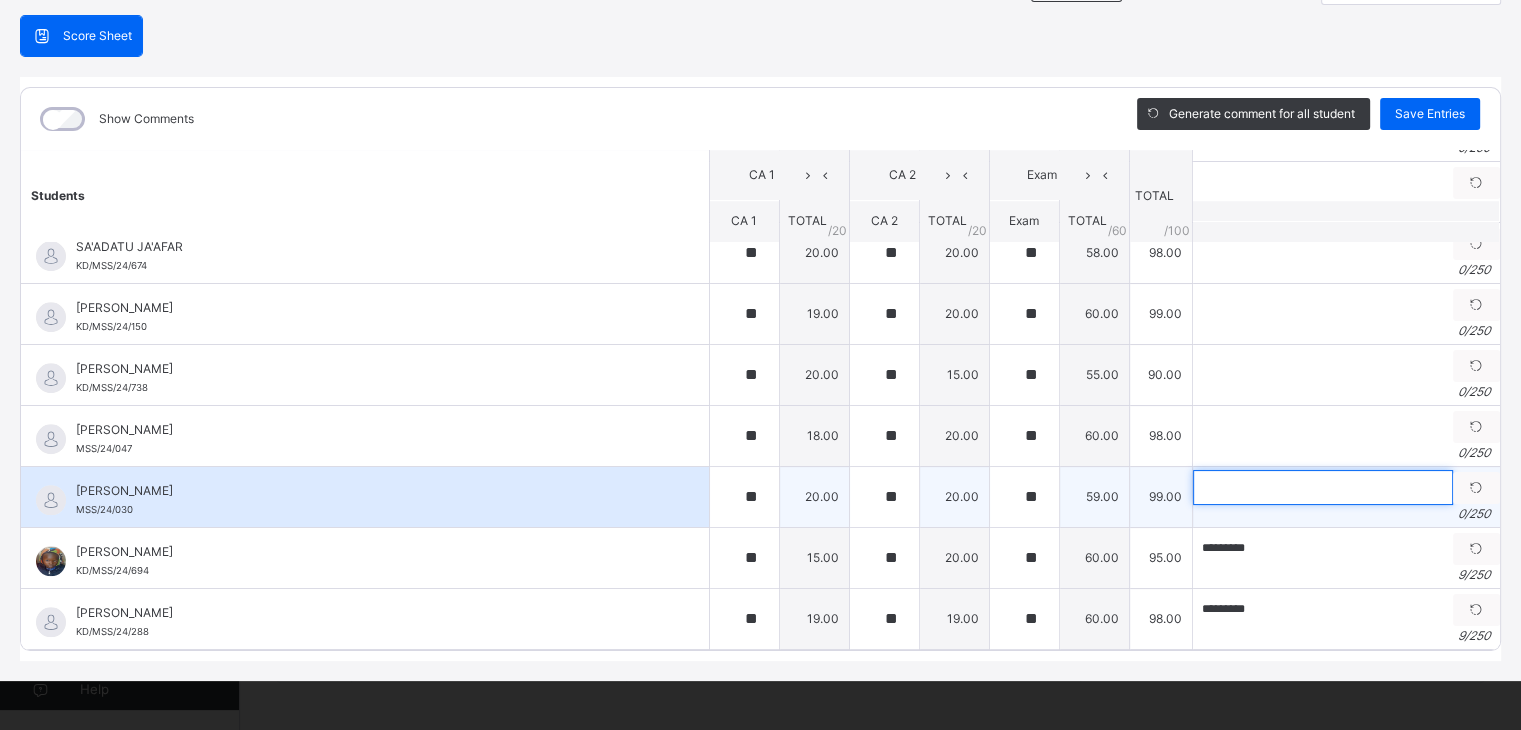 click at bounding box center (1323, 487) 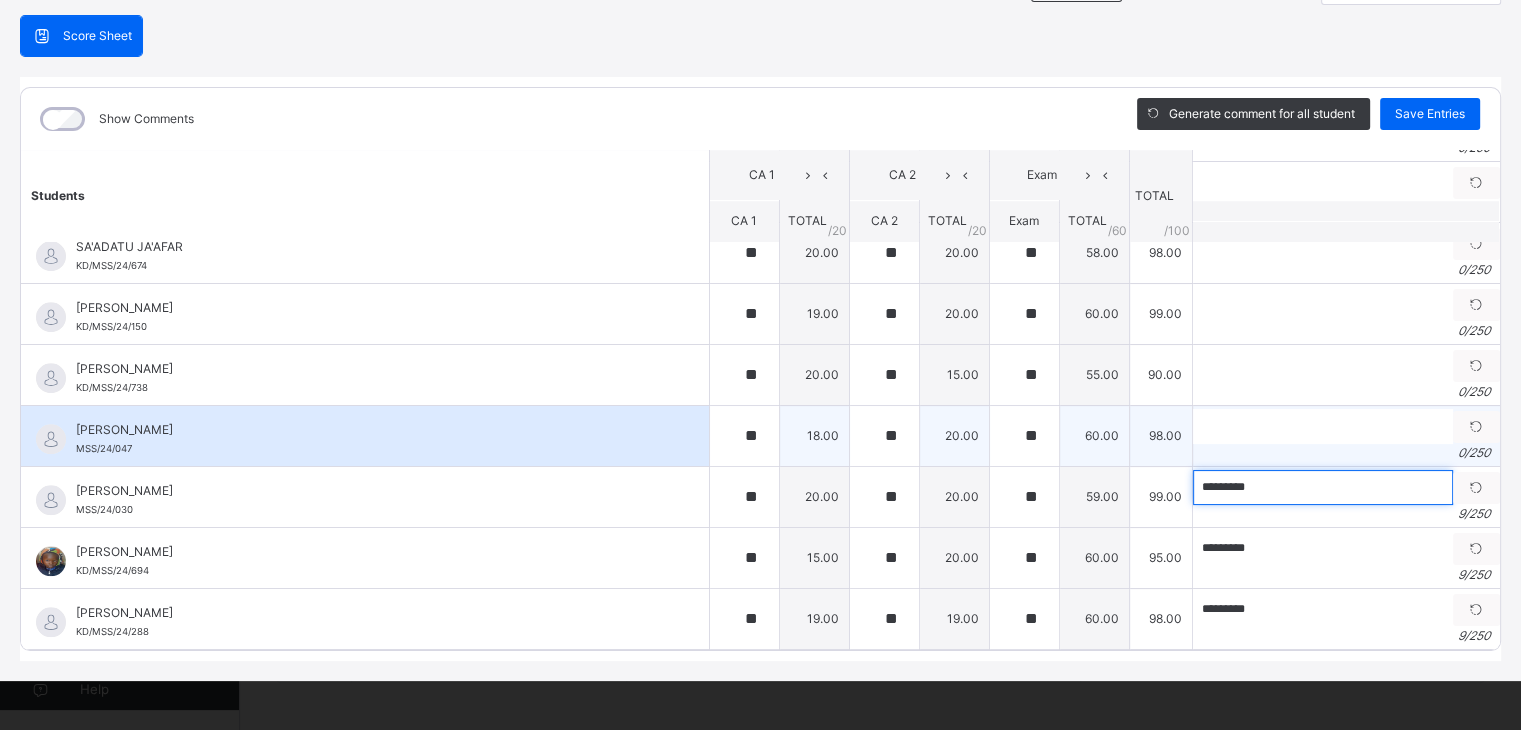 type on "*********" 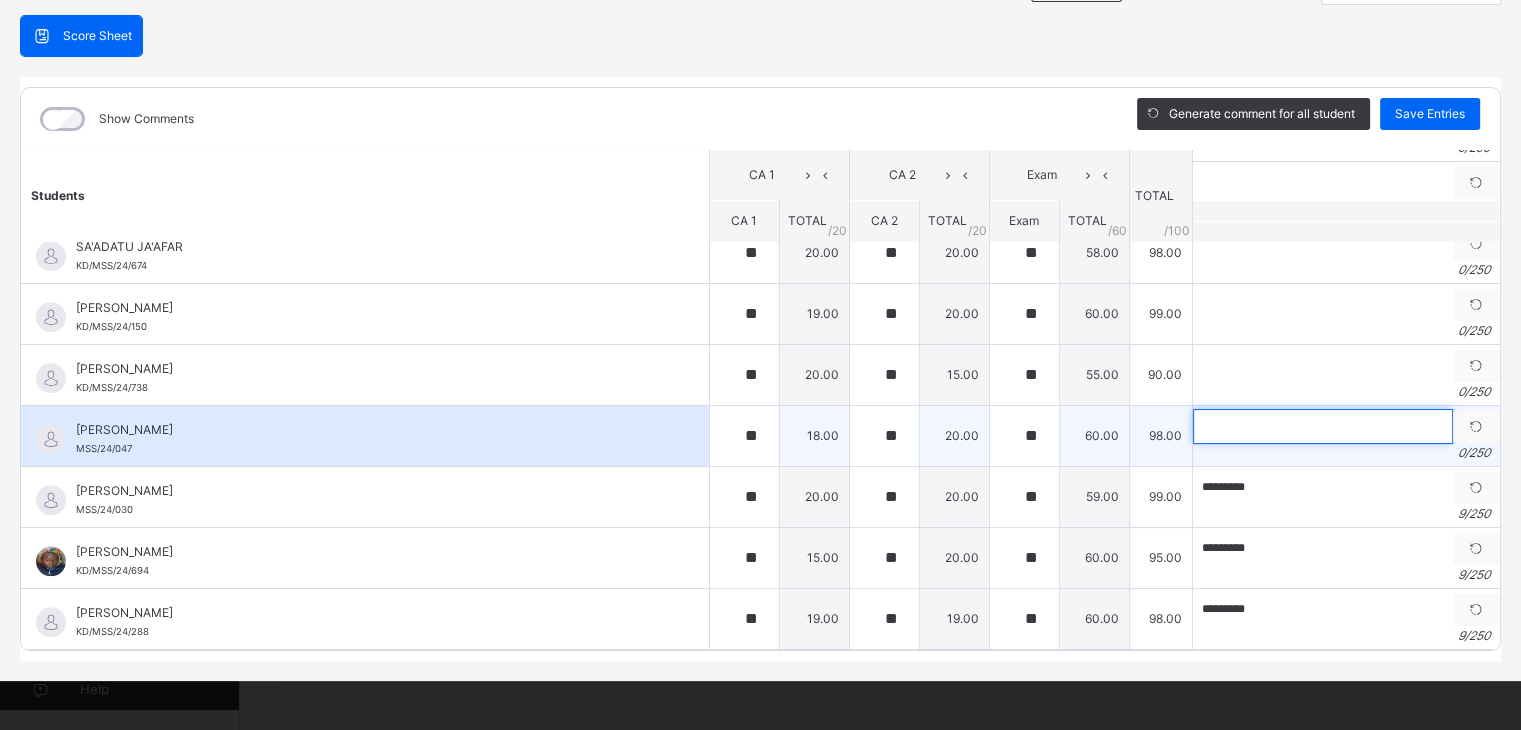 click at bounding box center (1323, 426) 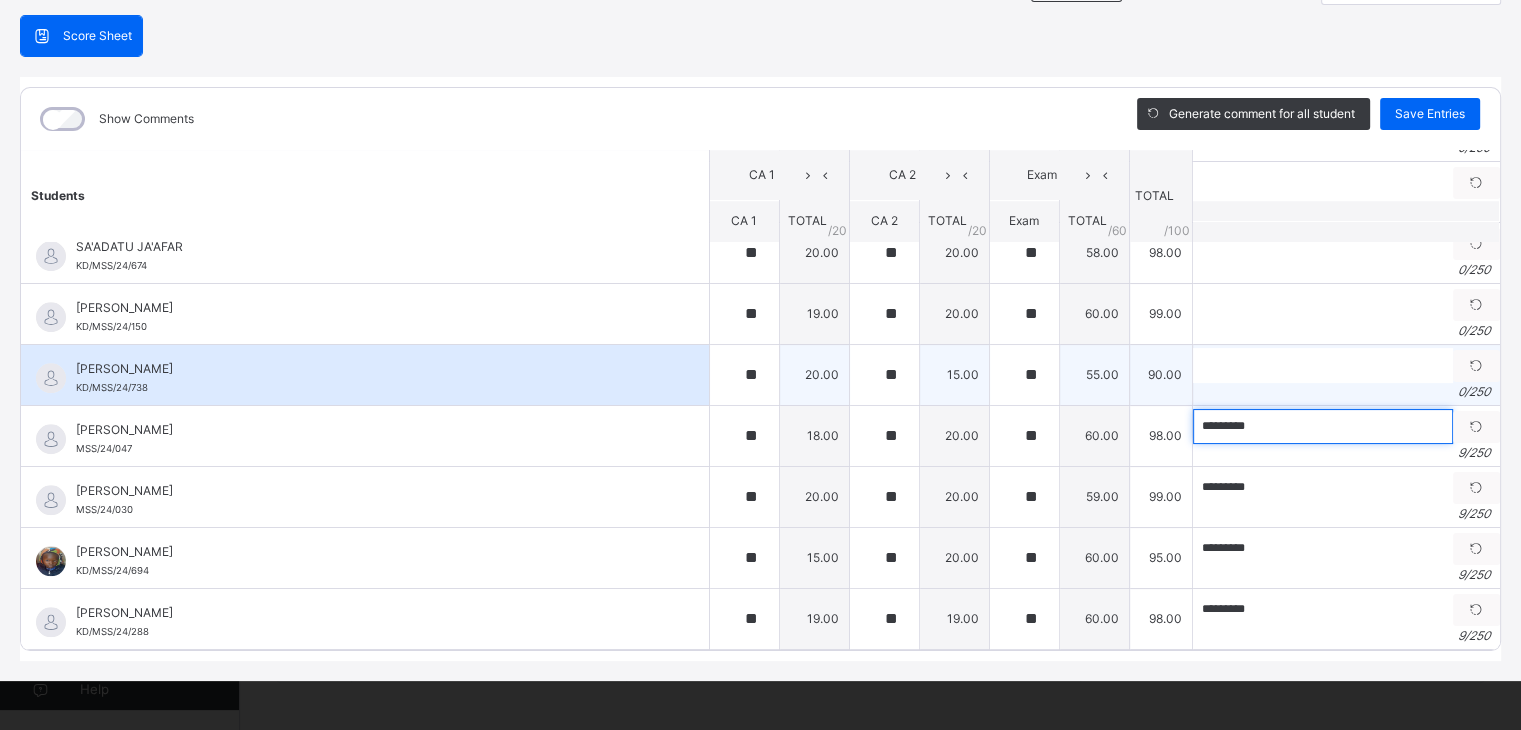 type on "*********" 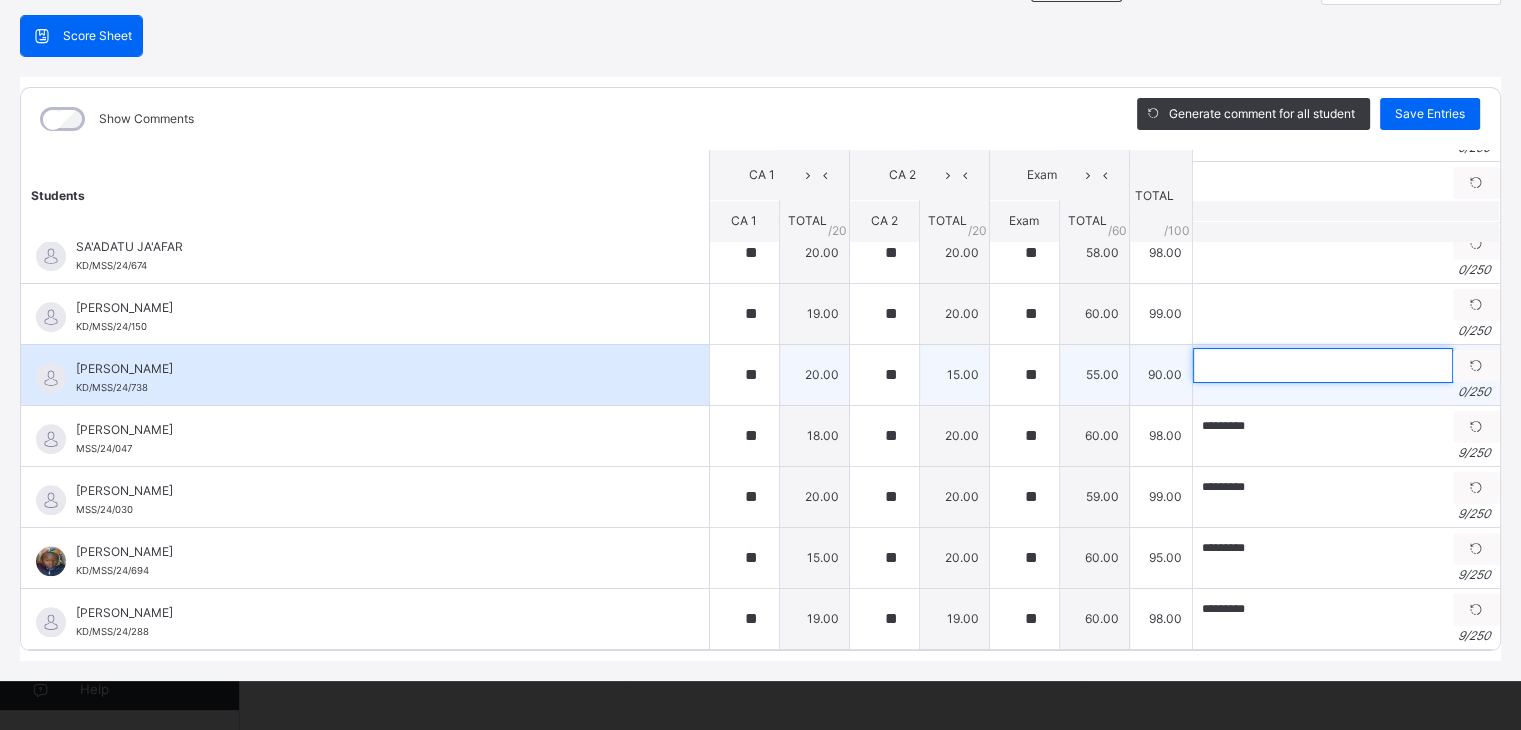 click at bounding box center (1323, 365) 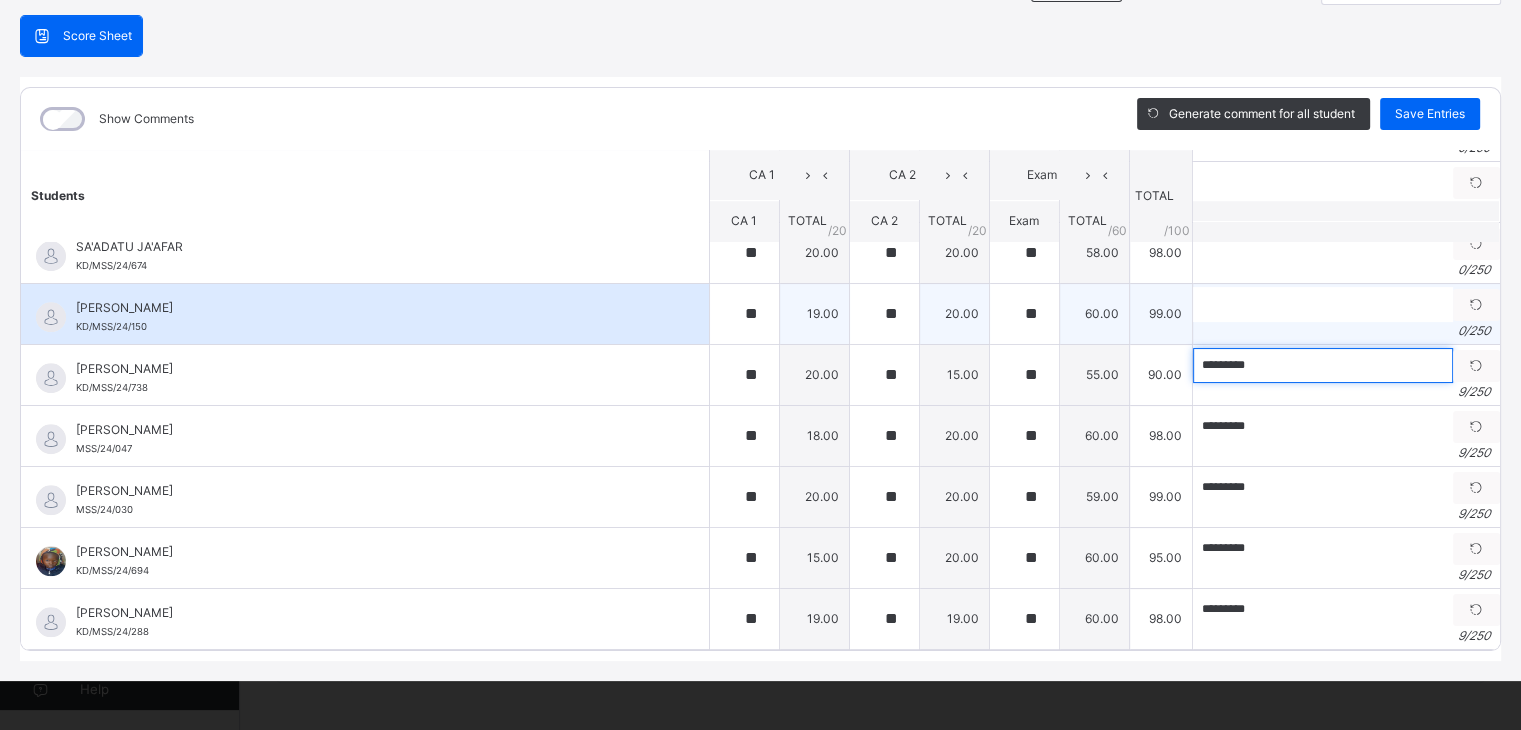 type on "*********" 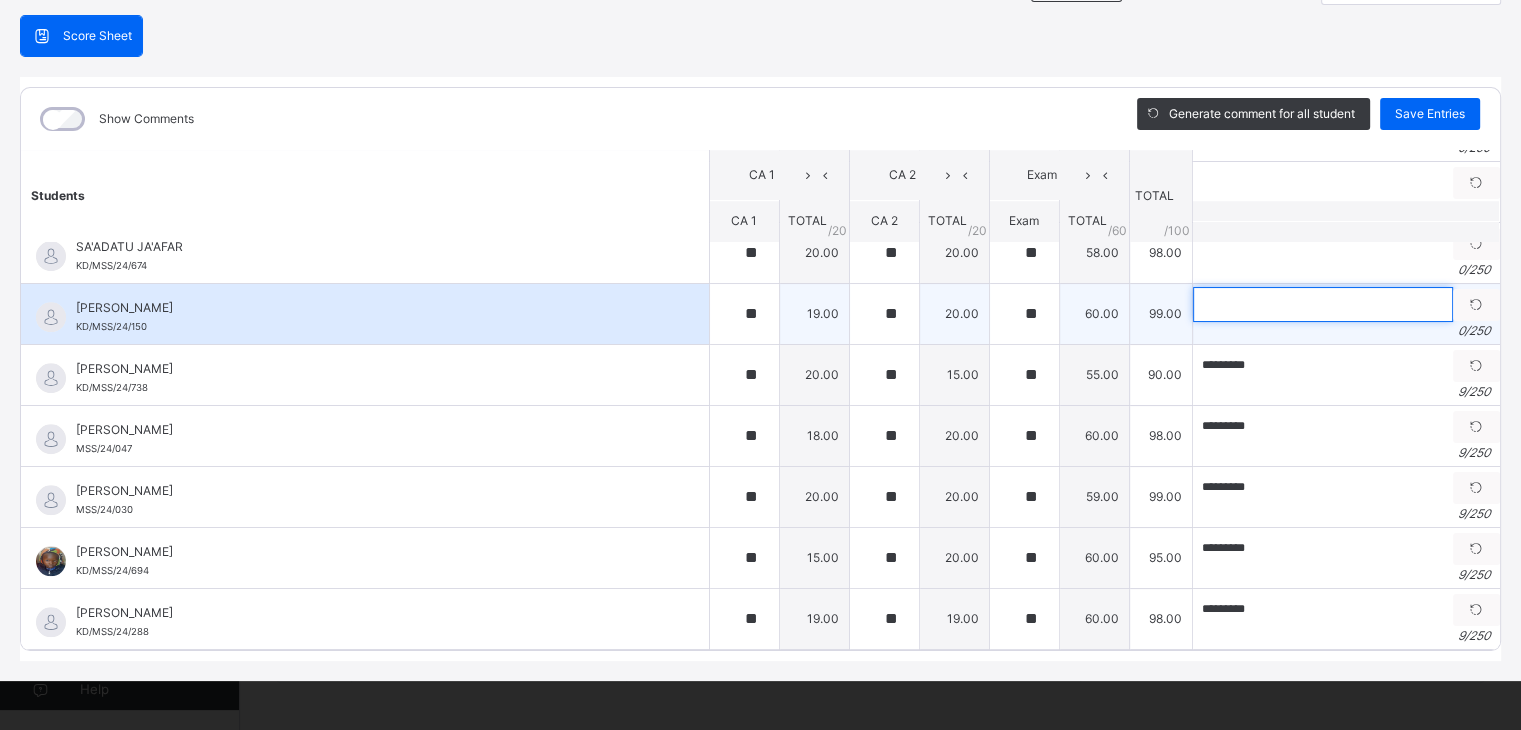 click at bounding box center [1323, 304] 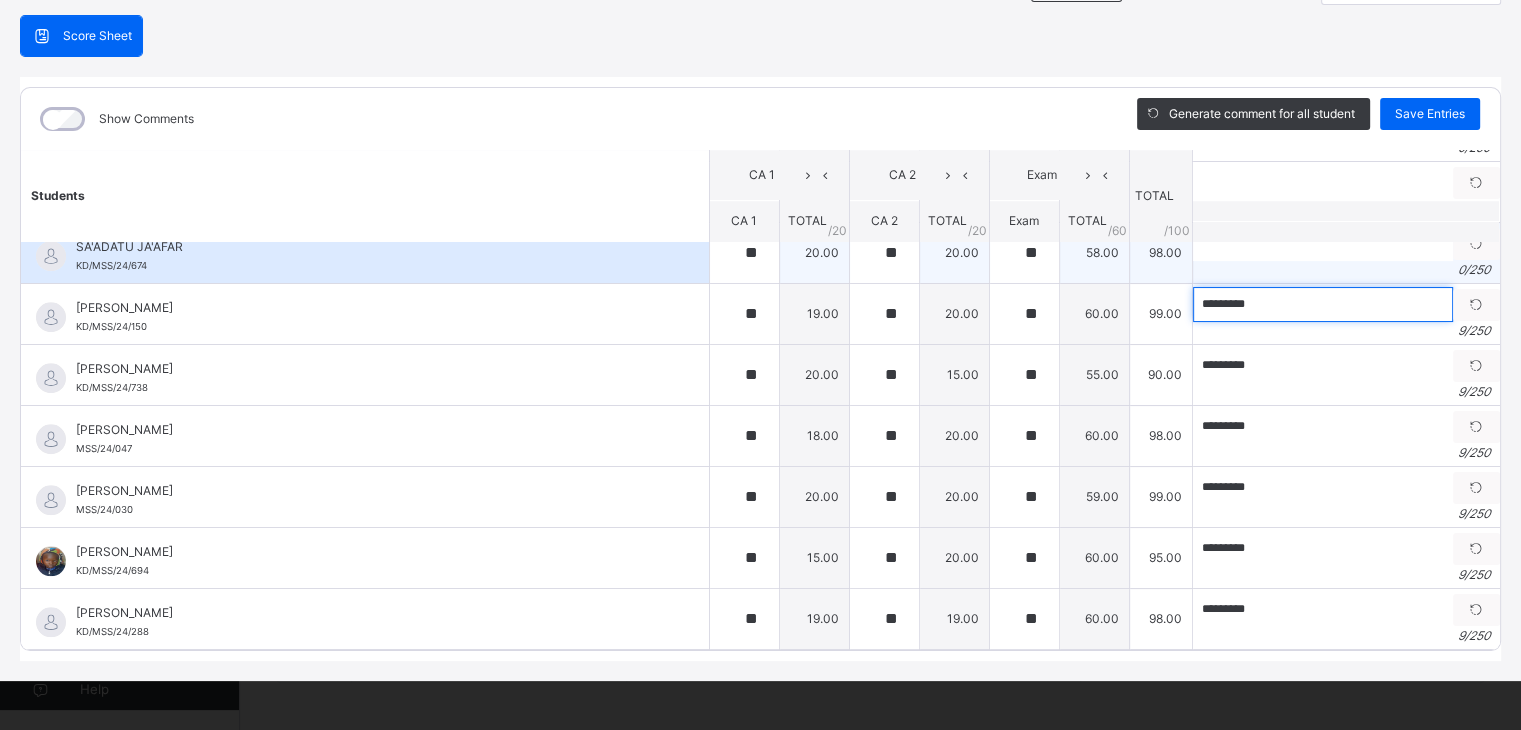 type on "*********" 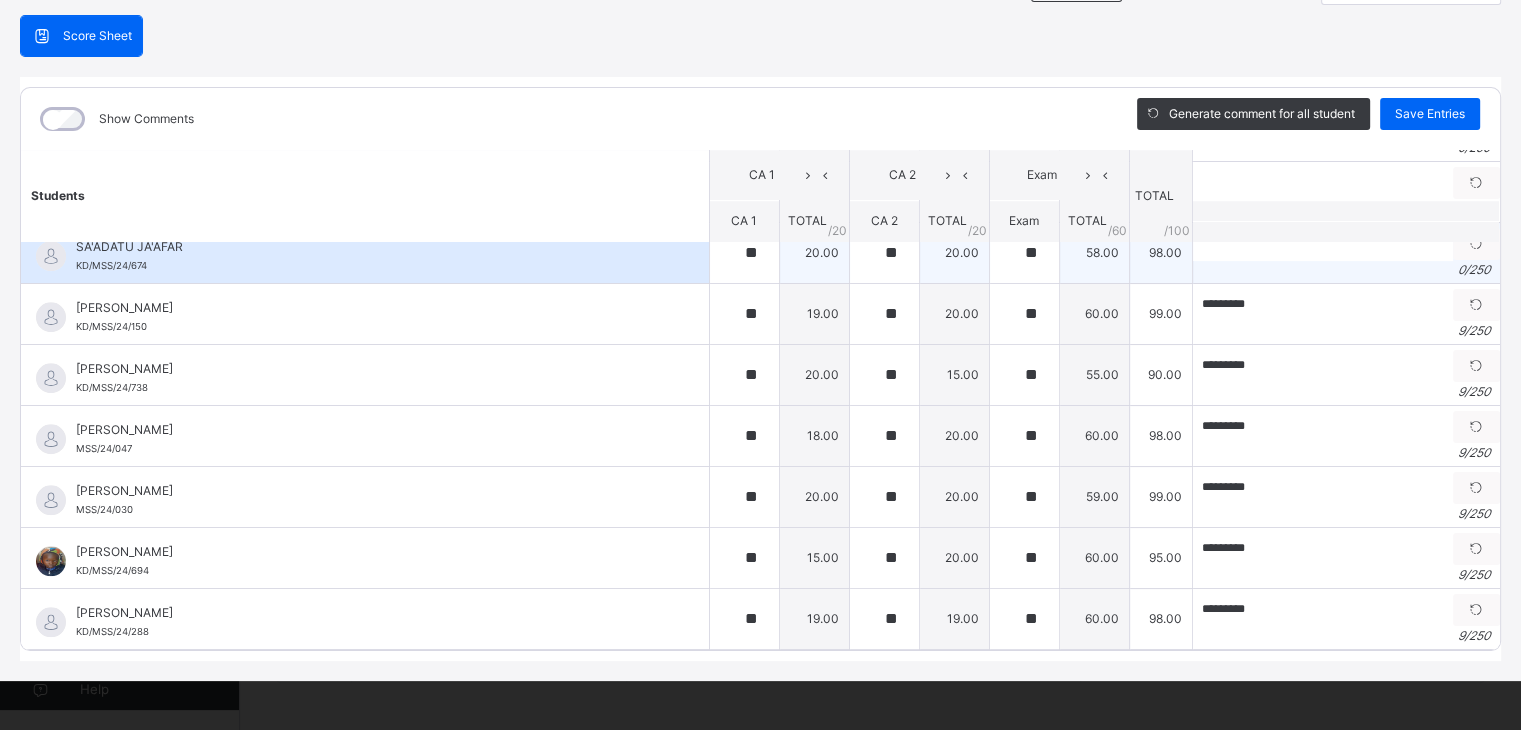 click on "SA'ADATU  JA'AFAR KD/MSS/24/674" at bounding box center (370, 256) 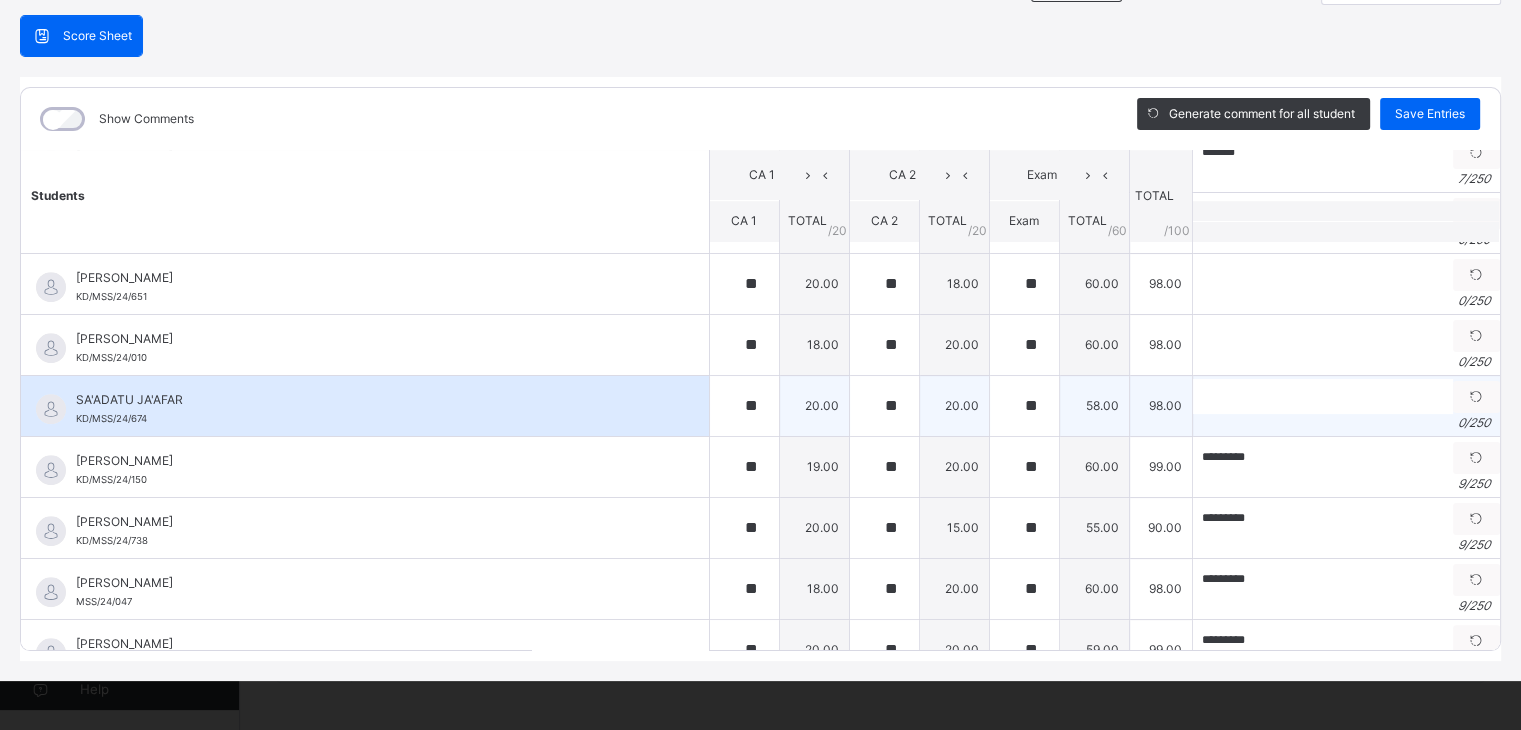 scroll, scrollTop: 1536, scrollLeft: 0, axis: vertical 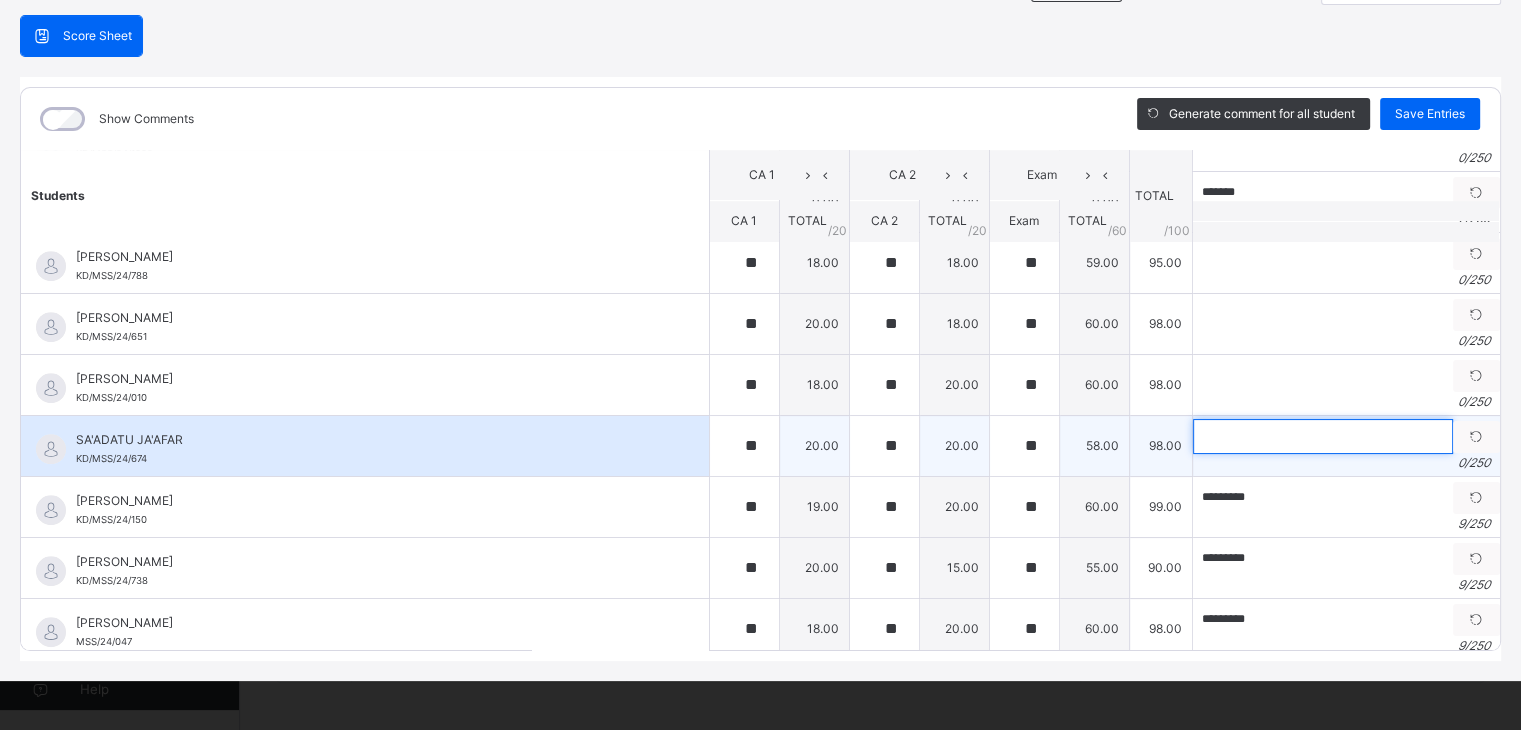 click at bounding box center [1323, 436] 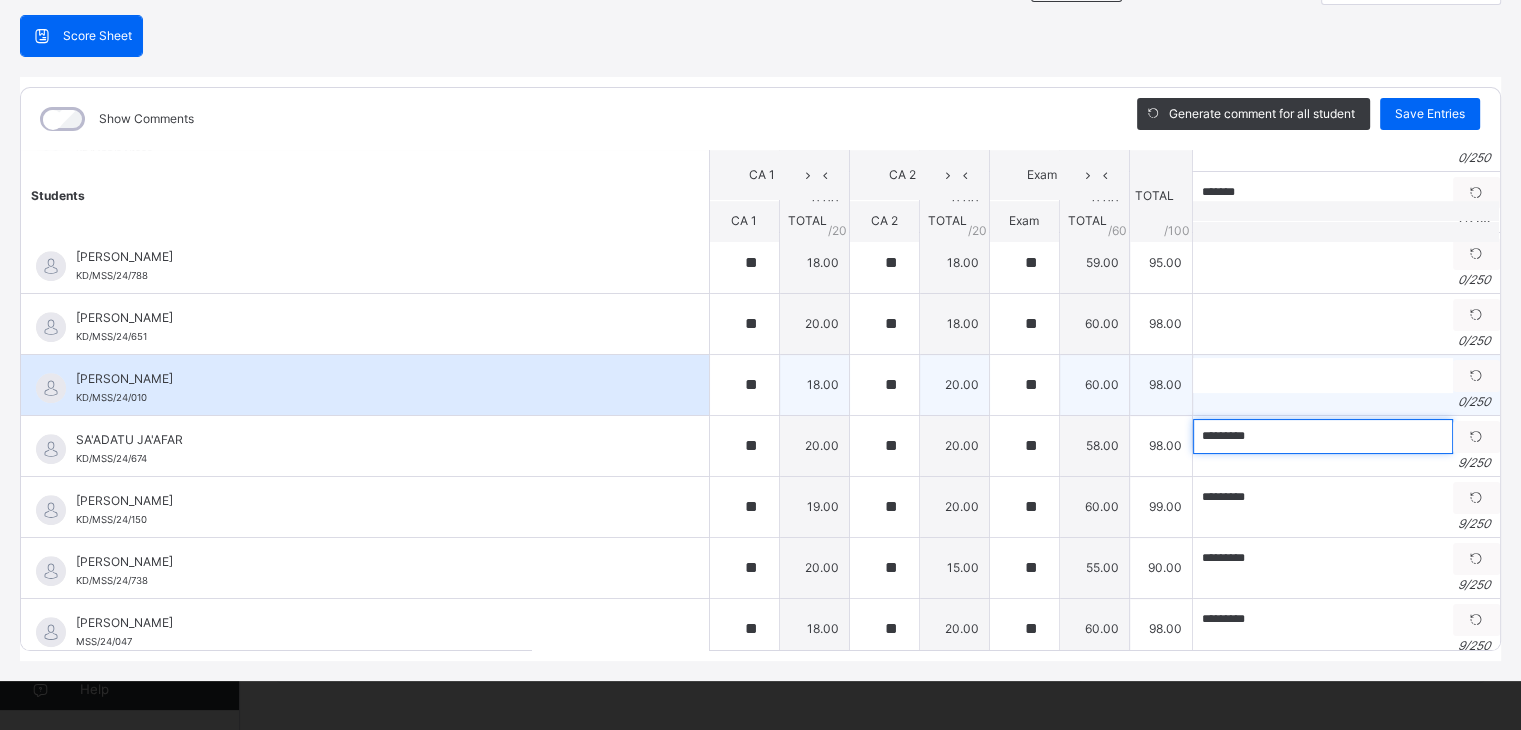 type on "*********" 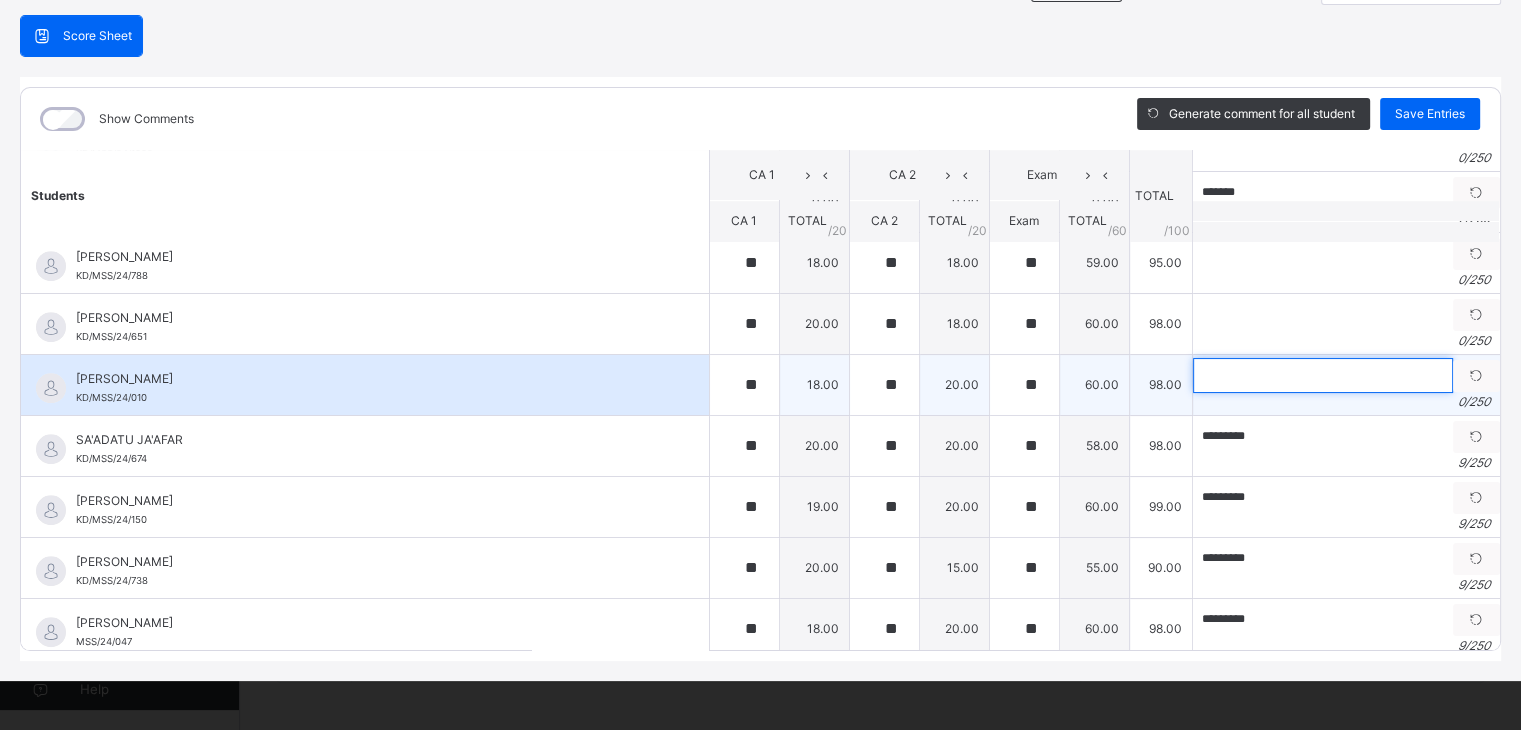 click at bounding box center (1323, 375) 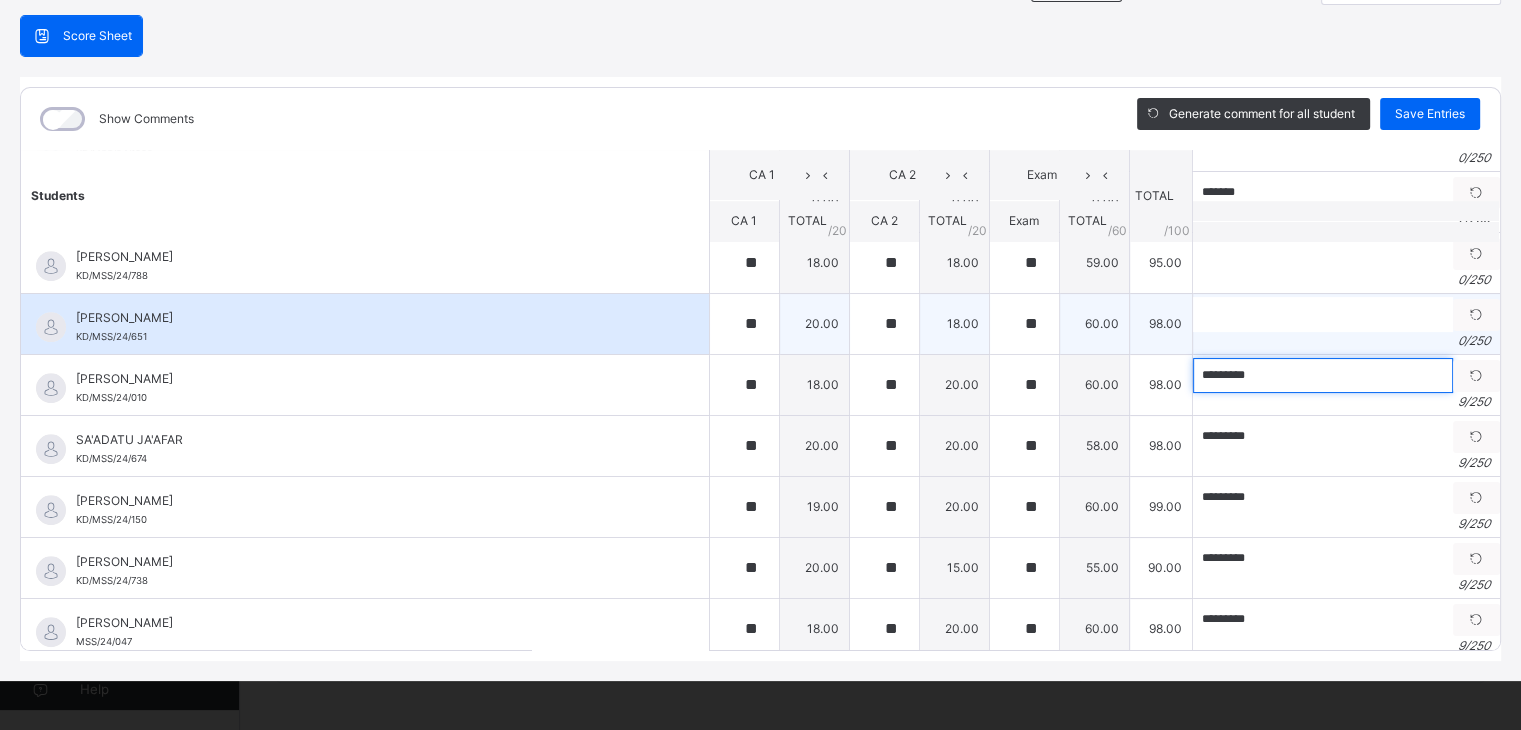 type on "*********" 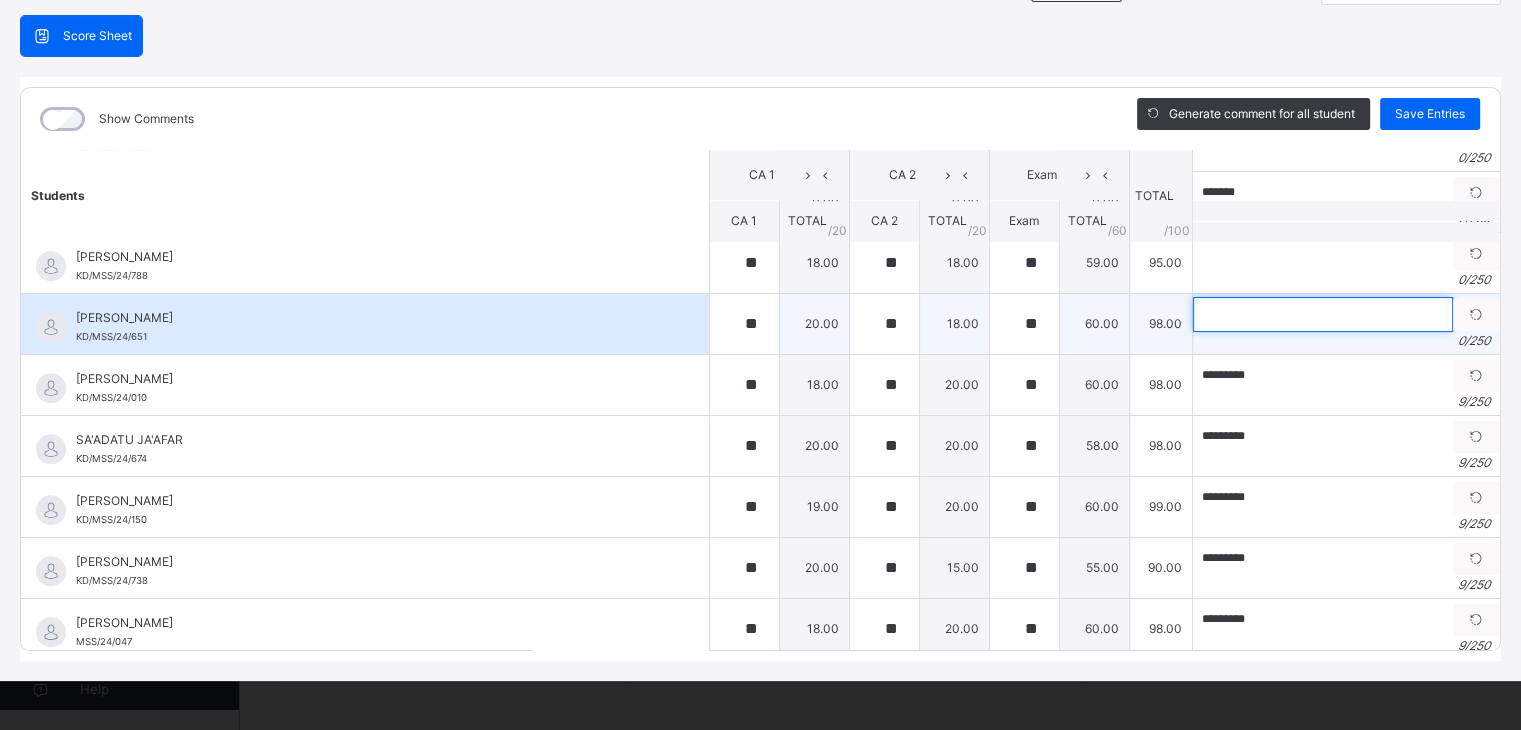 click at bounding box center [1323, 314] 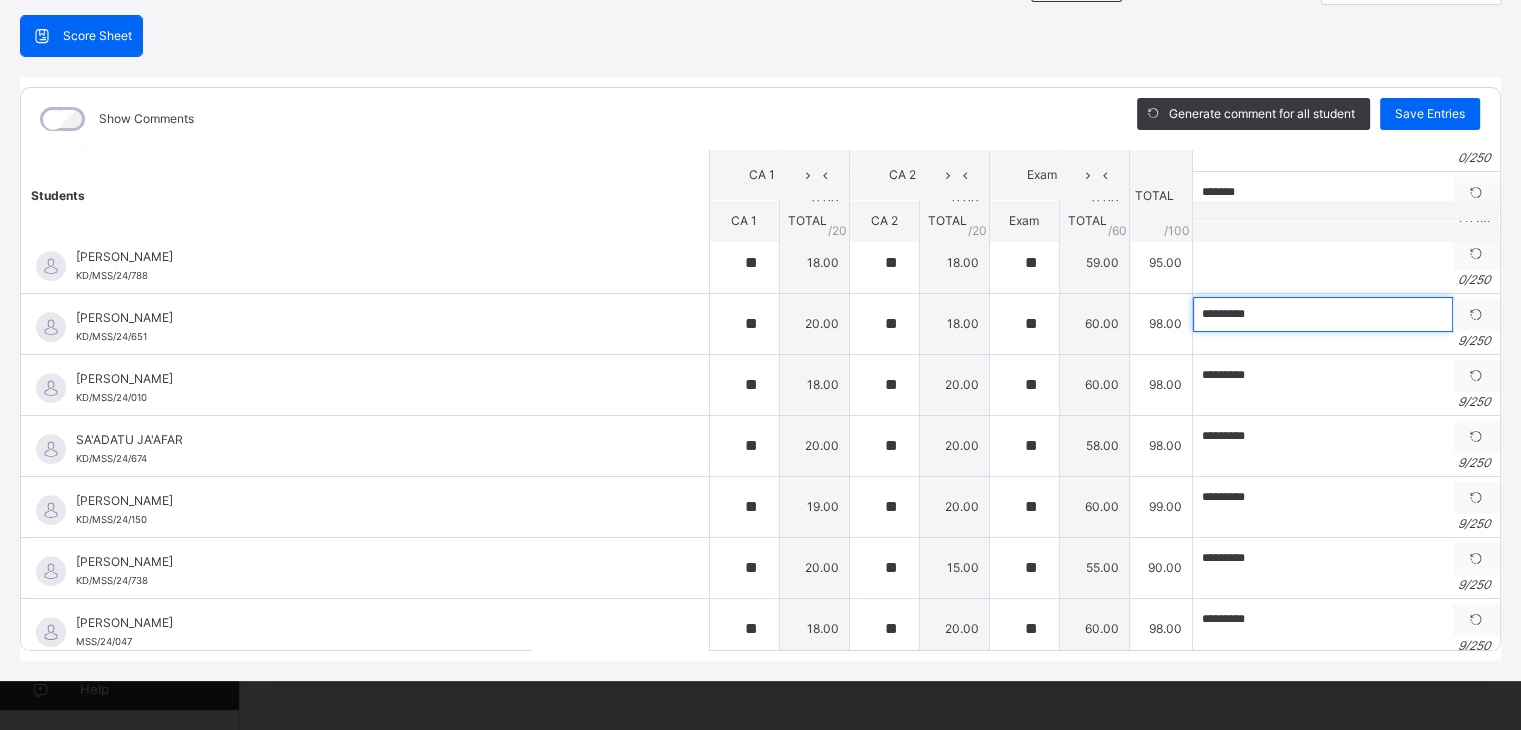 type on "*********" 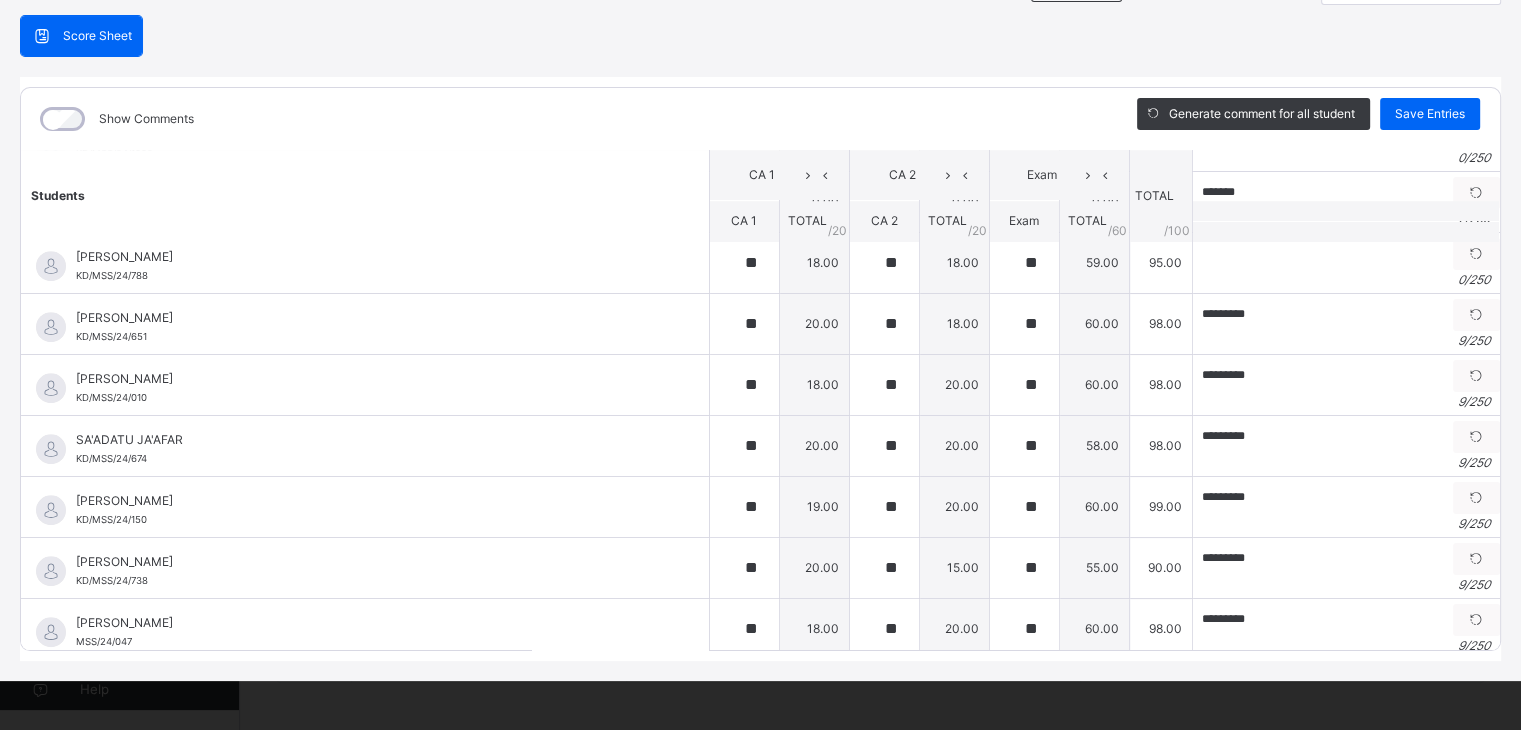 click at bounding box center (1345, 232) 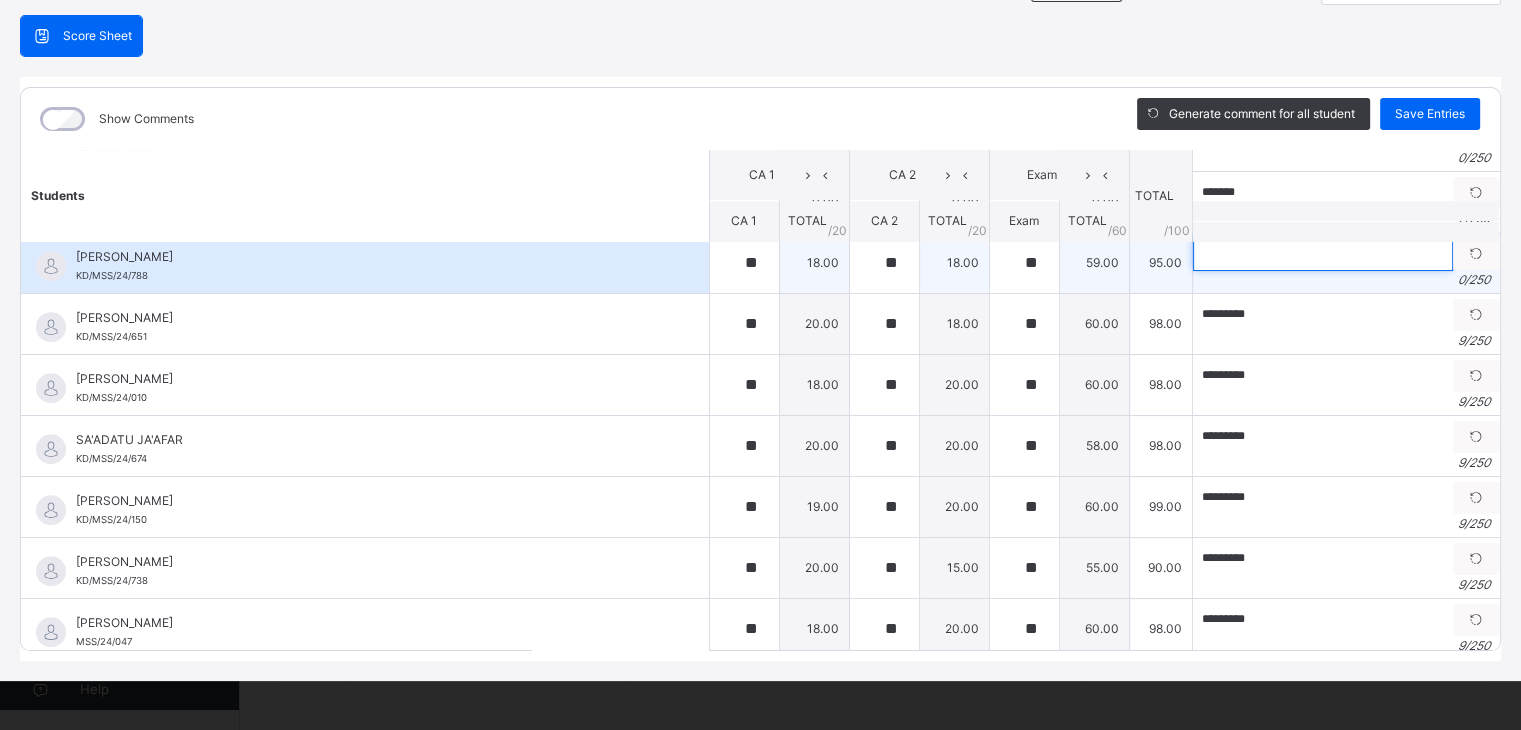 click at bounding box center [1323, 253] 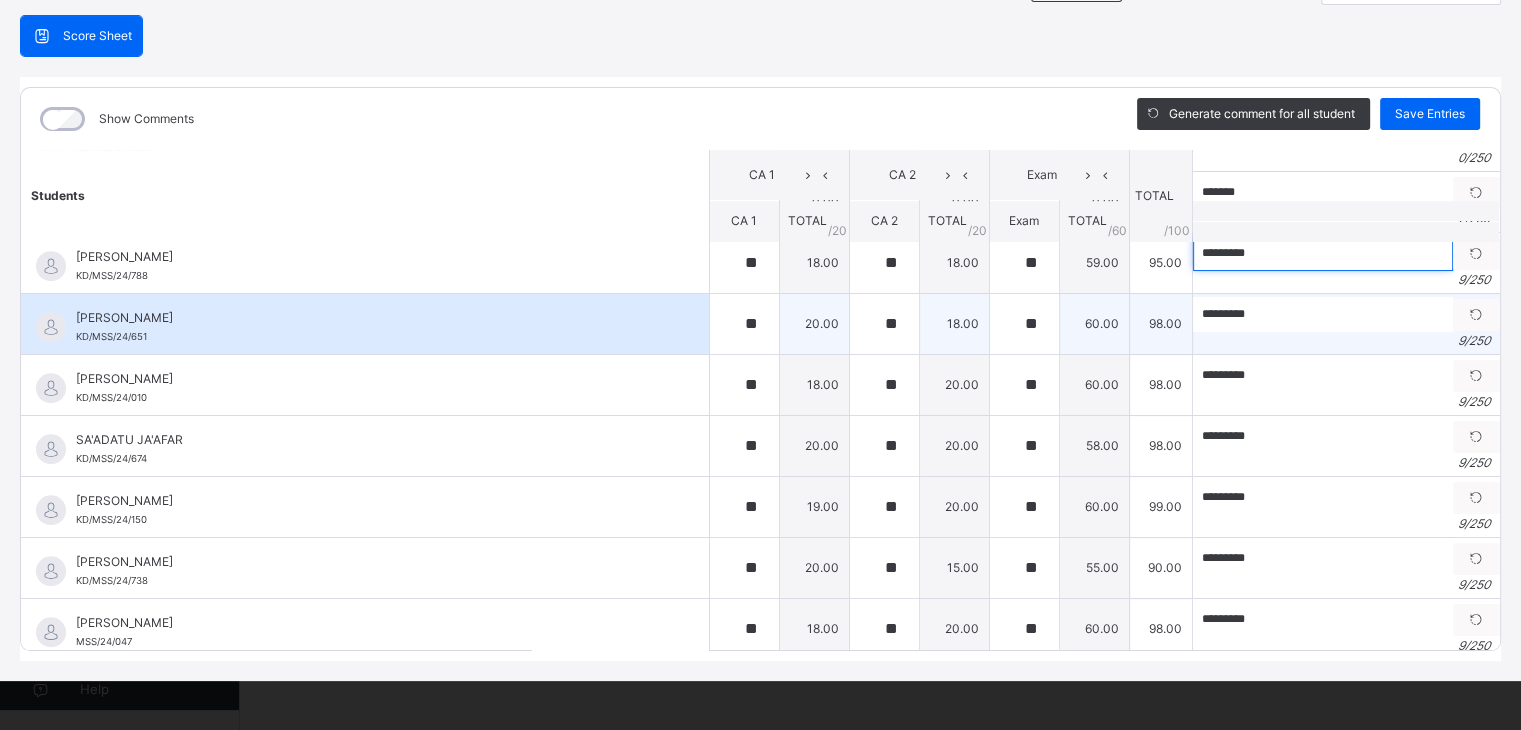 type on "*********" 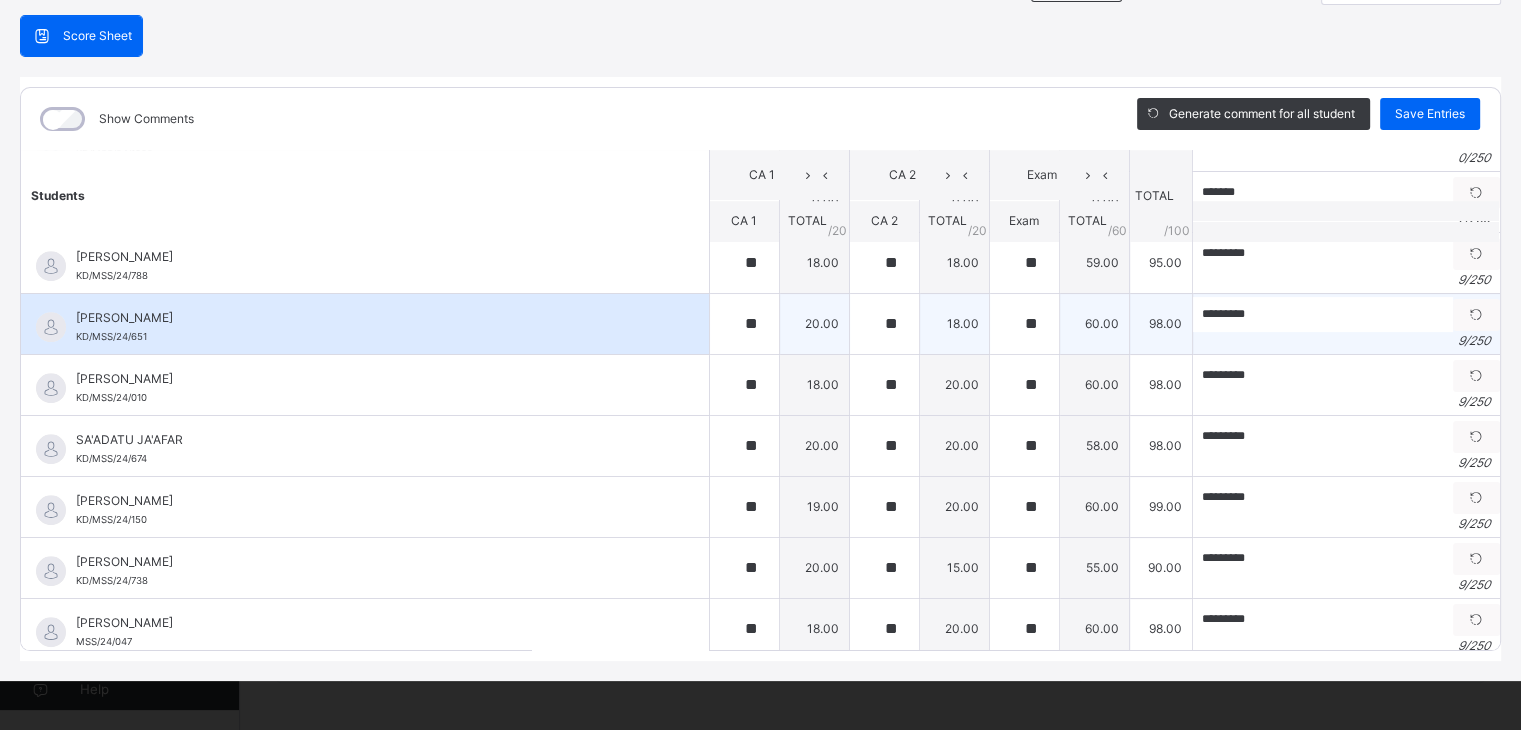 click on "[PERSON_NAME]" at bounding box center (370, 318) 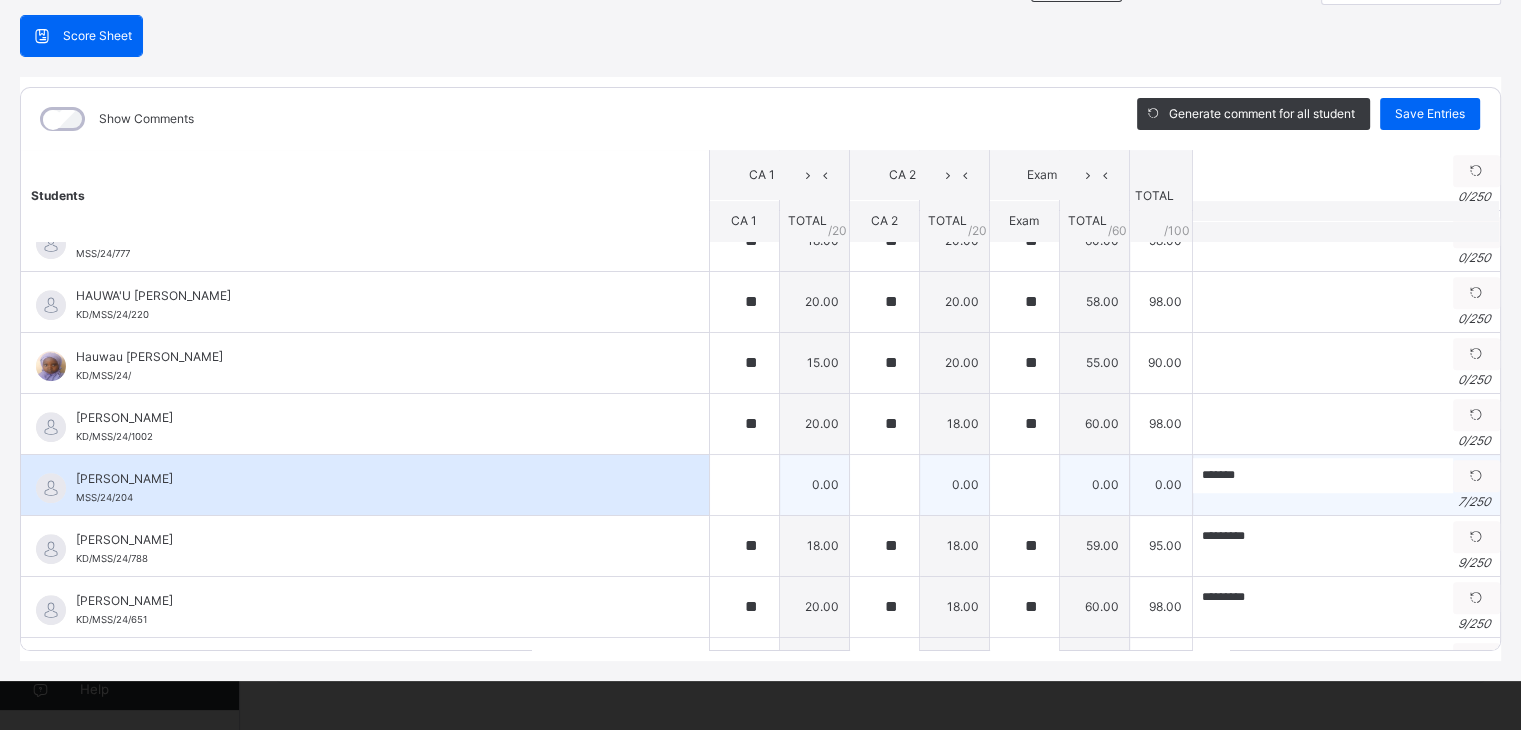 scroll, scrollTop: 1216, scrollLeft: 0, axis: vertical 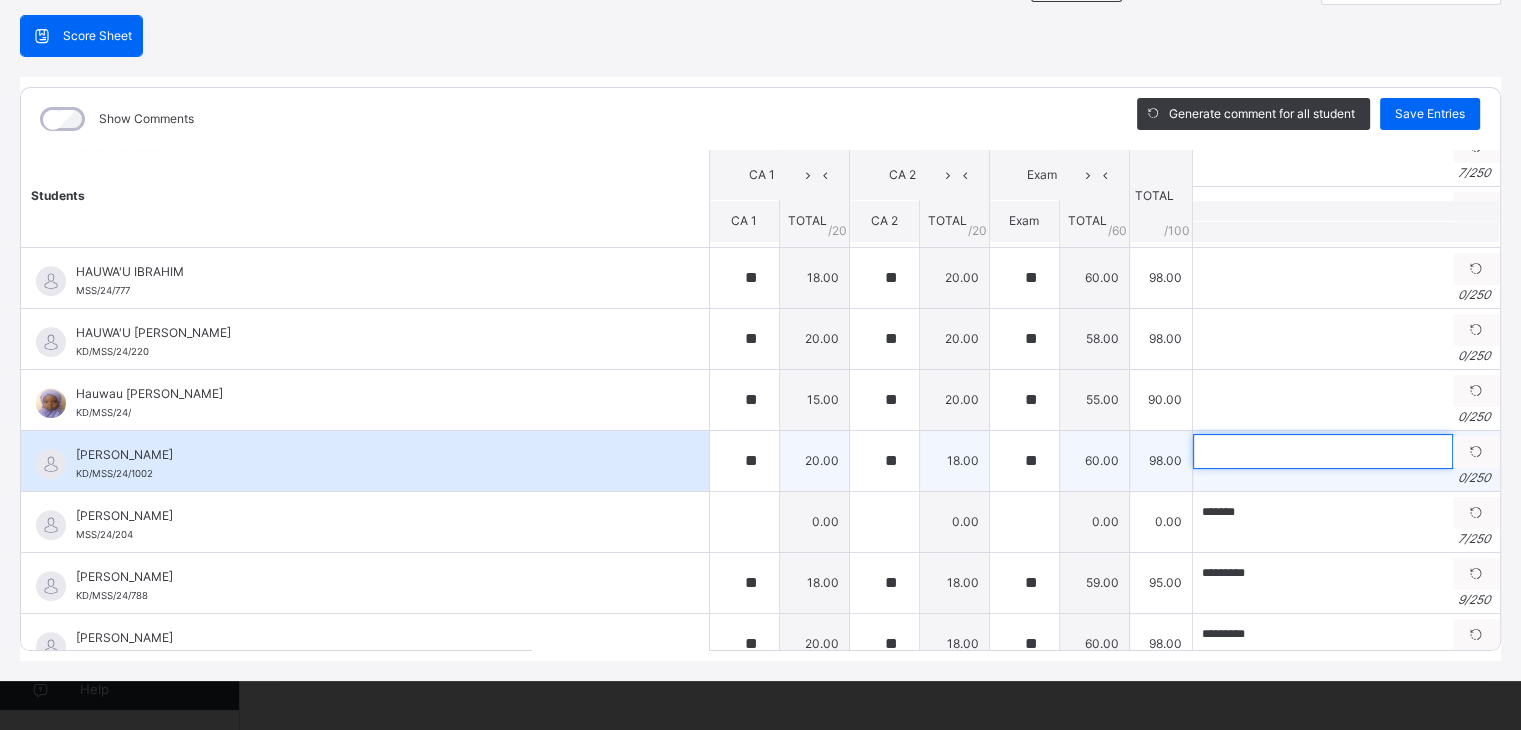 click at bounding box center [1323, 451] 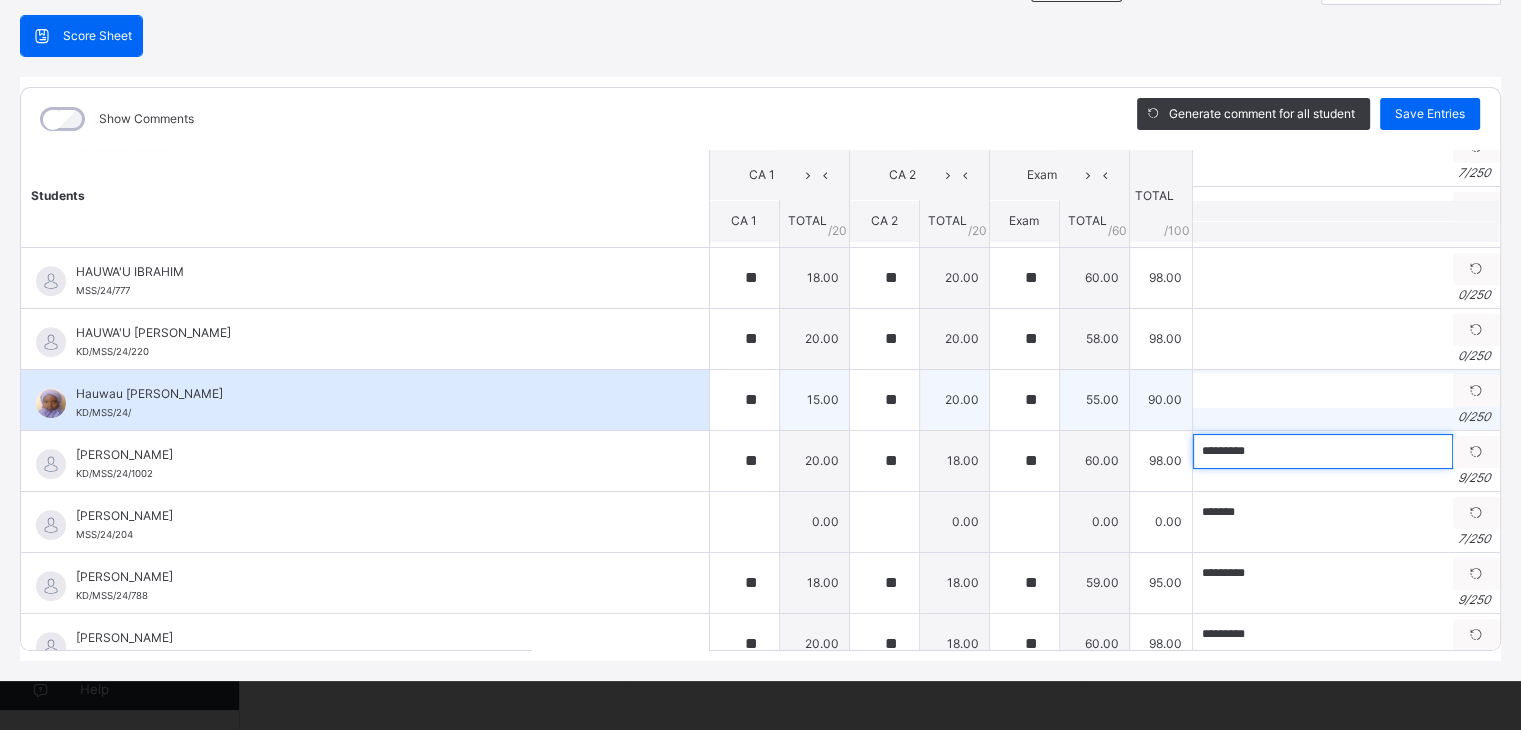 type on "*********" 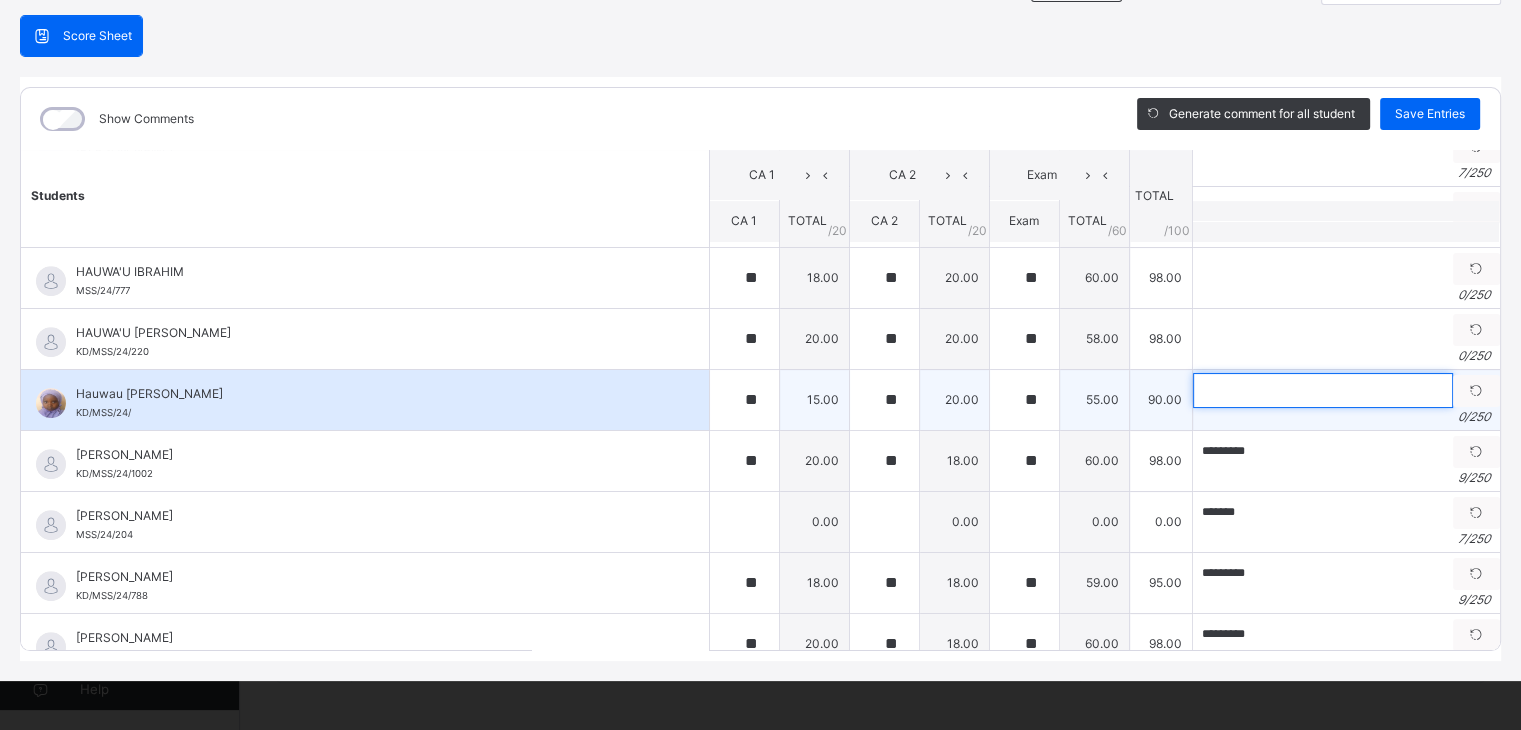 click at bounding box center (1323, 390) 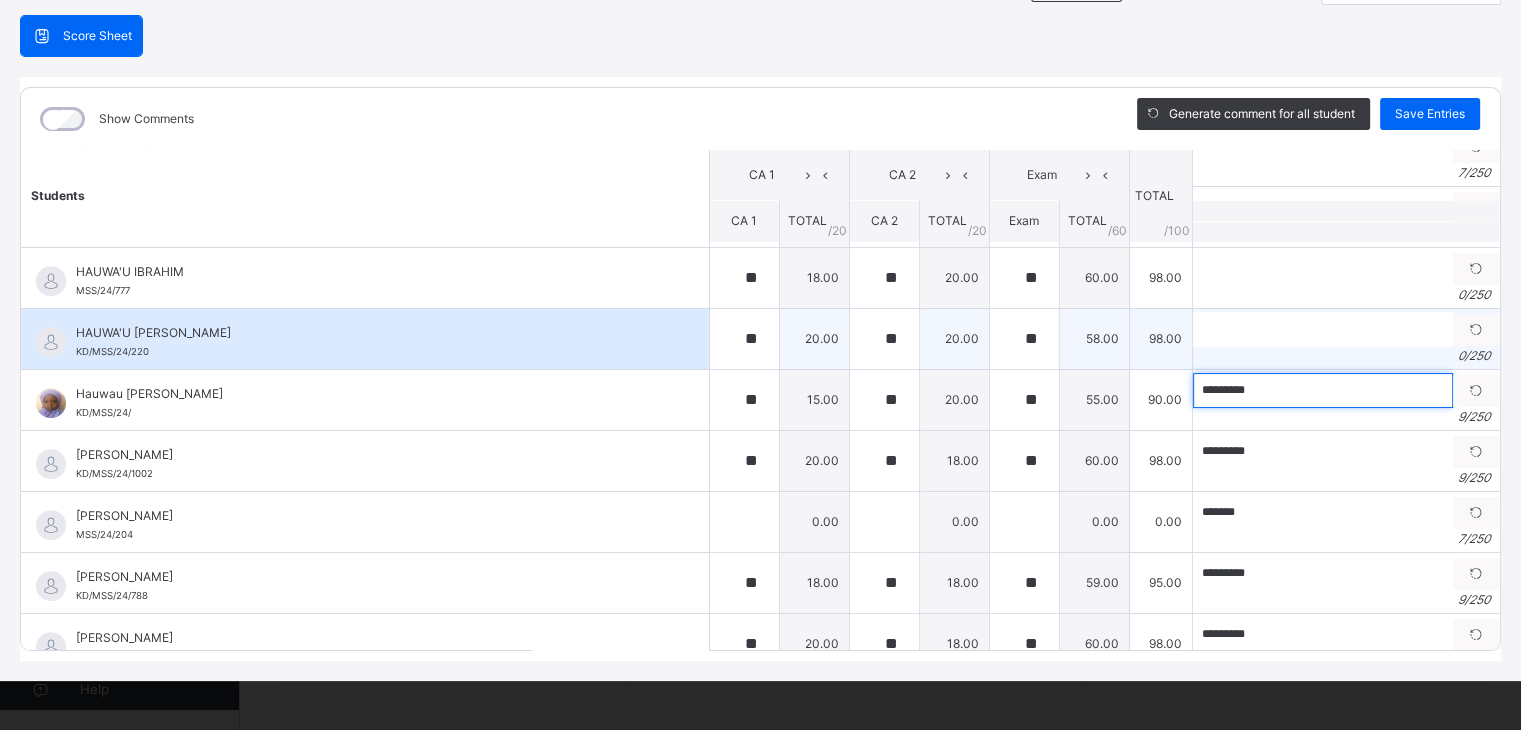 type on "*********" 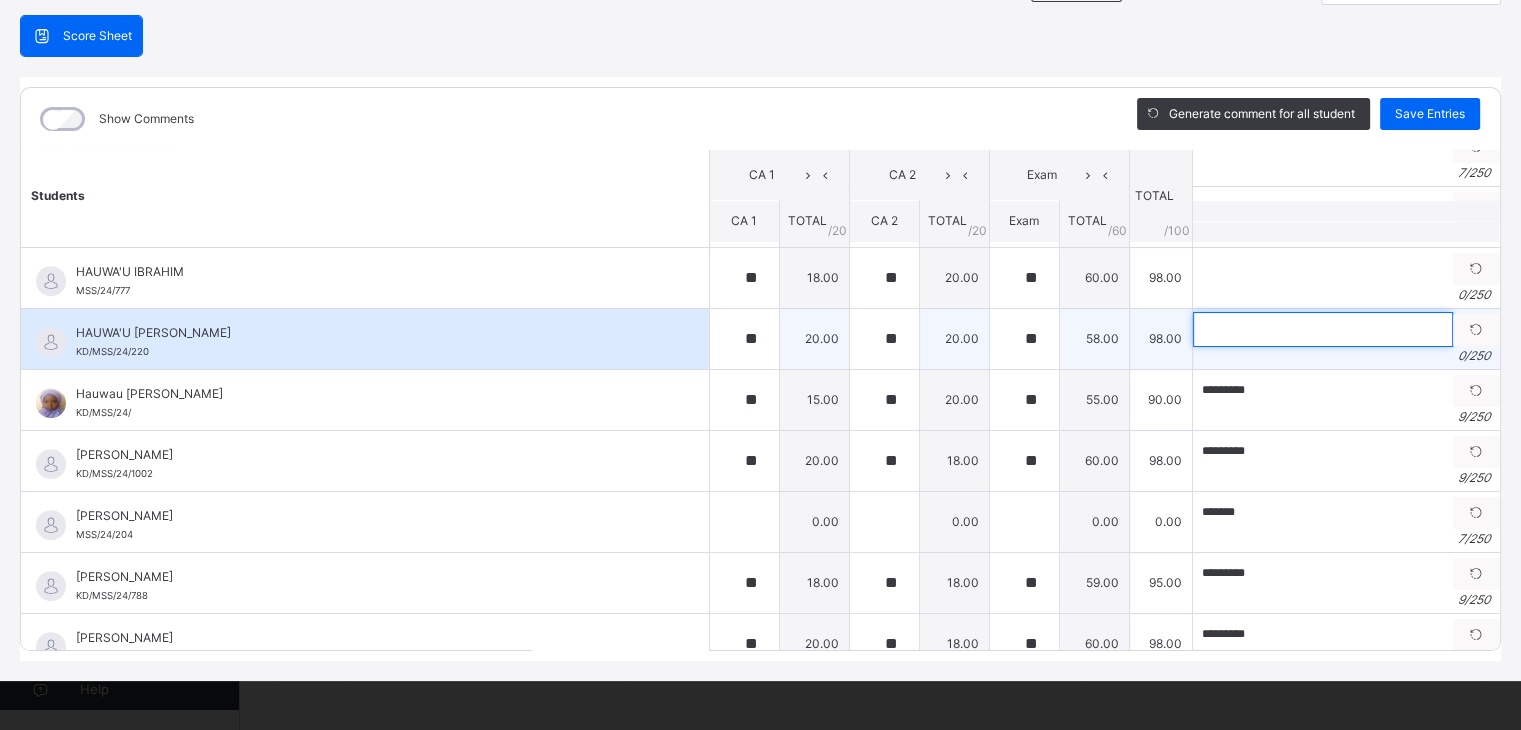 click at bounding box center (1323, 329) 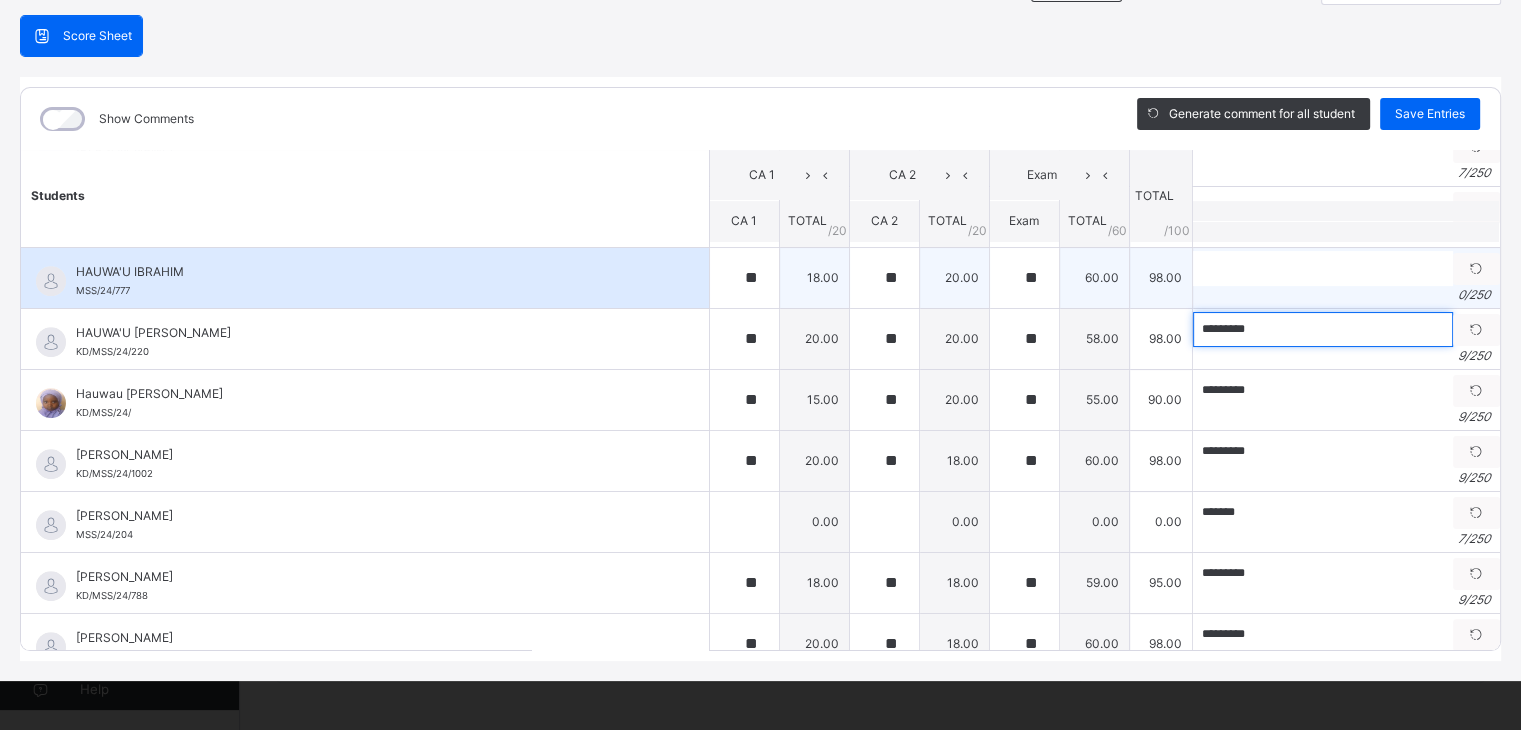 type on "*********" 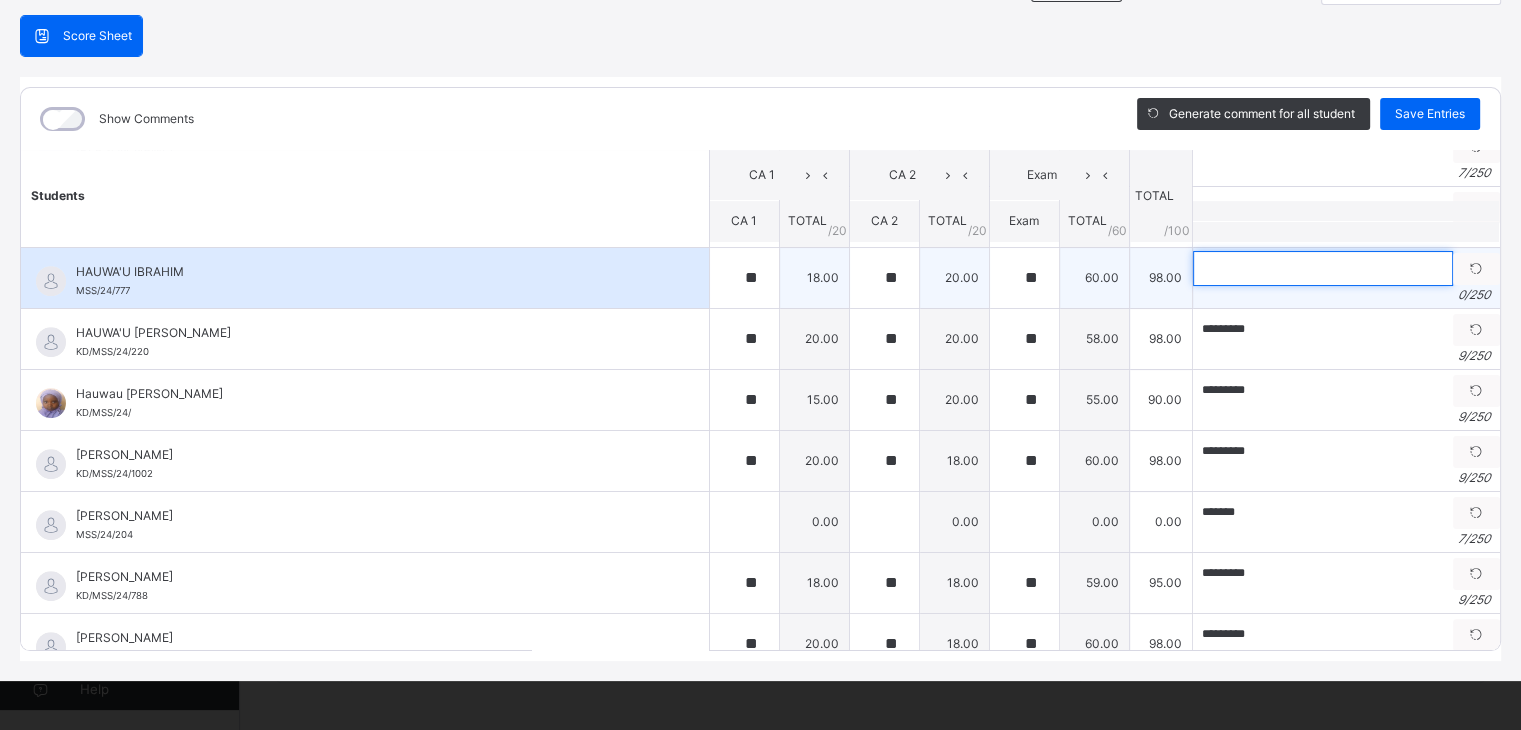 click at bounding box center [1323, 268] 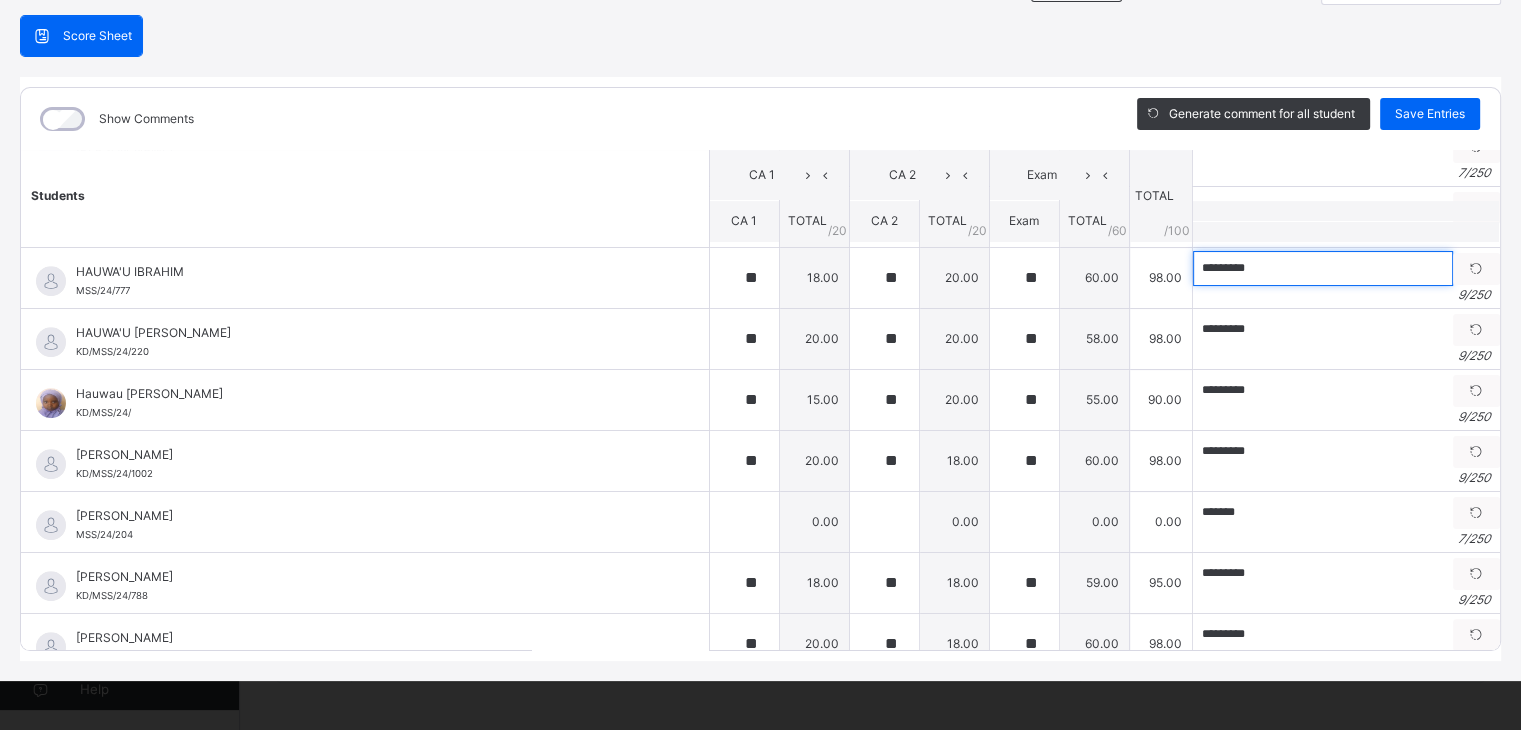 type on "*********" 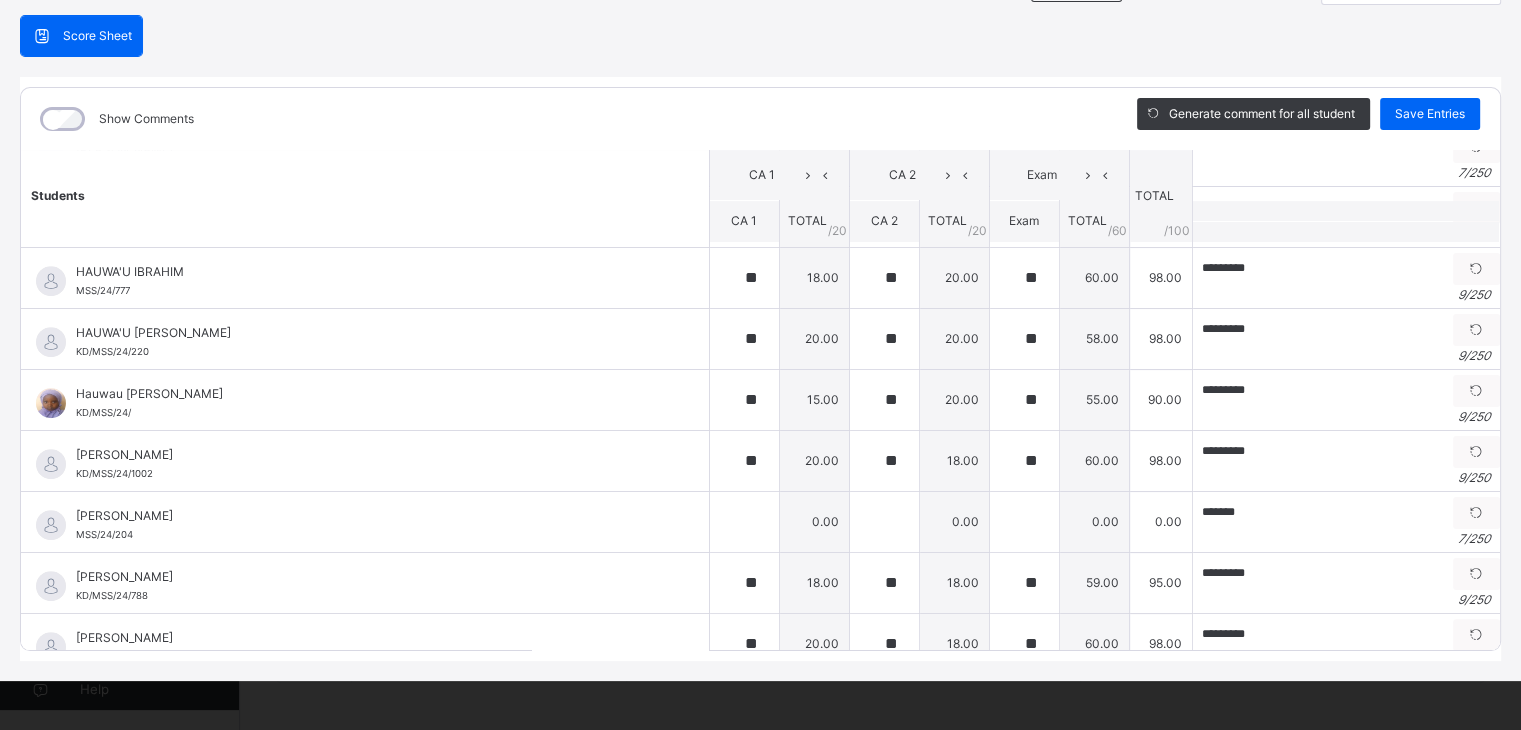 click at bounding box center [1345, 211] 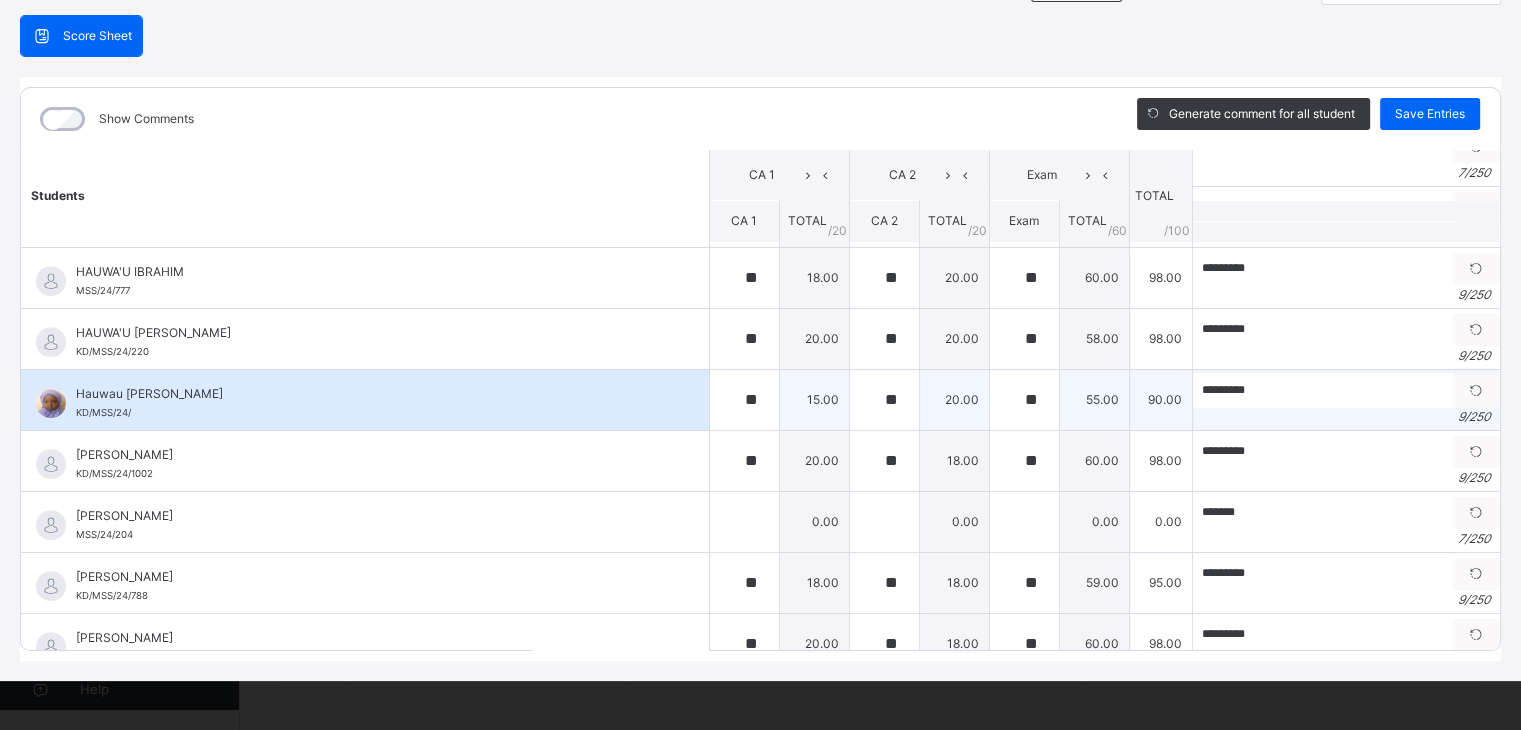 click on "Hauwau [PERSON_NAME]" at bounding box center [370, 394] 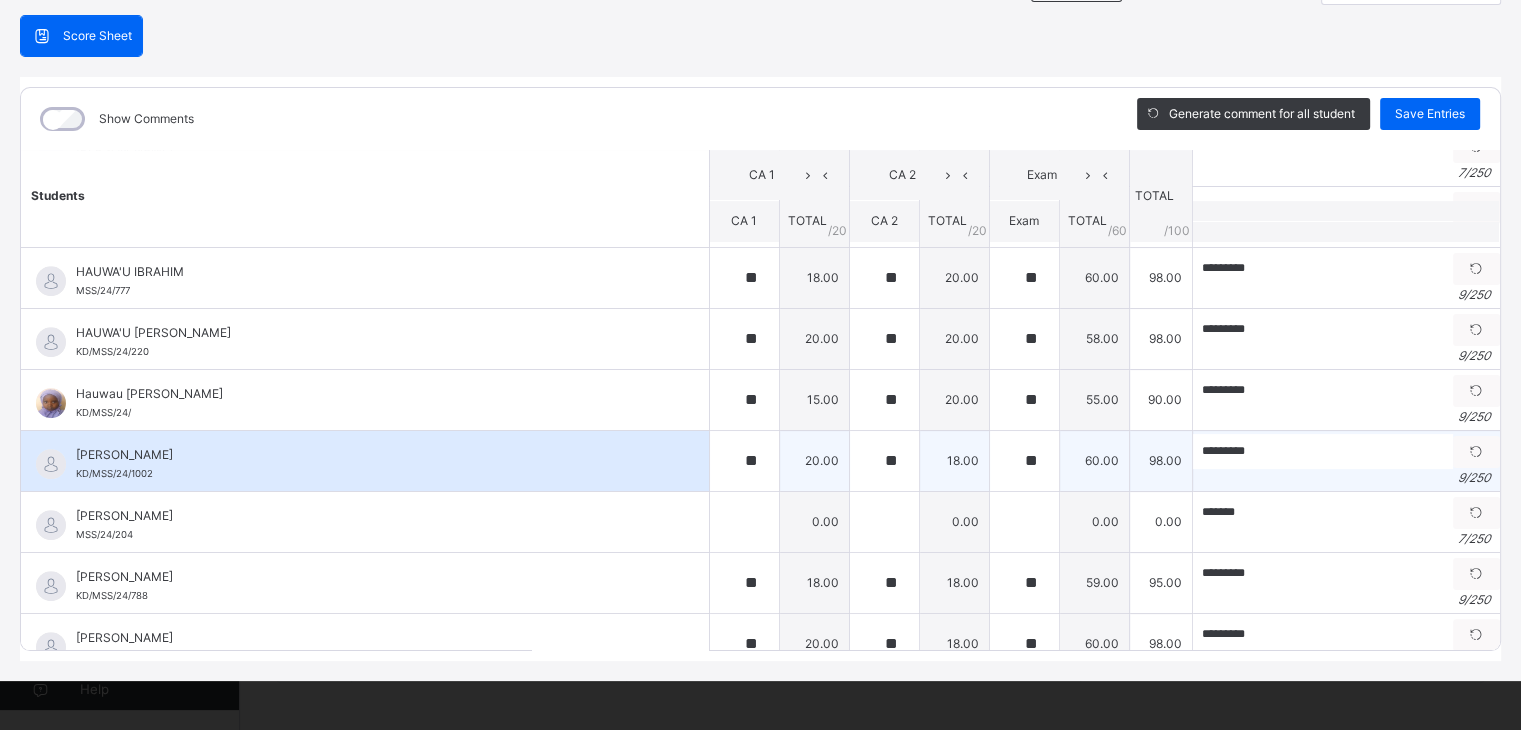click on "[PERSON_NAME]" at bounding box center (370, 455) 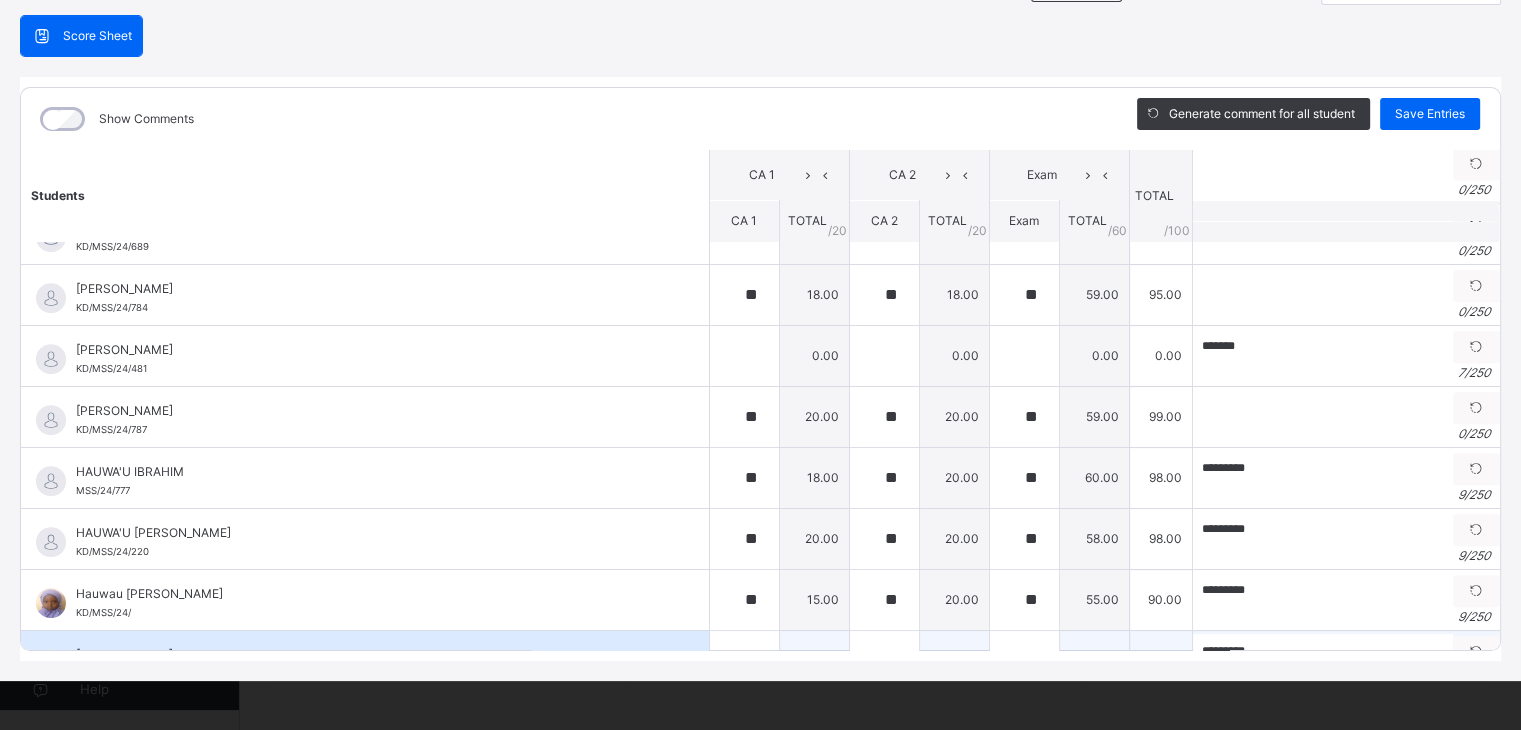scroll, scrollTop: 976, scrollLeft: 0, axis: vertical 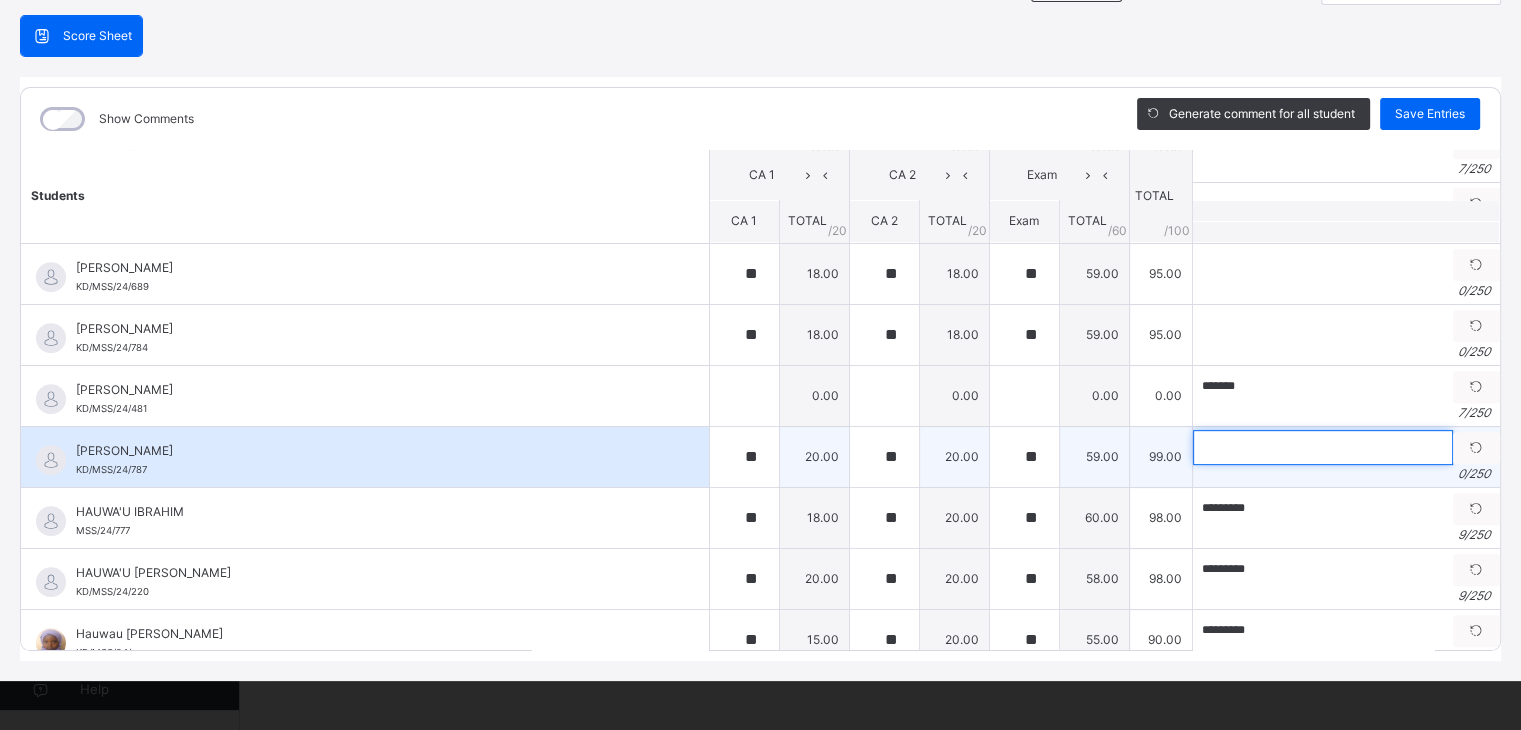 click at bounding box center (1323, 447) 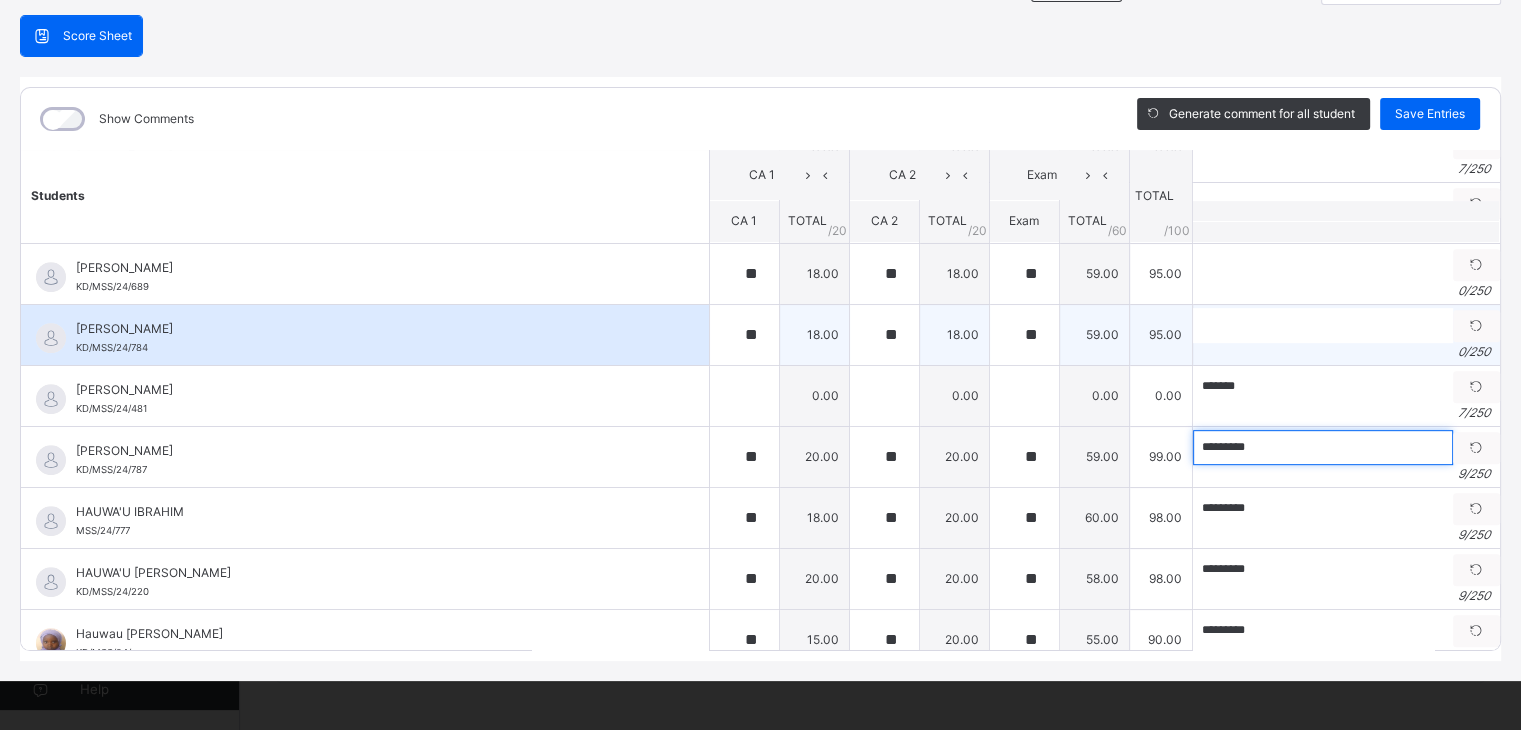 type on "*********" 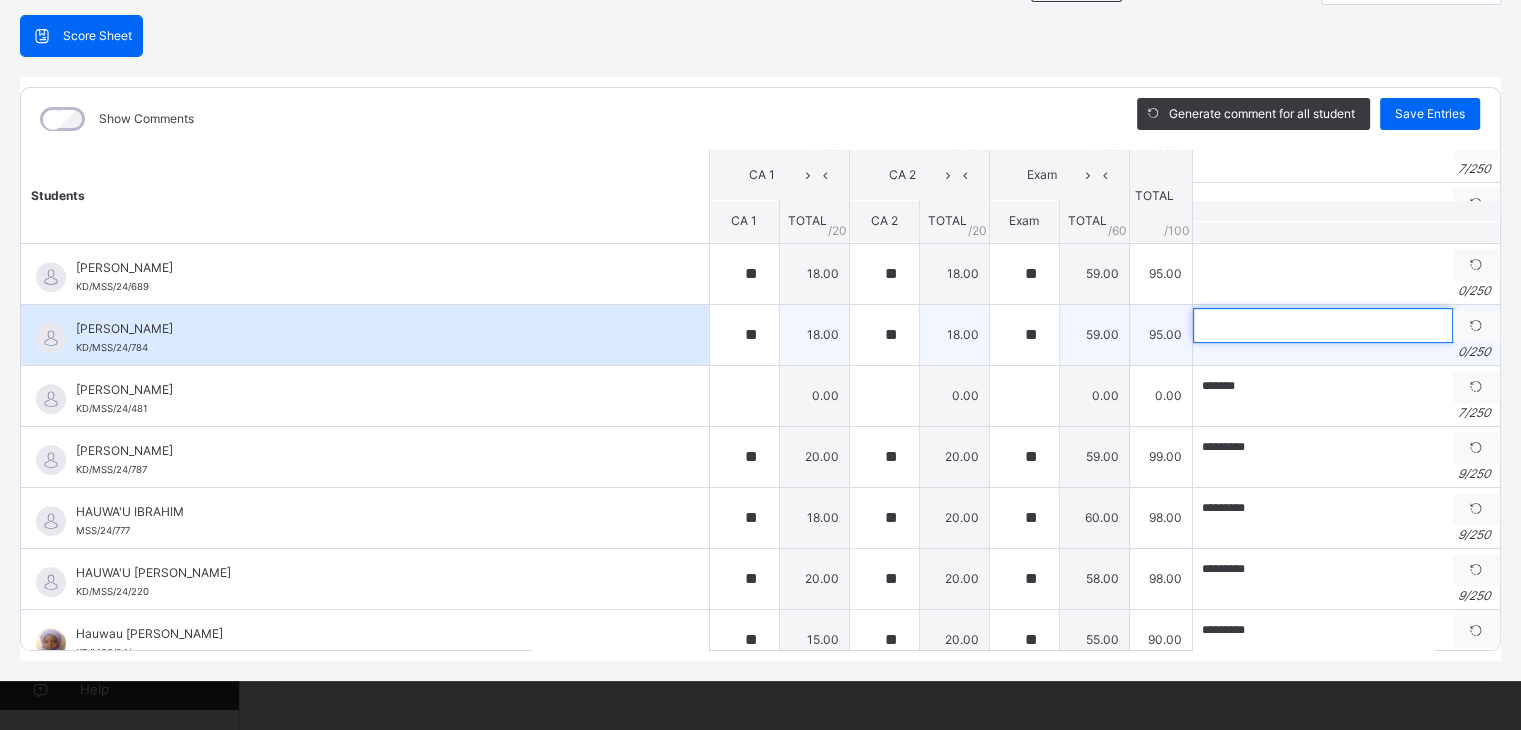 click at bounding box center [1323, 325] 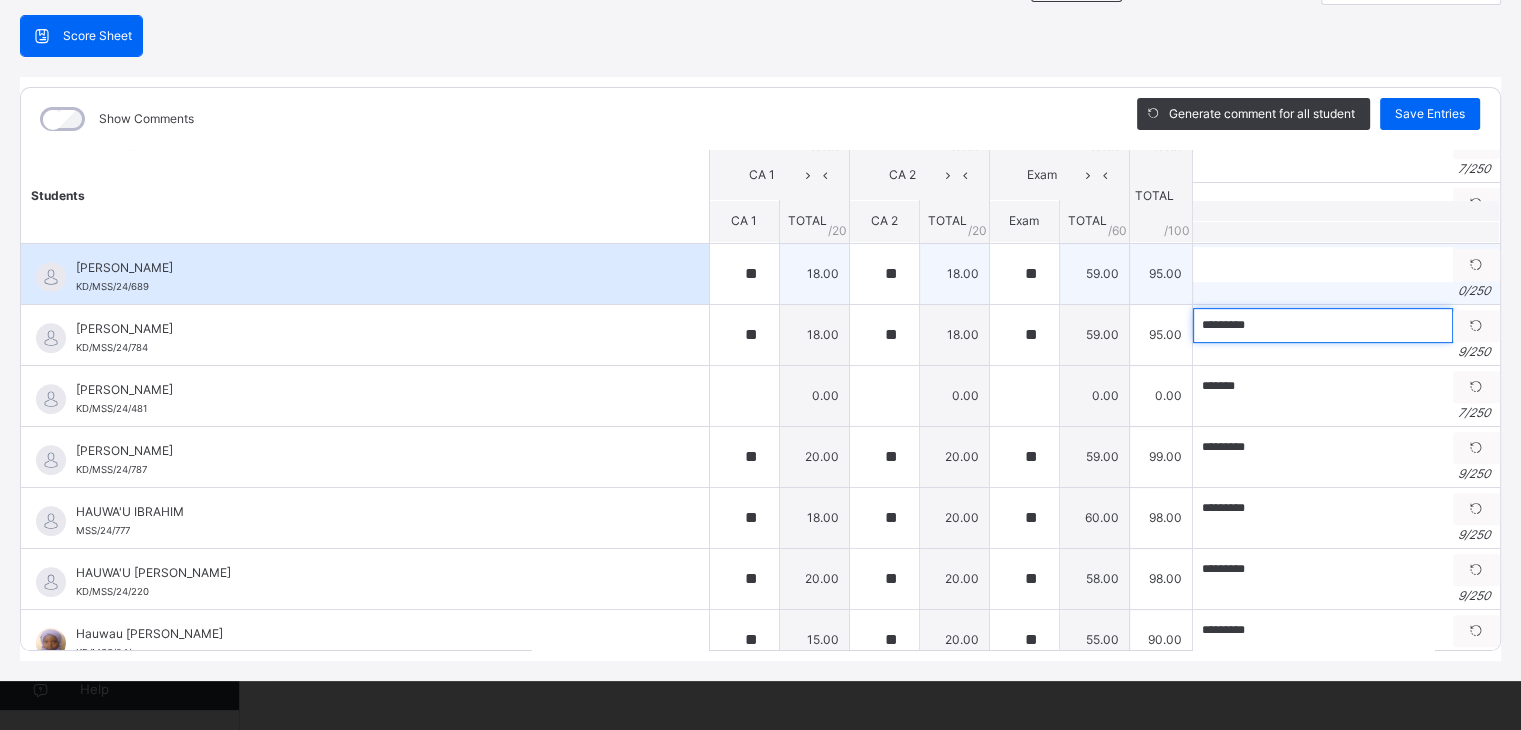 type on "*********" 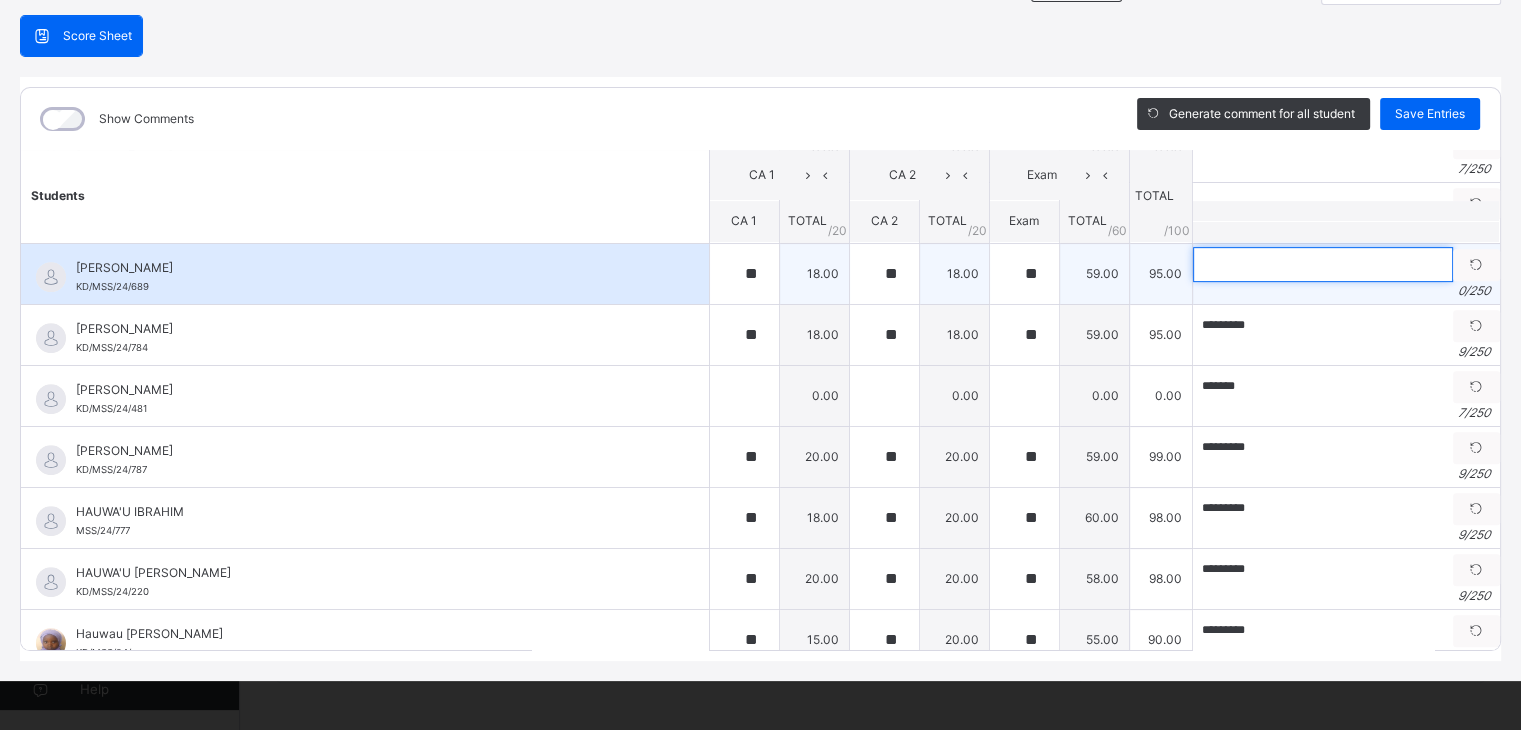 click at bounding box center (1323, 264) 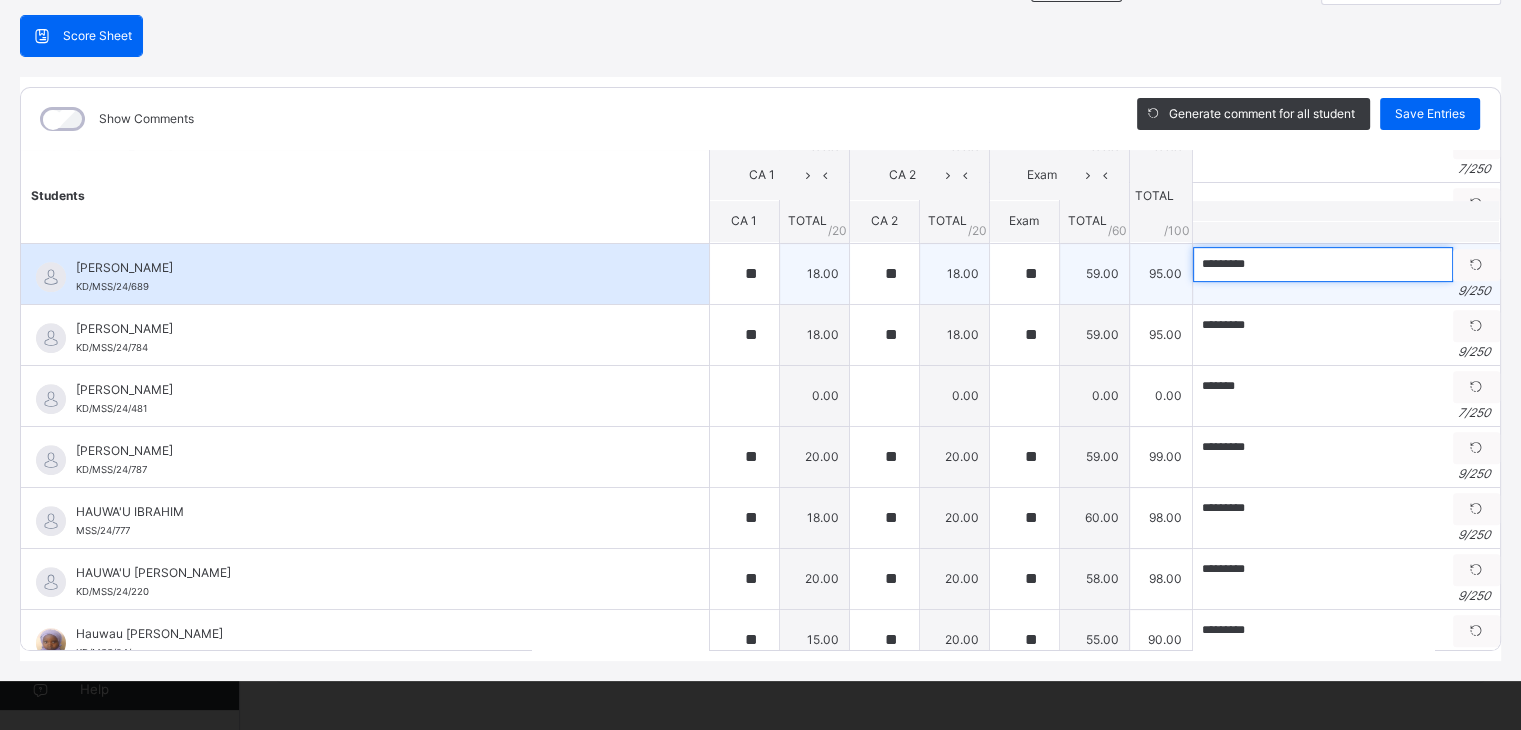 type on "*********" 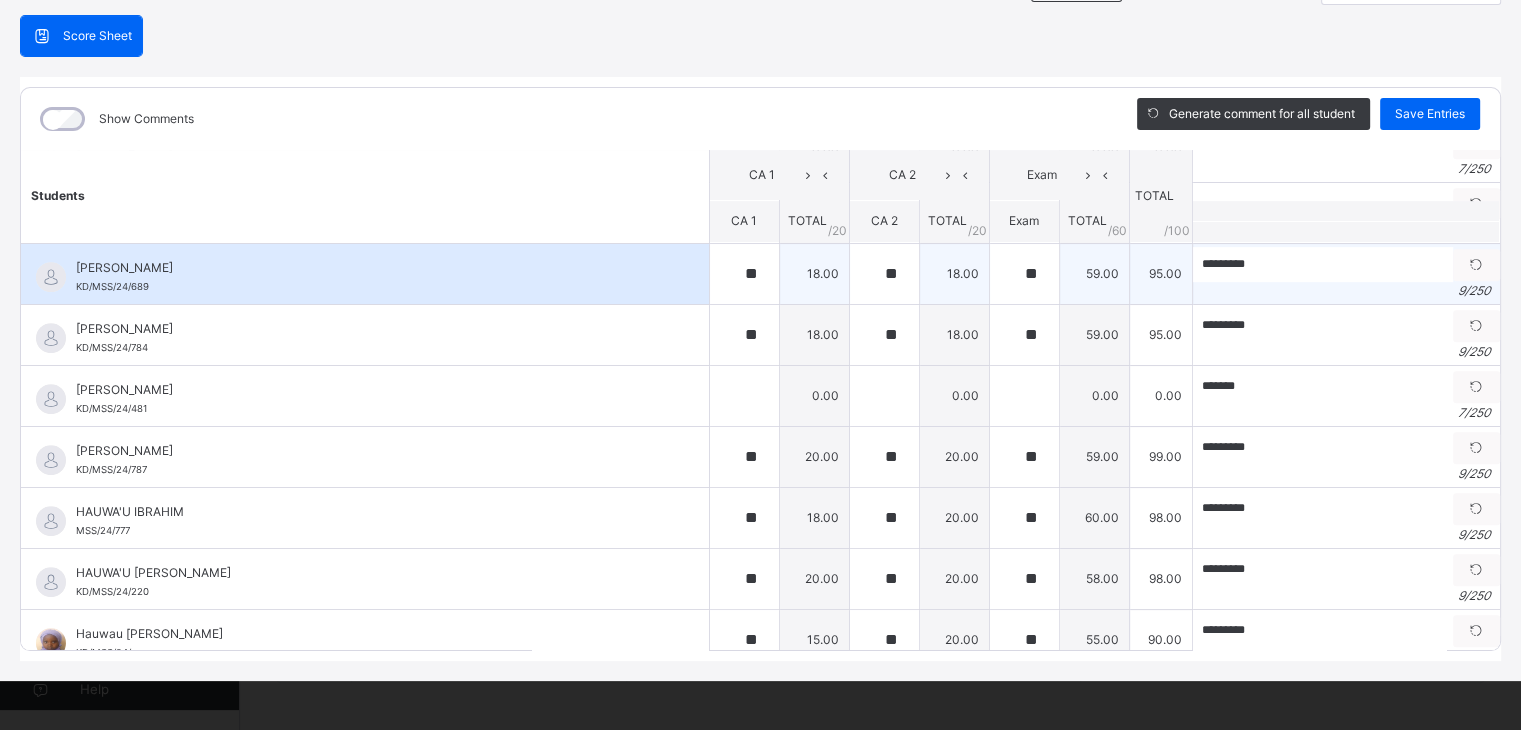 click on "[PERSON_NAME] [PERSON_NAME]/MSS/24/689" at bounding box center (365, 274) 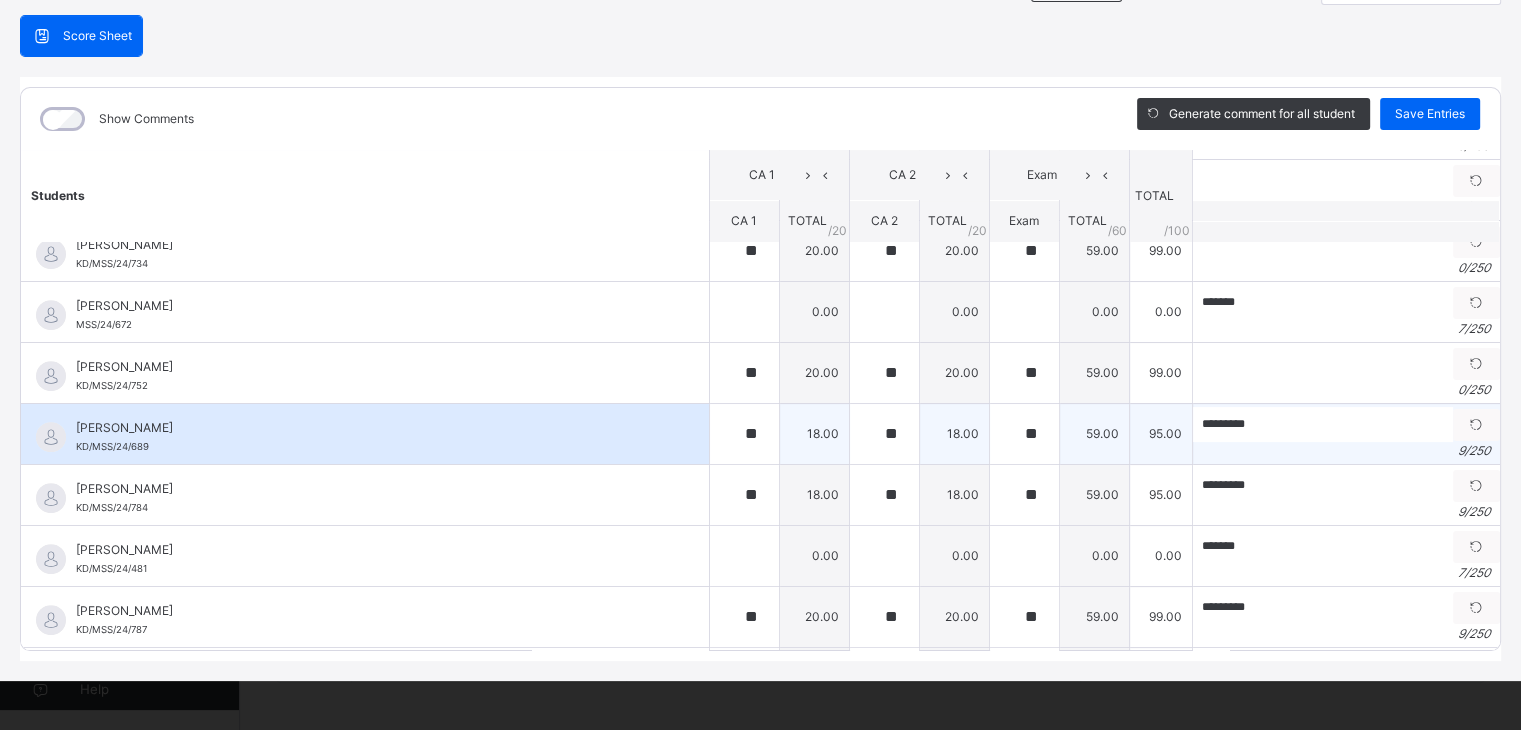 scroll, scrollTop: 776, scrollLeft: 0, axis: vertical 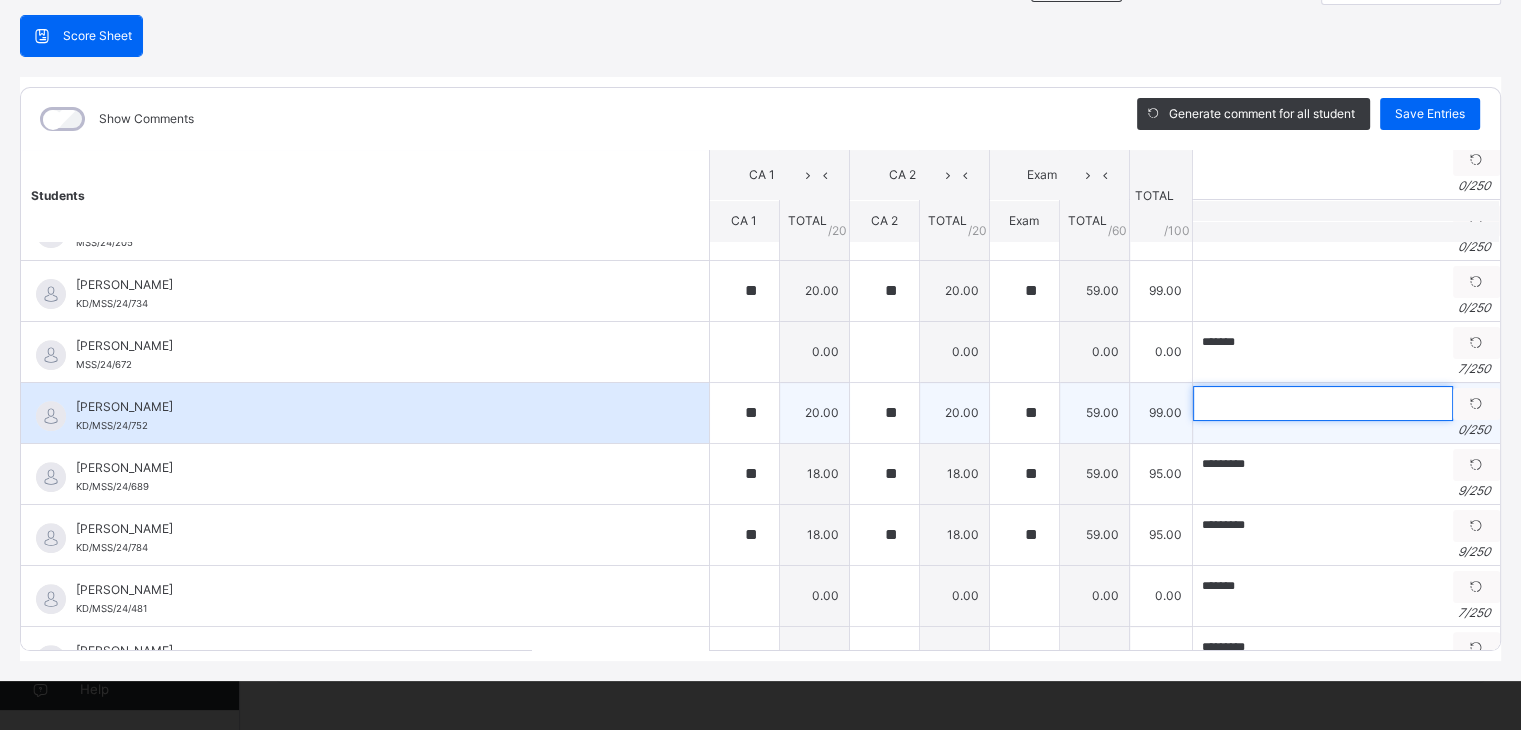 click at bounding box center [1323, 403] 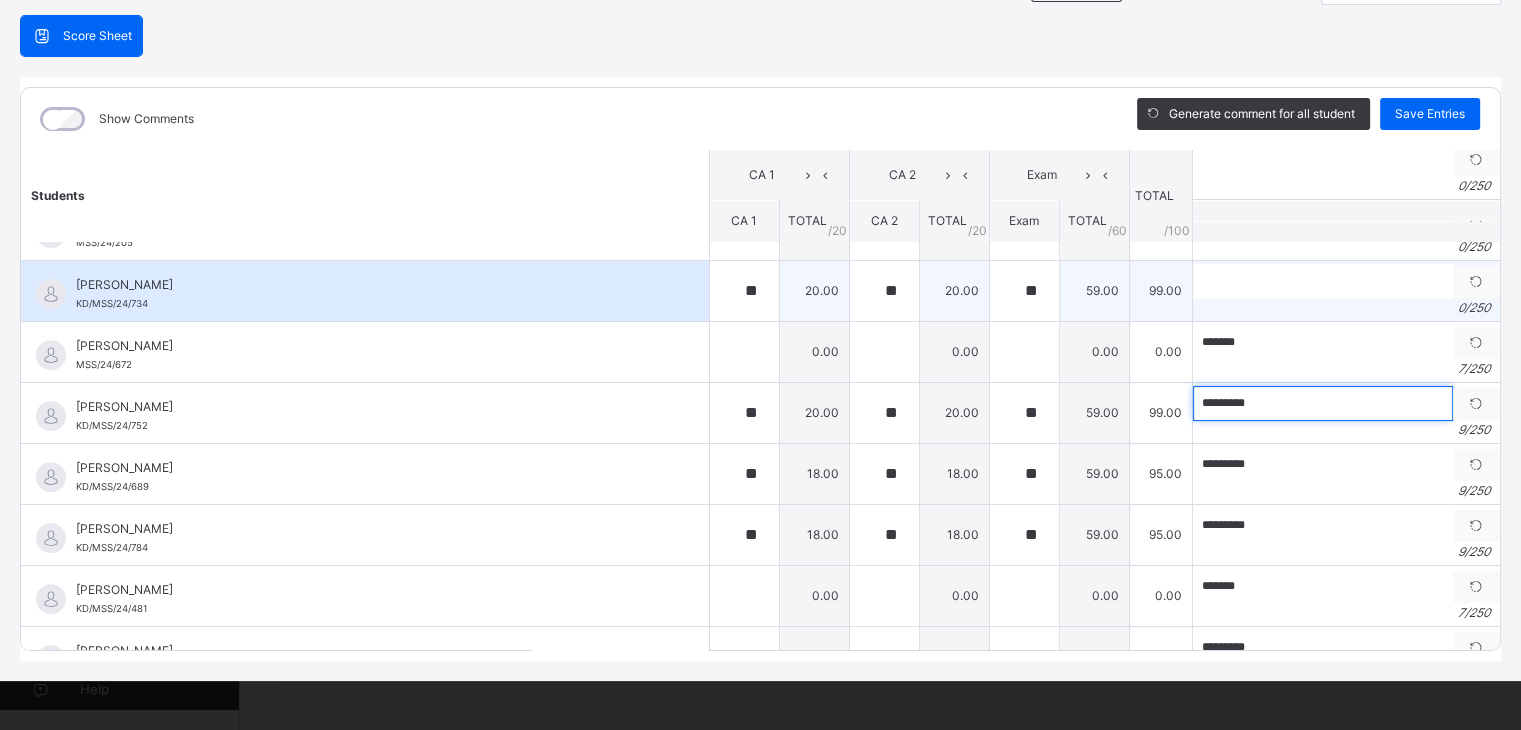 type on "*********" 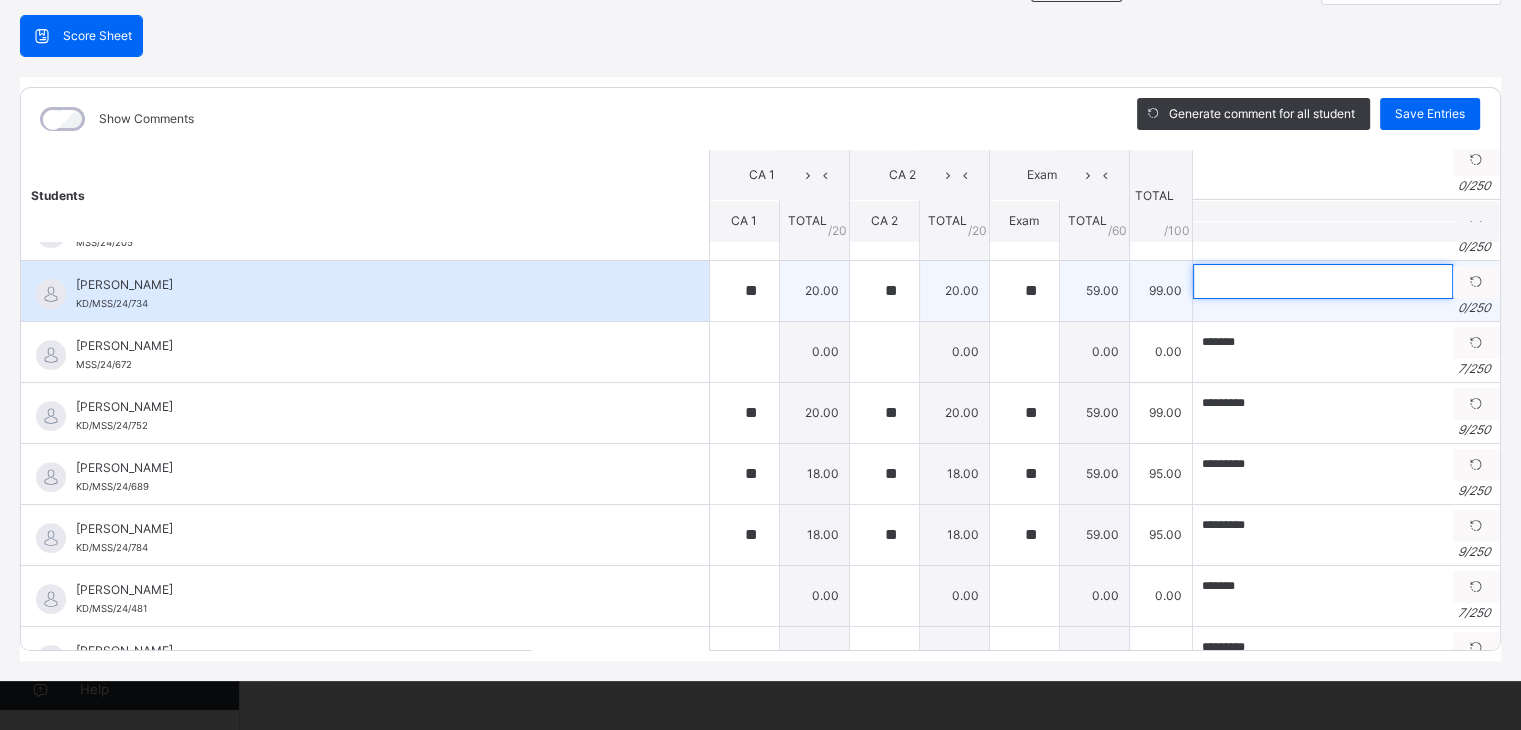 click at bounding box center [1323, 281] 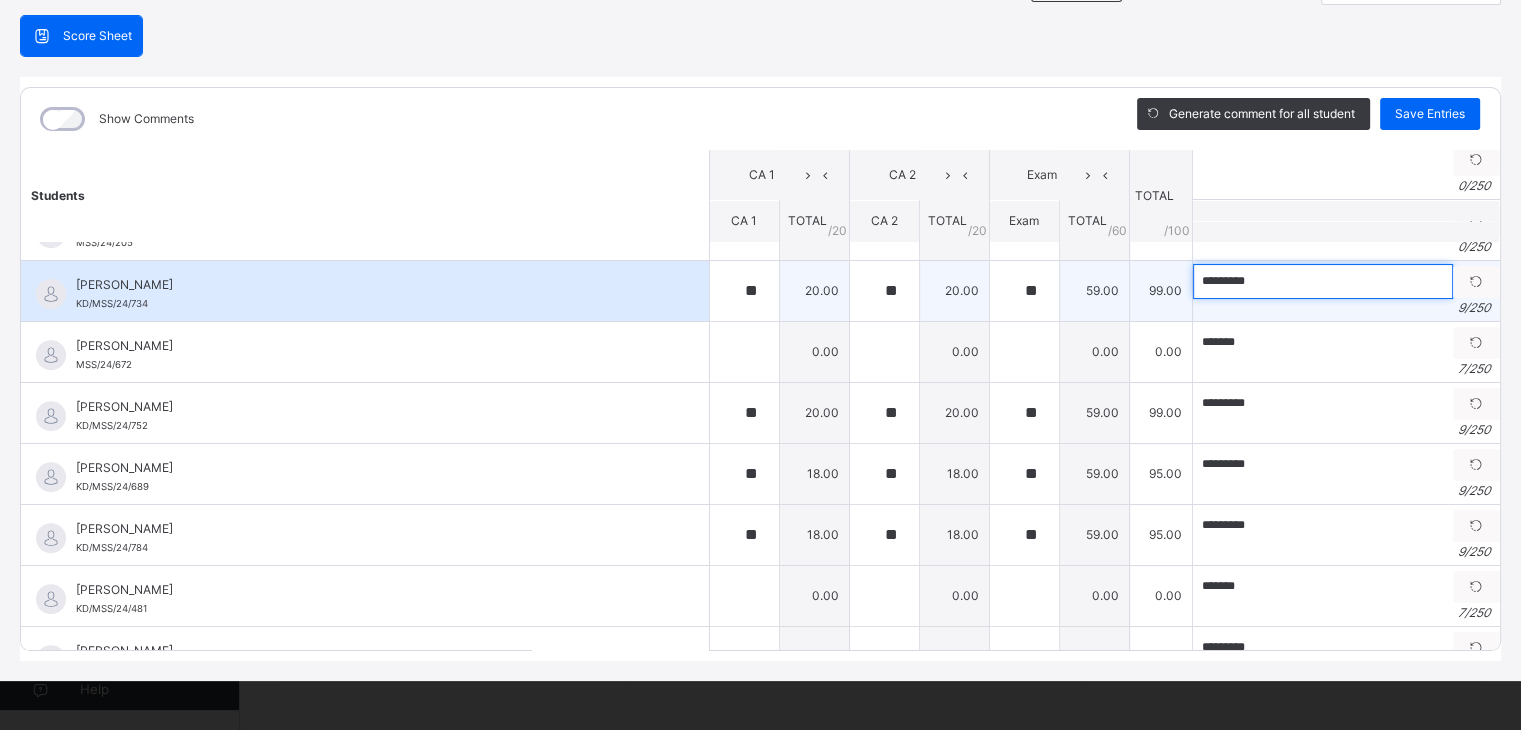 type on "*********" 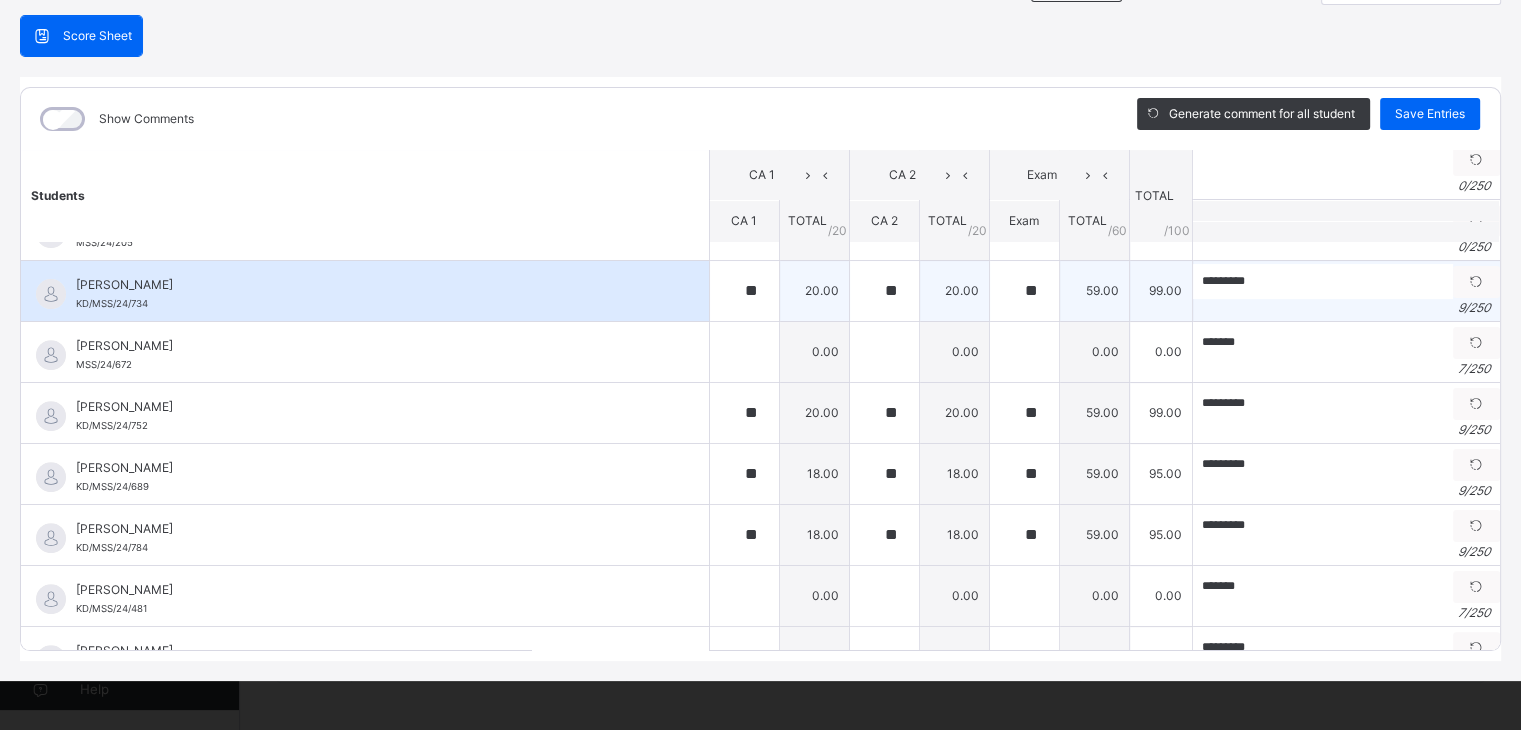 click on "[PERSON_NAME] KD/MSS/24/734" at bounding box center [370, 294] 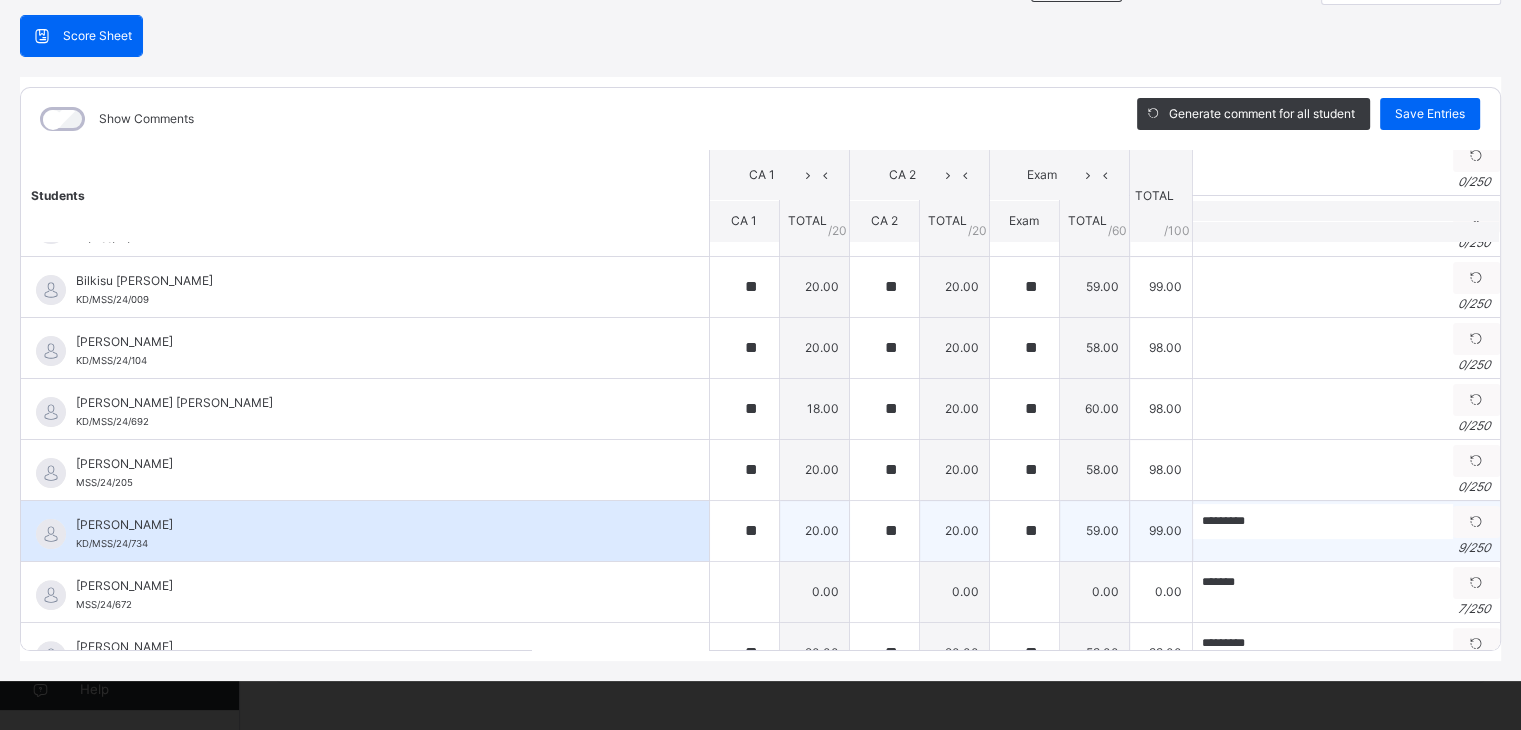 scroll, scrollTop: 496, scrollLeft: 0, axis: vertical 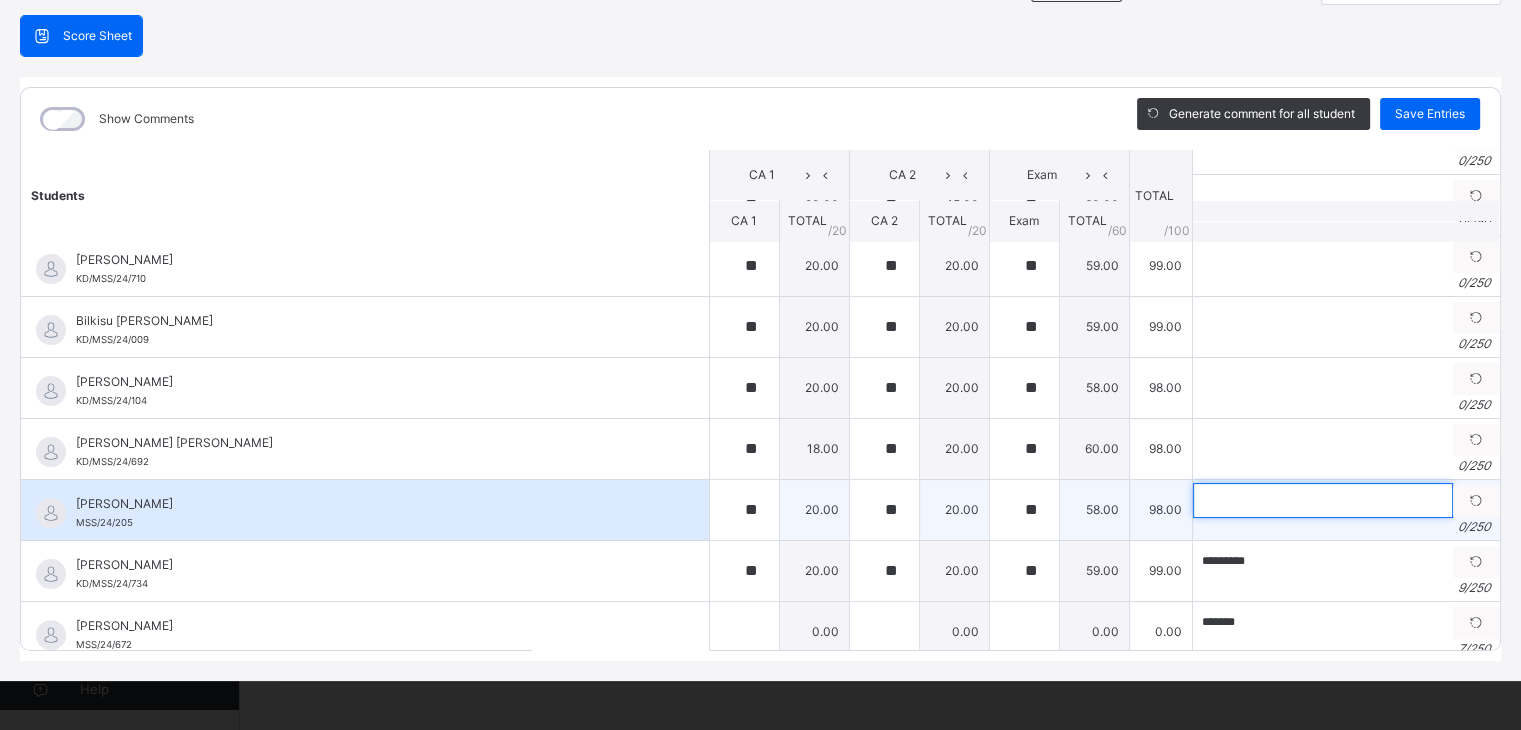 click at bounding box center (1323, 500) 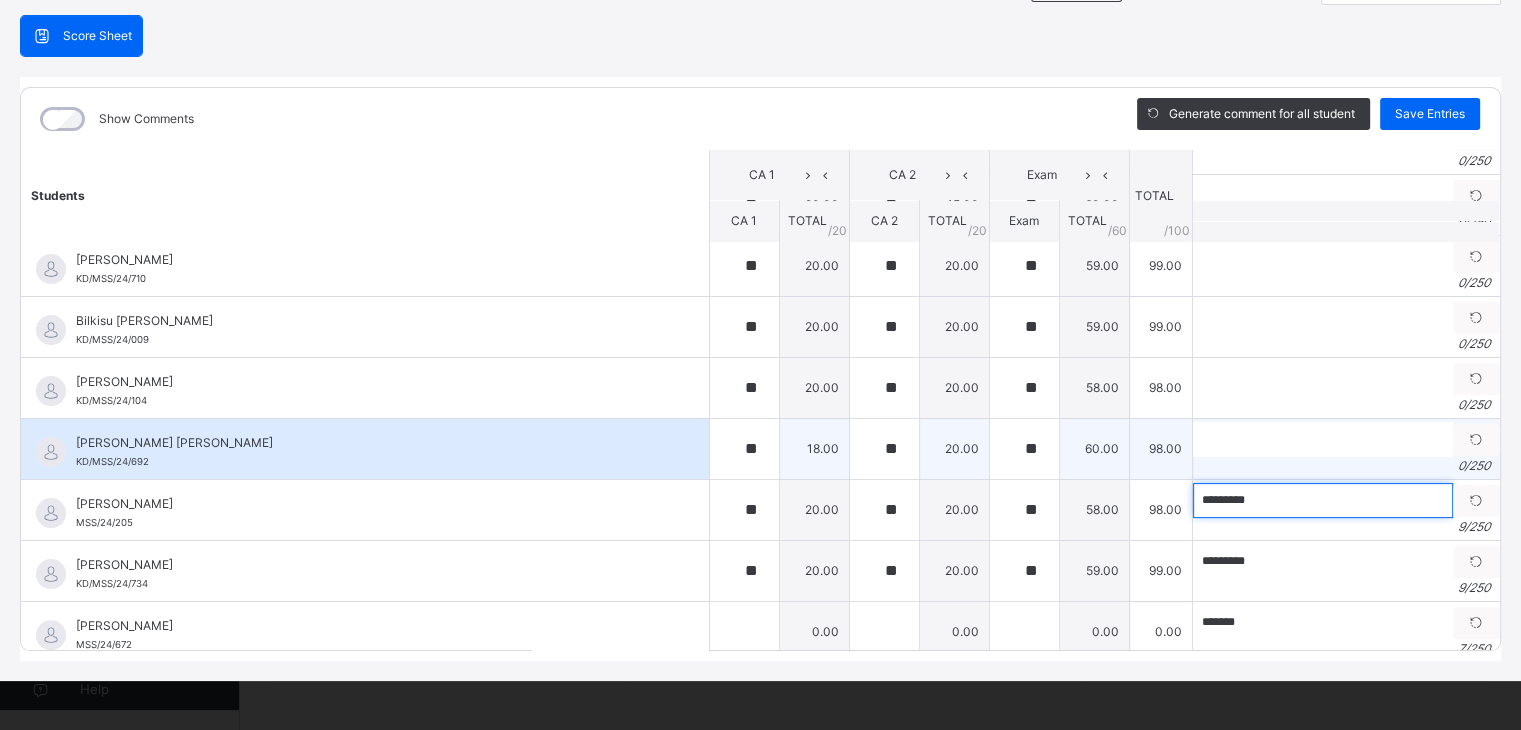 type on "*********" 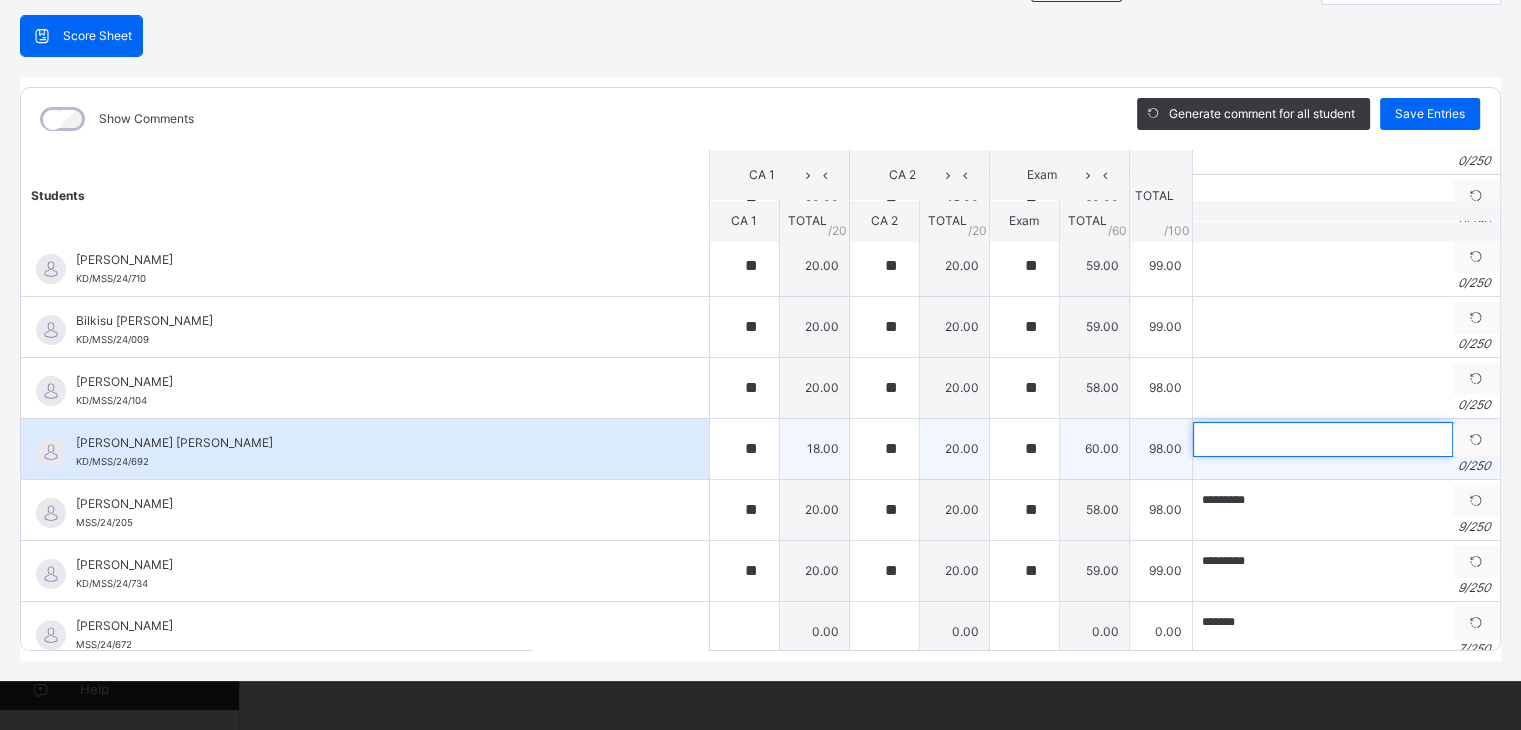 click at bounding box center (1323, 439) 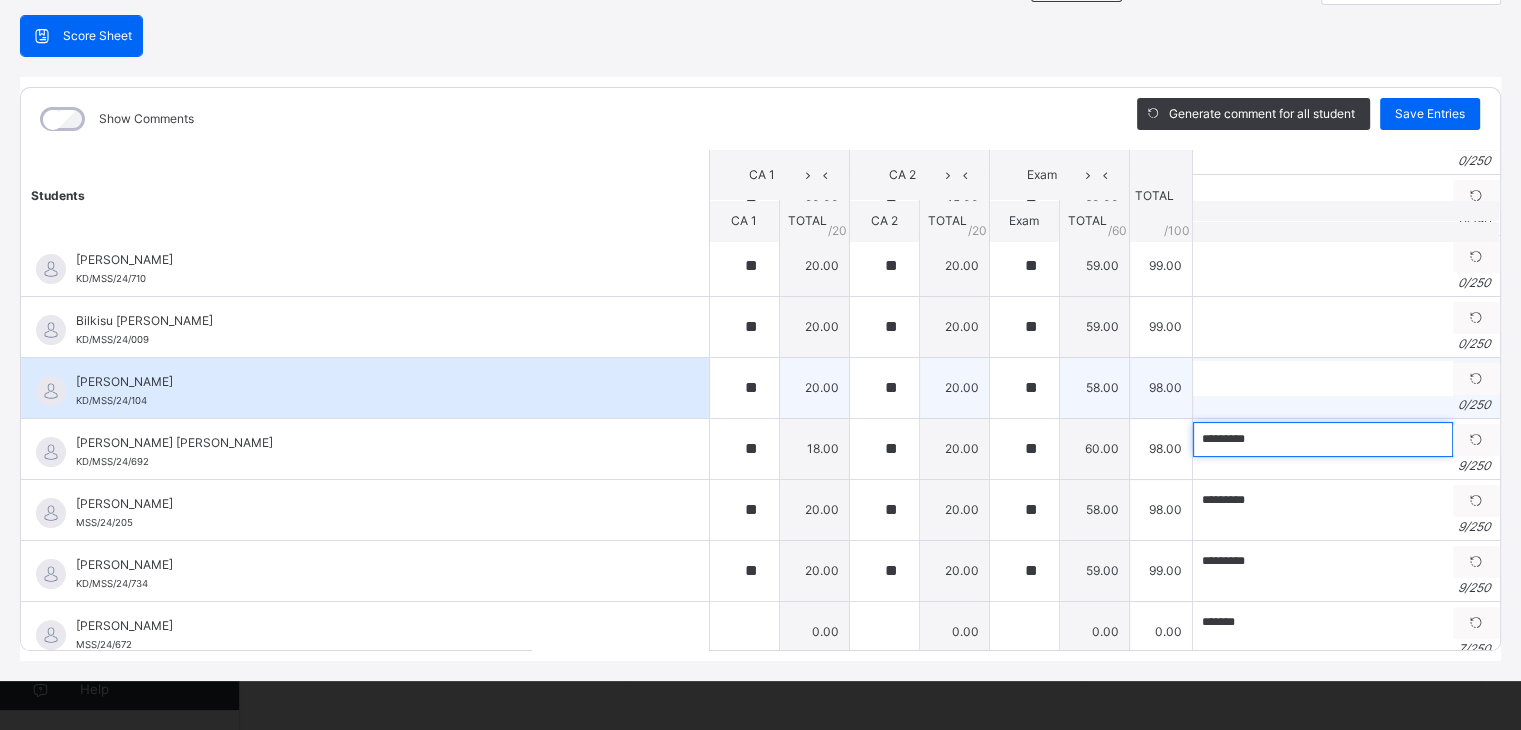 type on "*********" 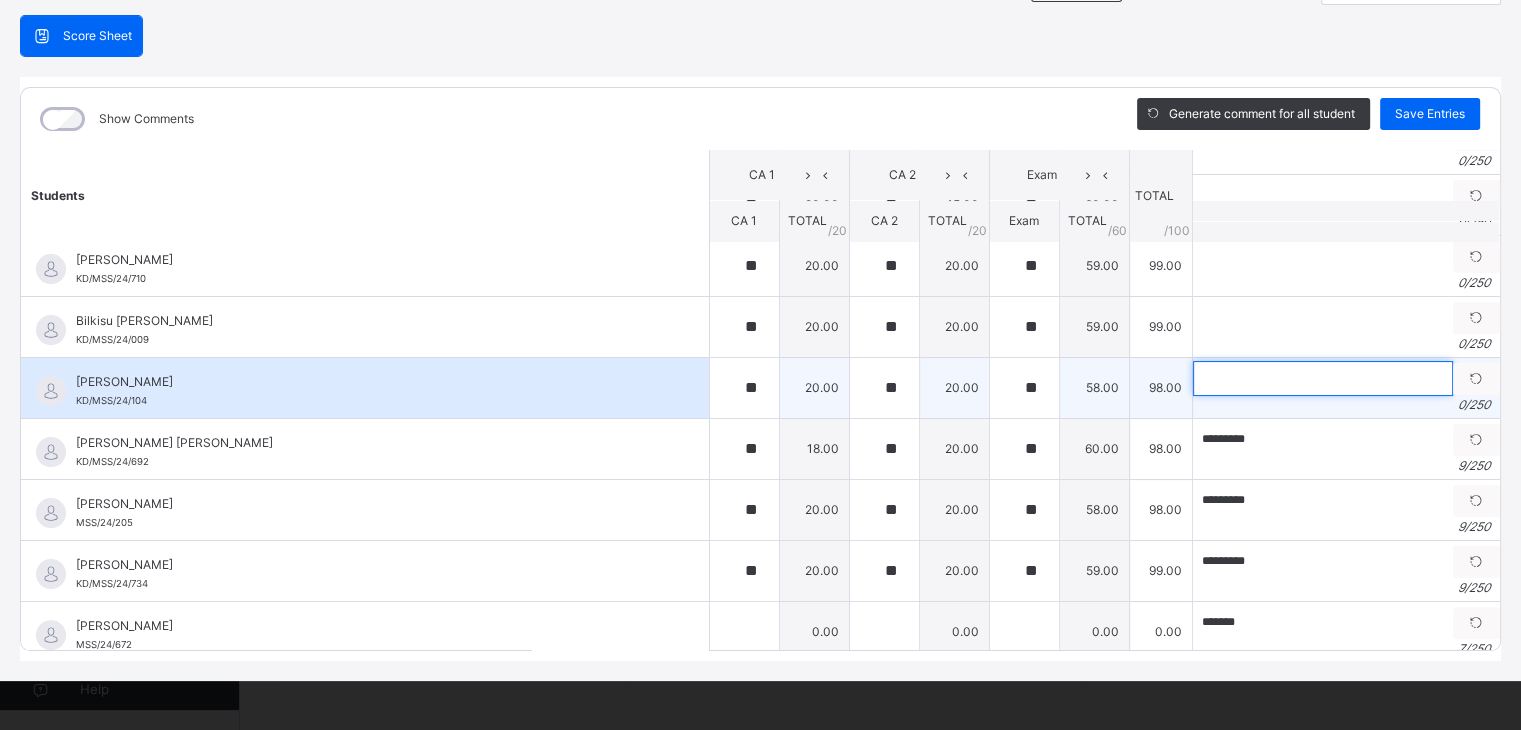 click at bounding box center (1323, 378) 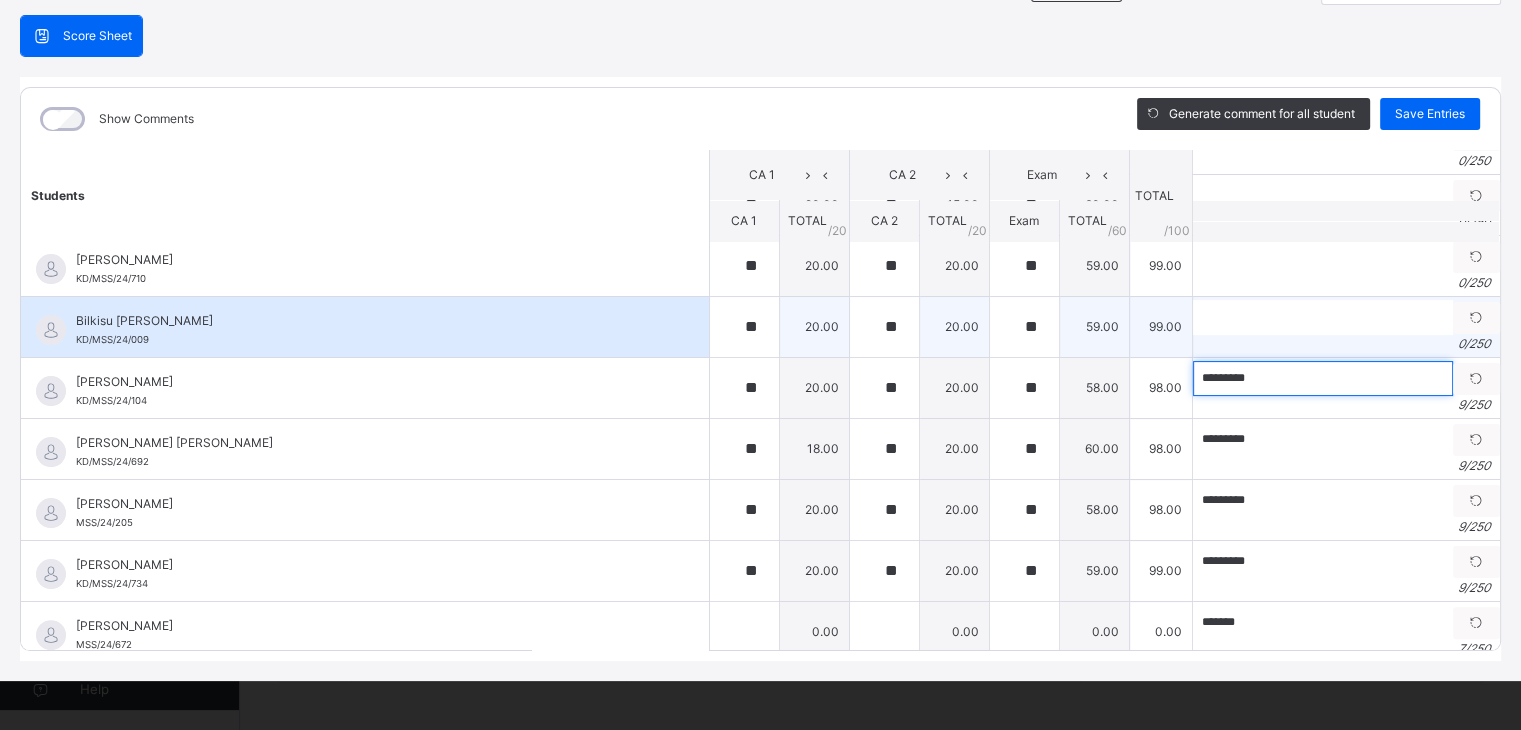 type on "*********" 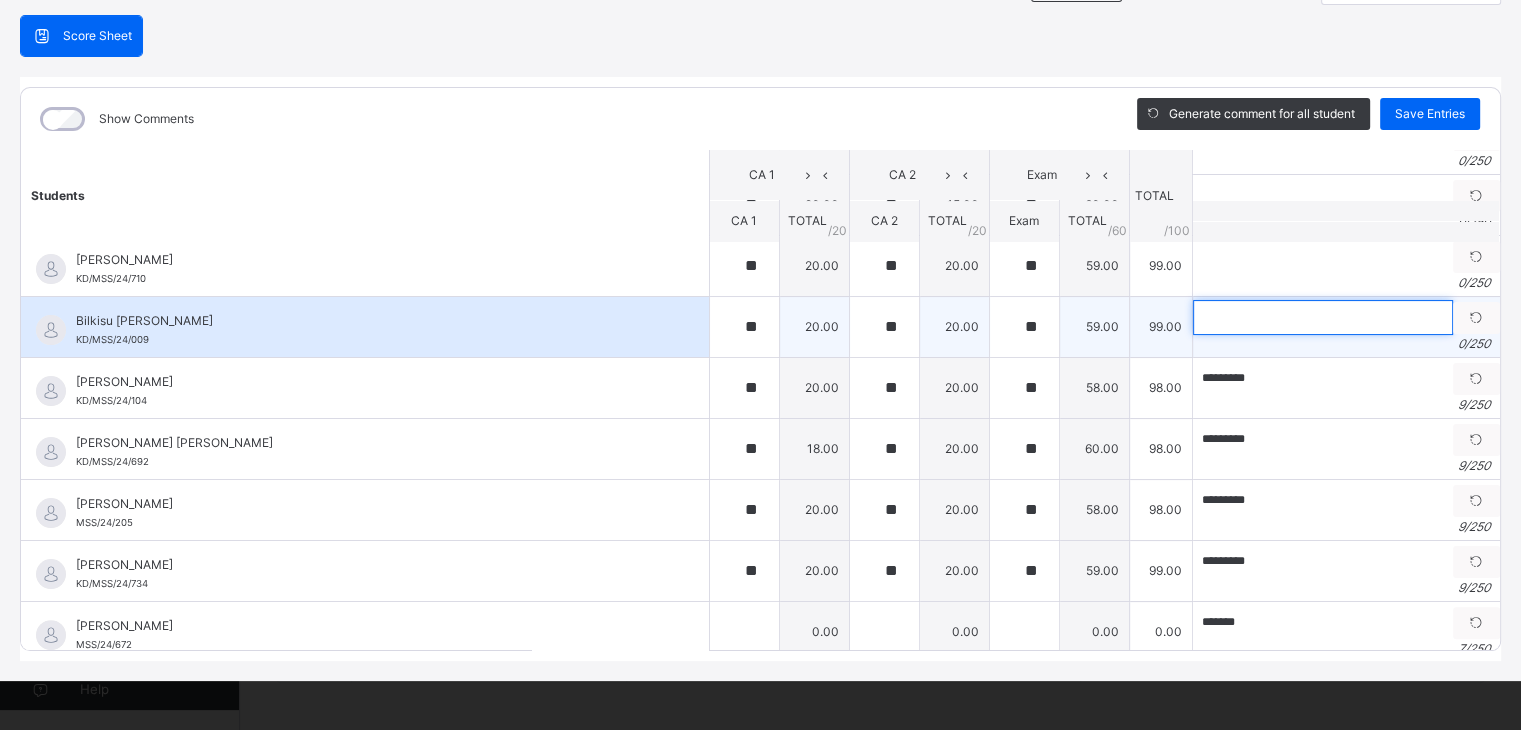 click at bounding box center (1323, 317) 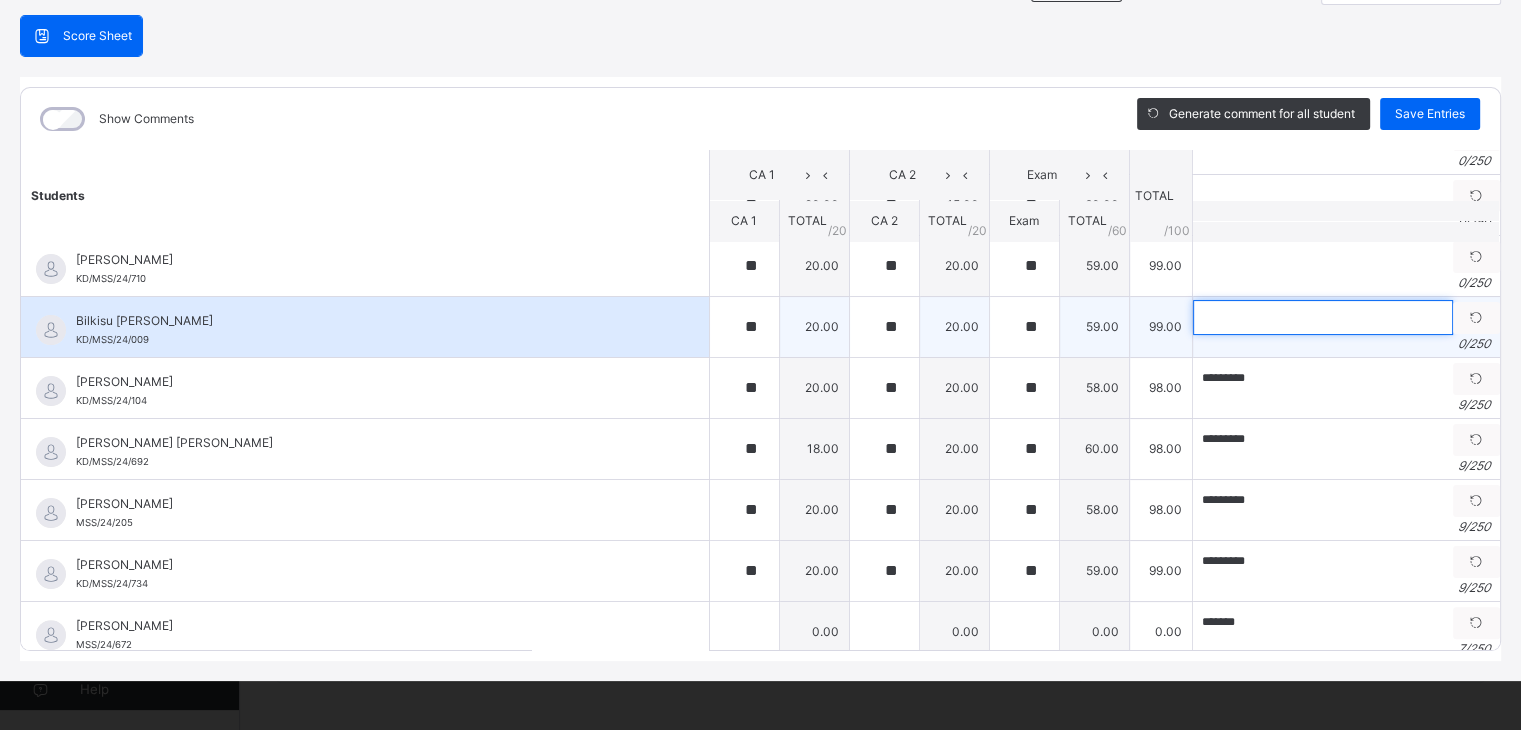 paste on "*********" 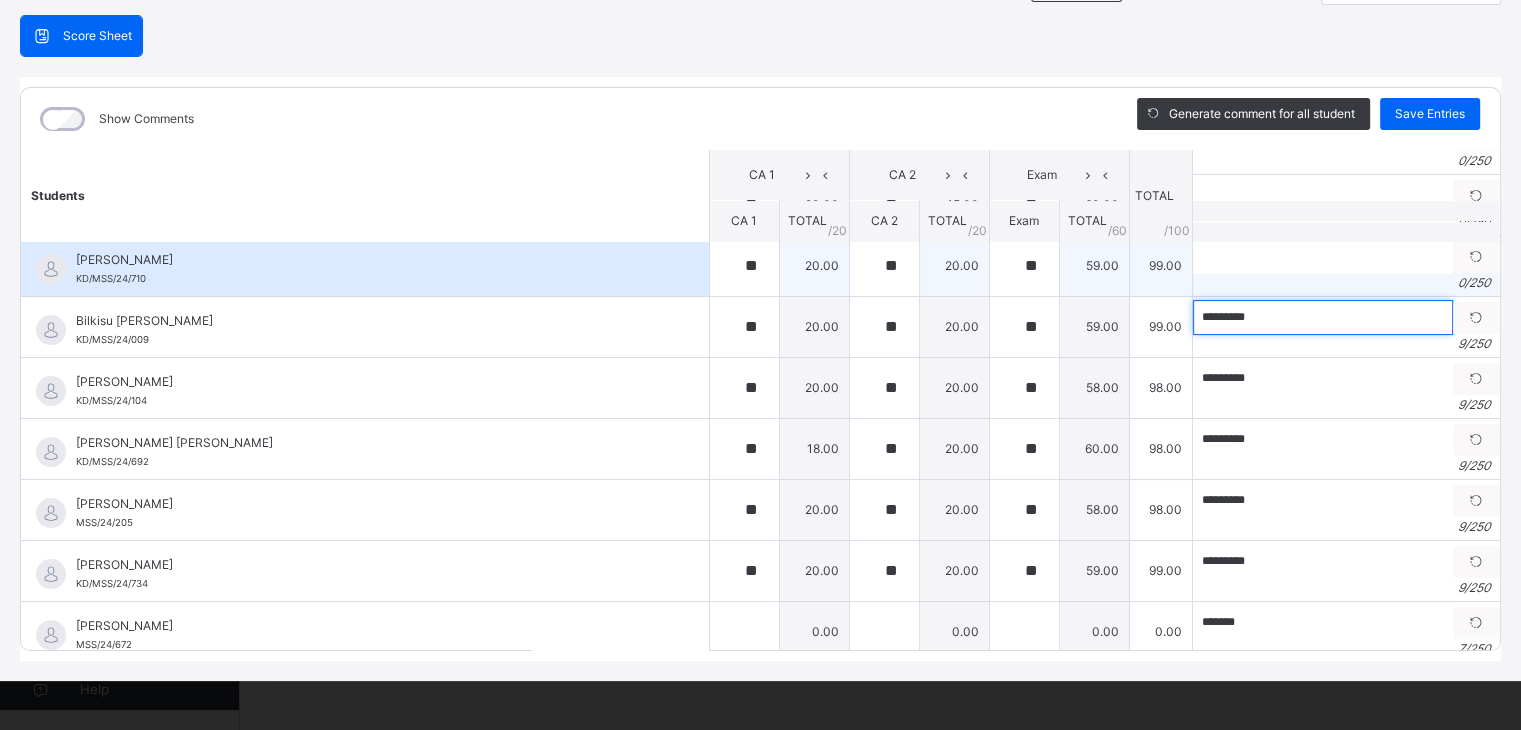 type on "*********" 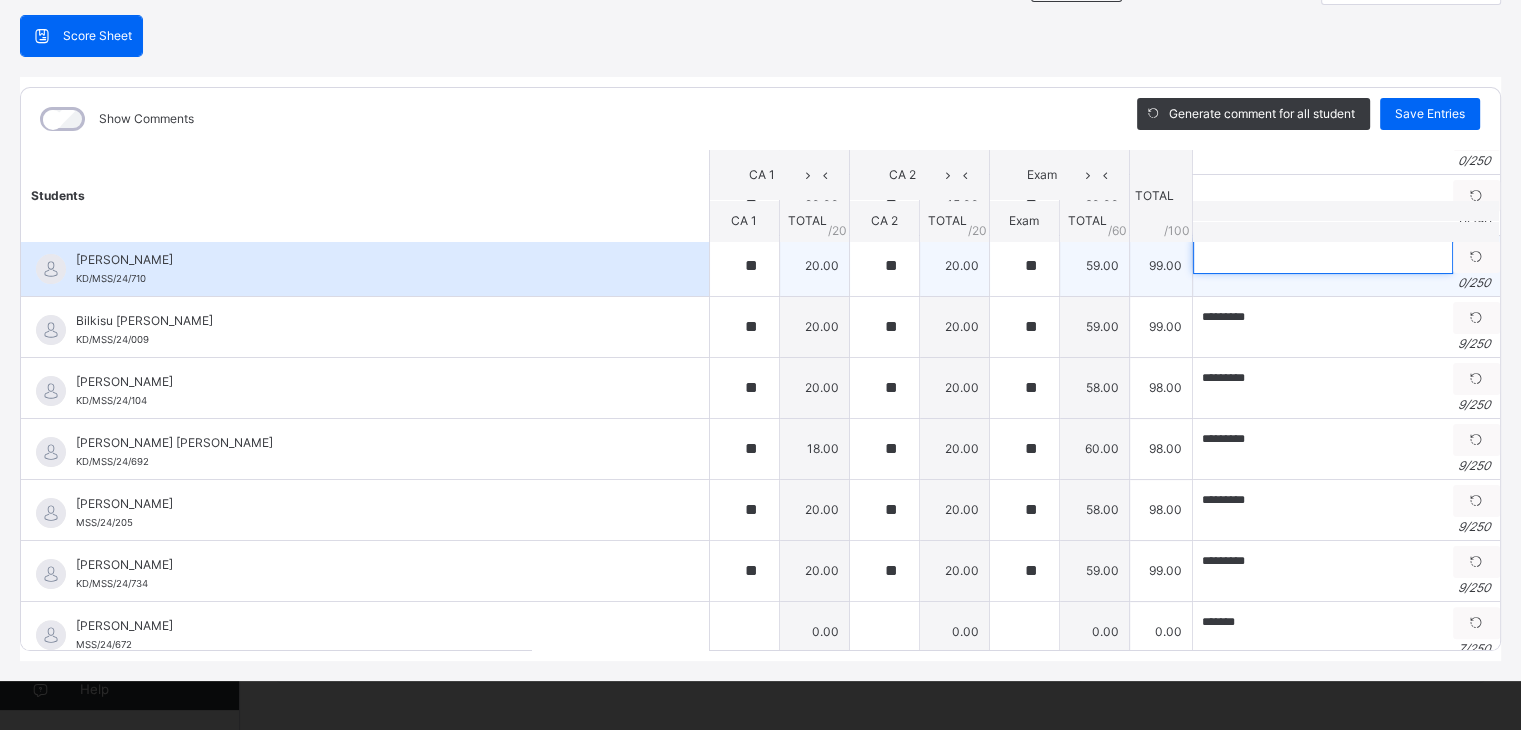 click at bounding box center (1323, 256) 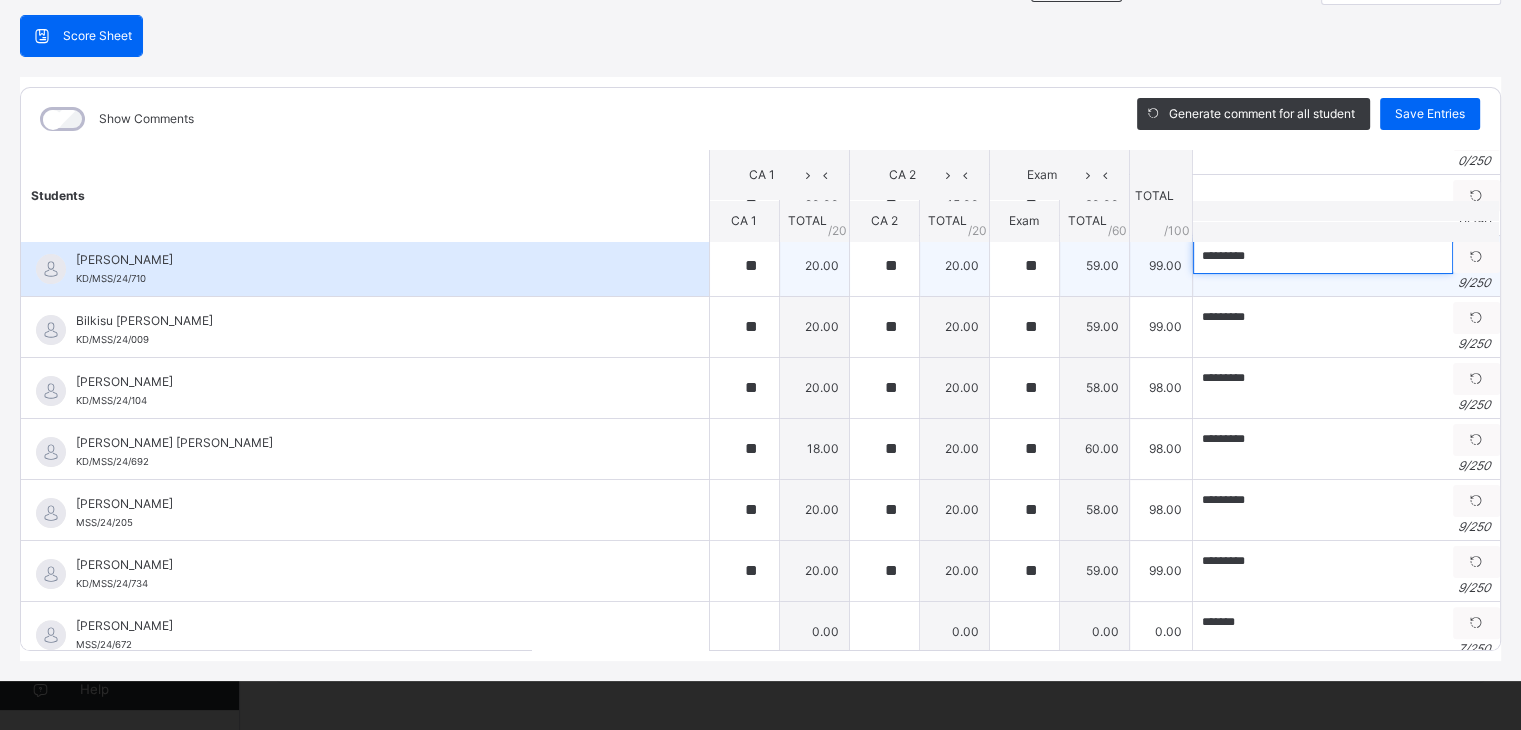 type on "*********" 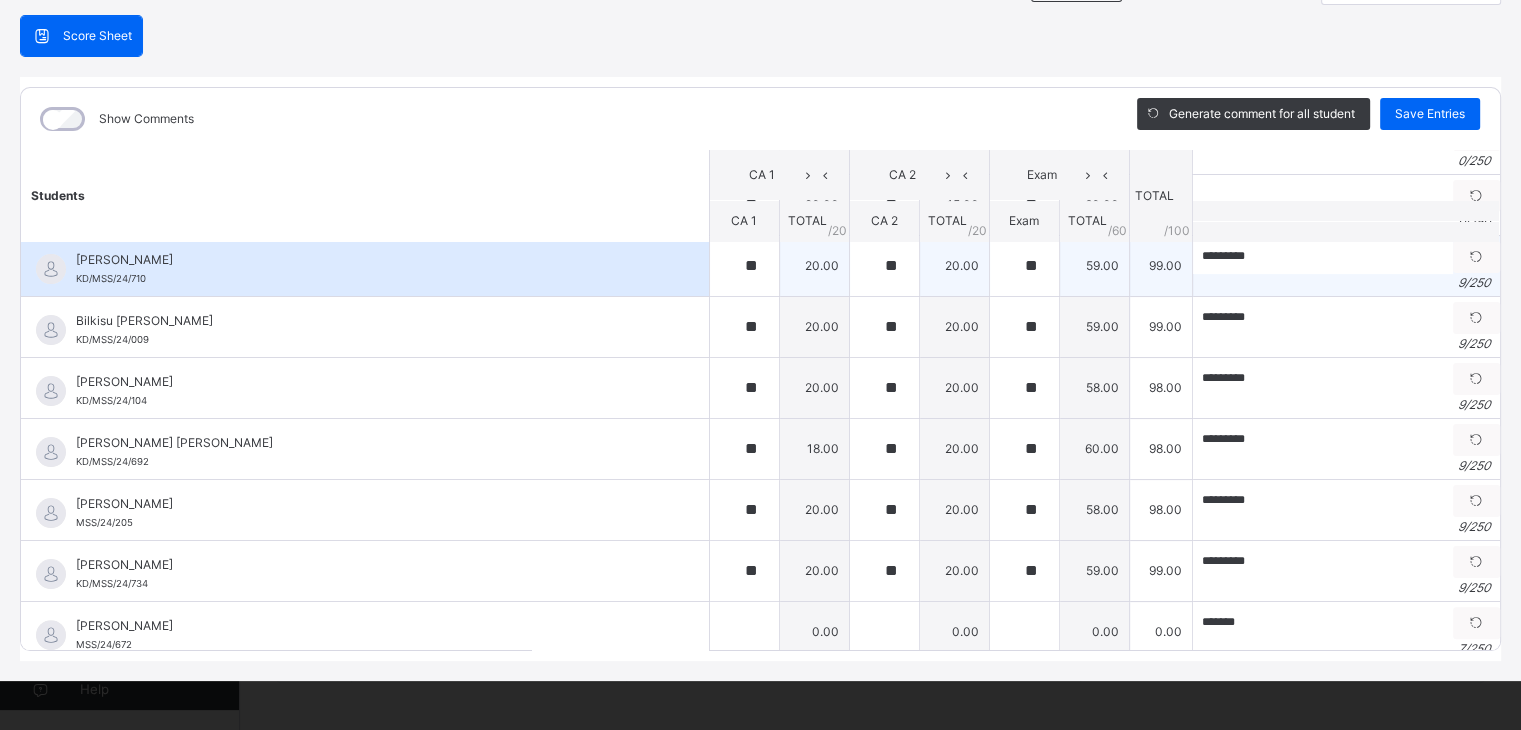click on "[PERSON_NAME] KD/MSS/24/710" at bounding box center (365, 266) 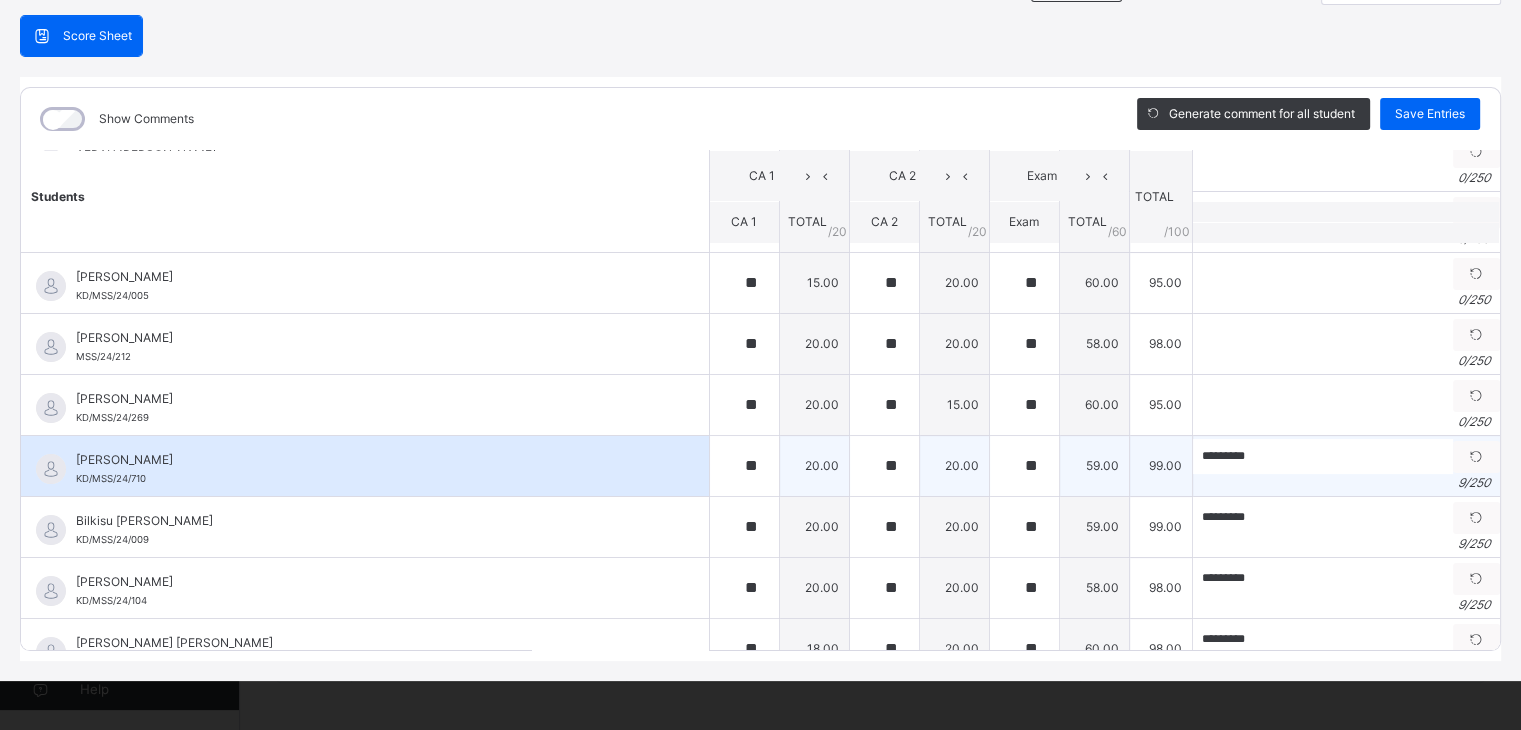 scroll, scrollTop: 256, scrollLeft: 0, axis: vertical 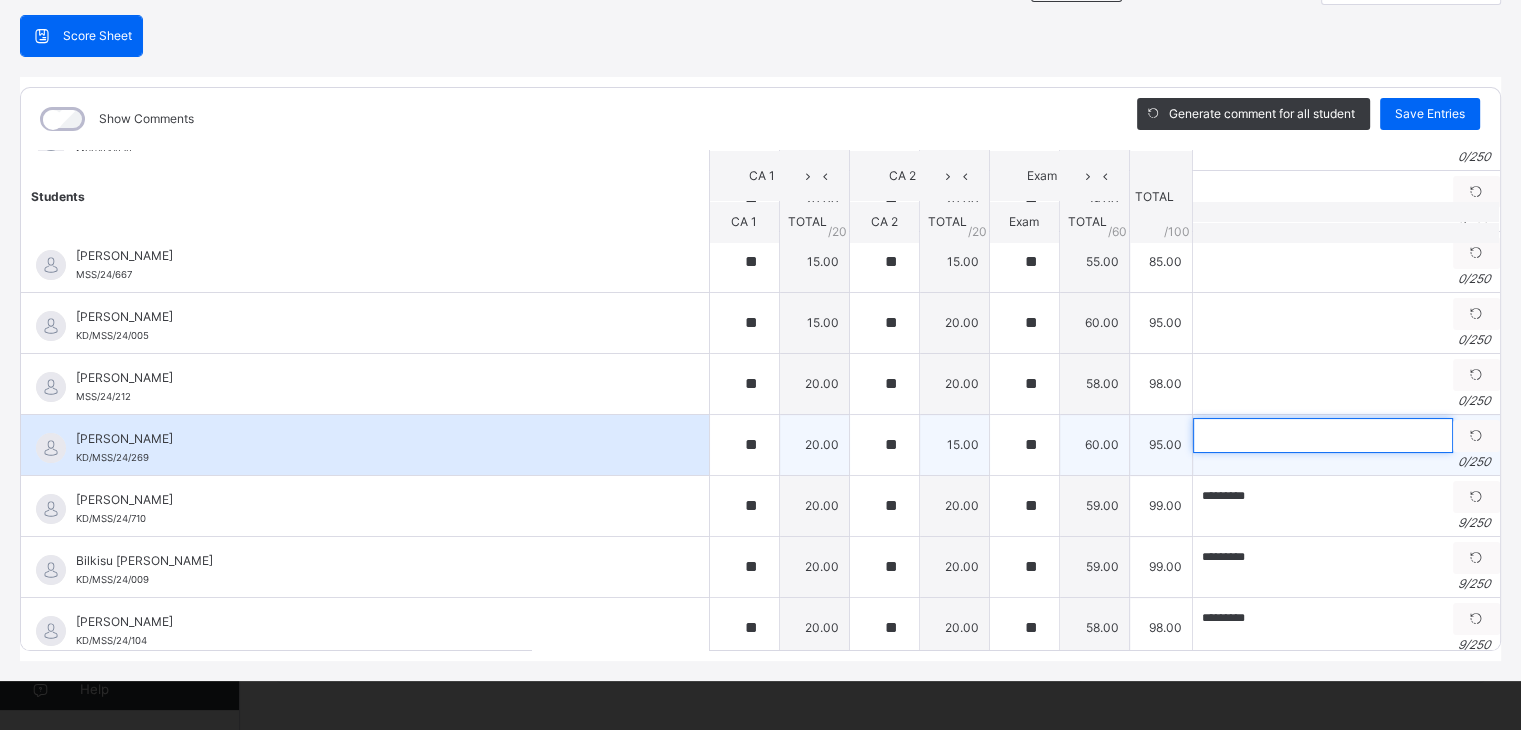 click at bounding box center [1323, 435] 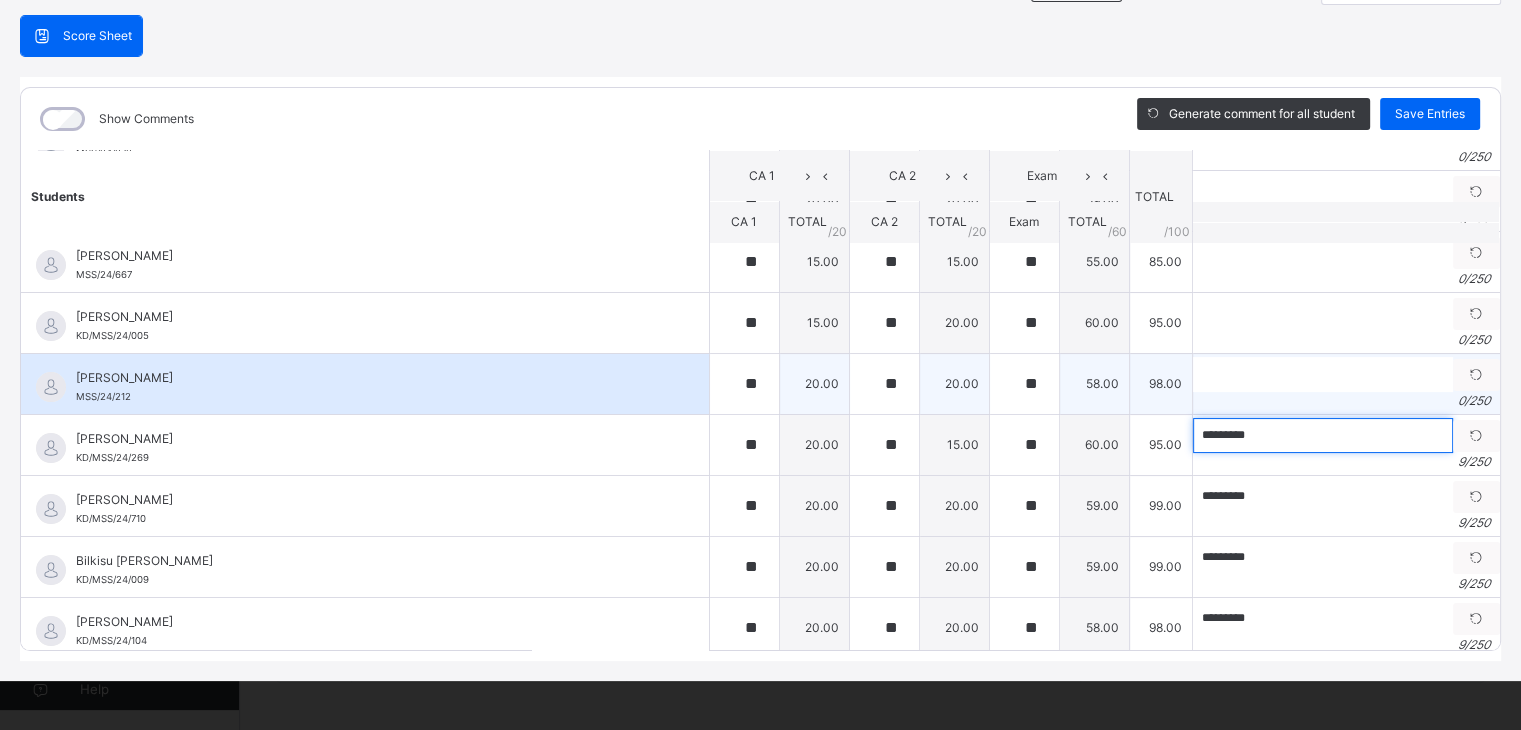 type on "*********" 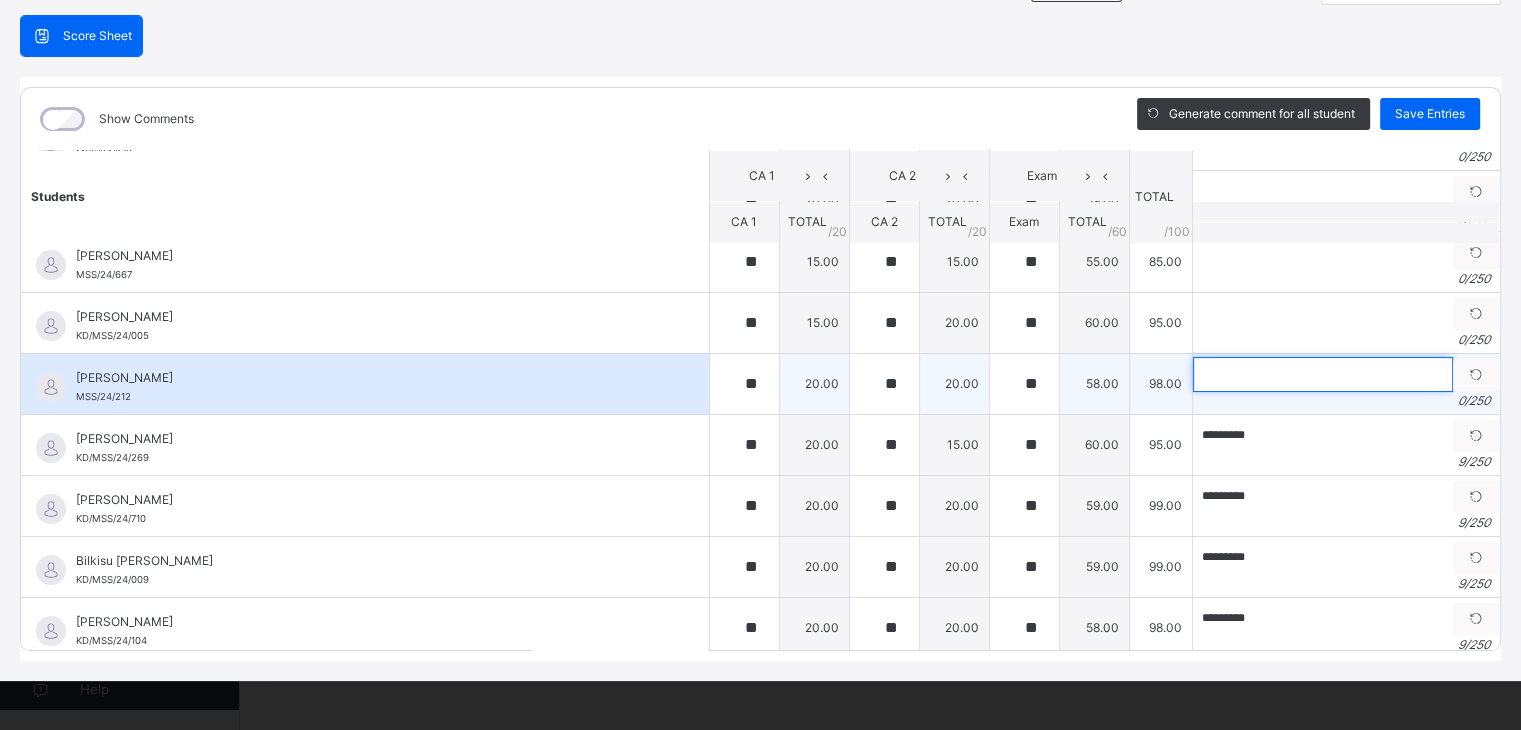 click at bounding box center [1323, 374] 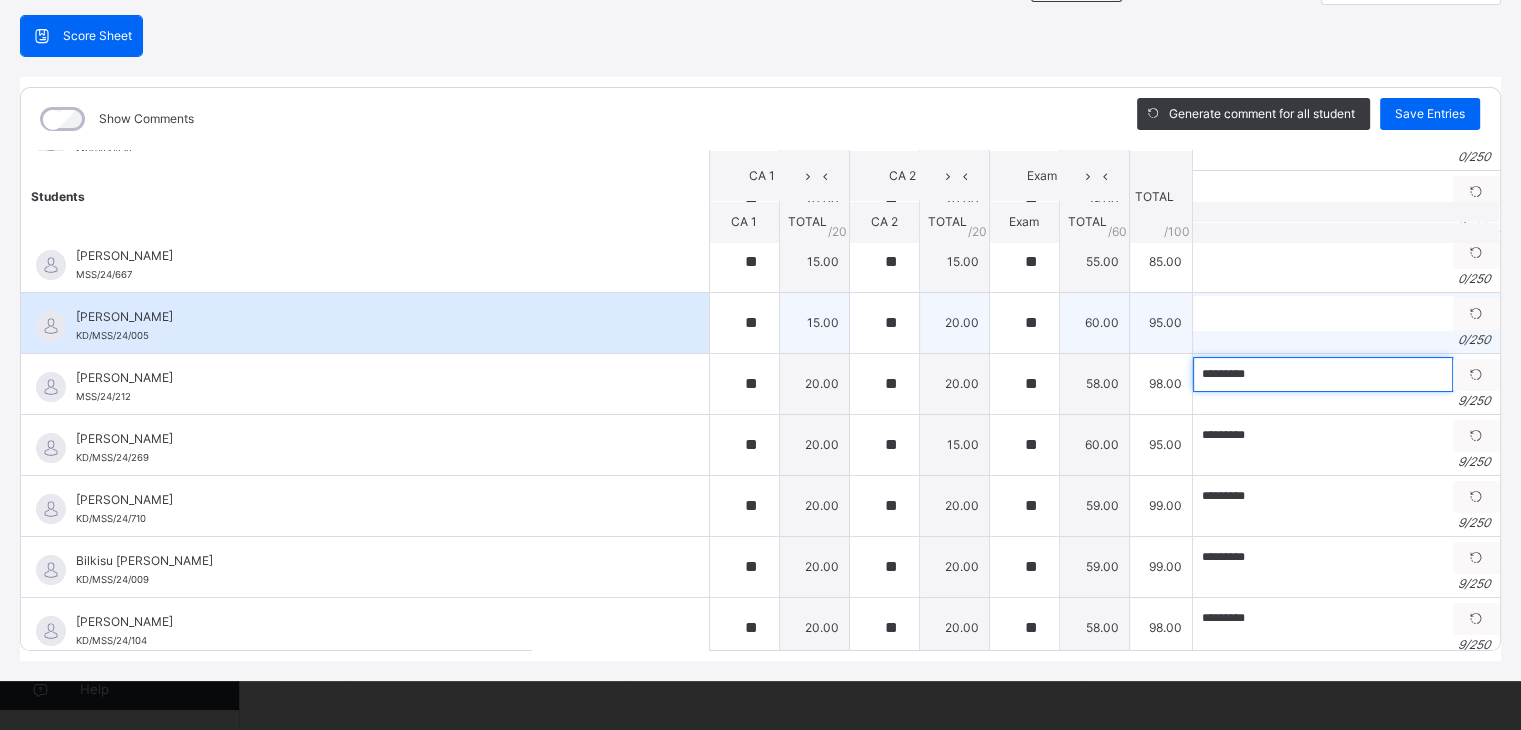 type on "*********" 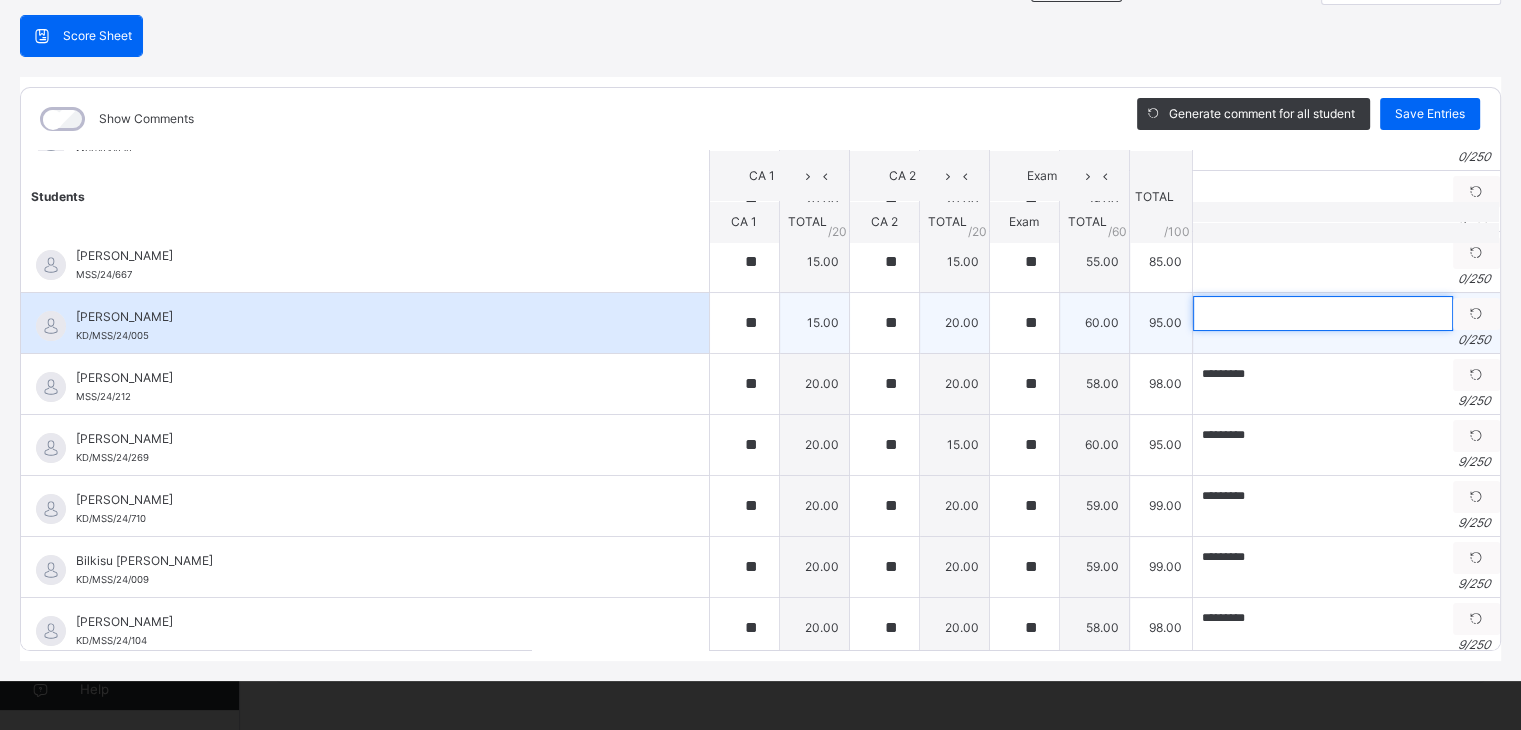 click at bounding box center (1323, 313) 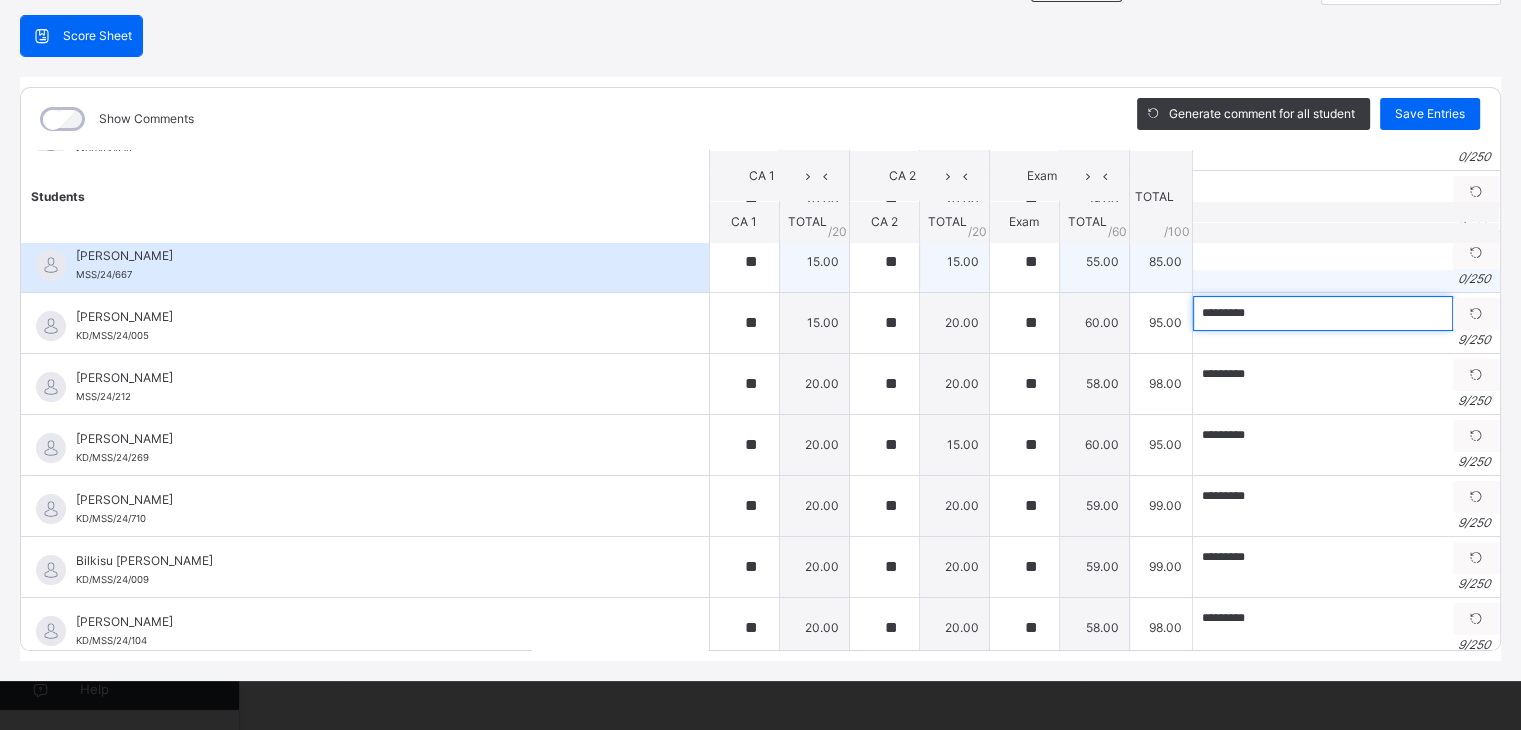 type on "*********" 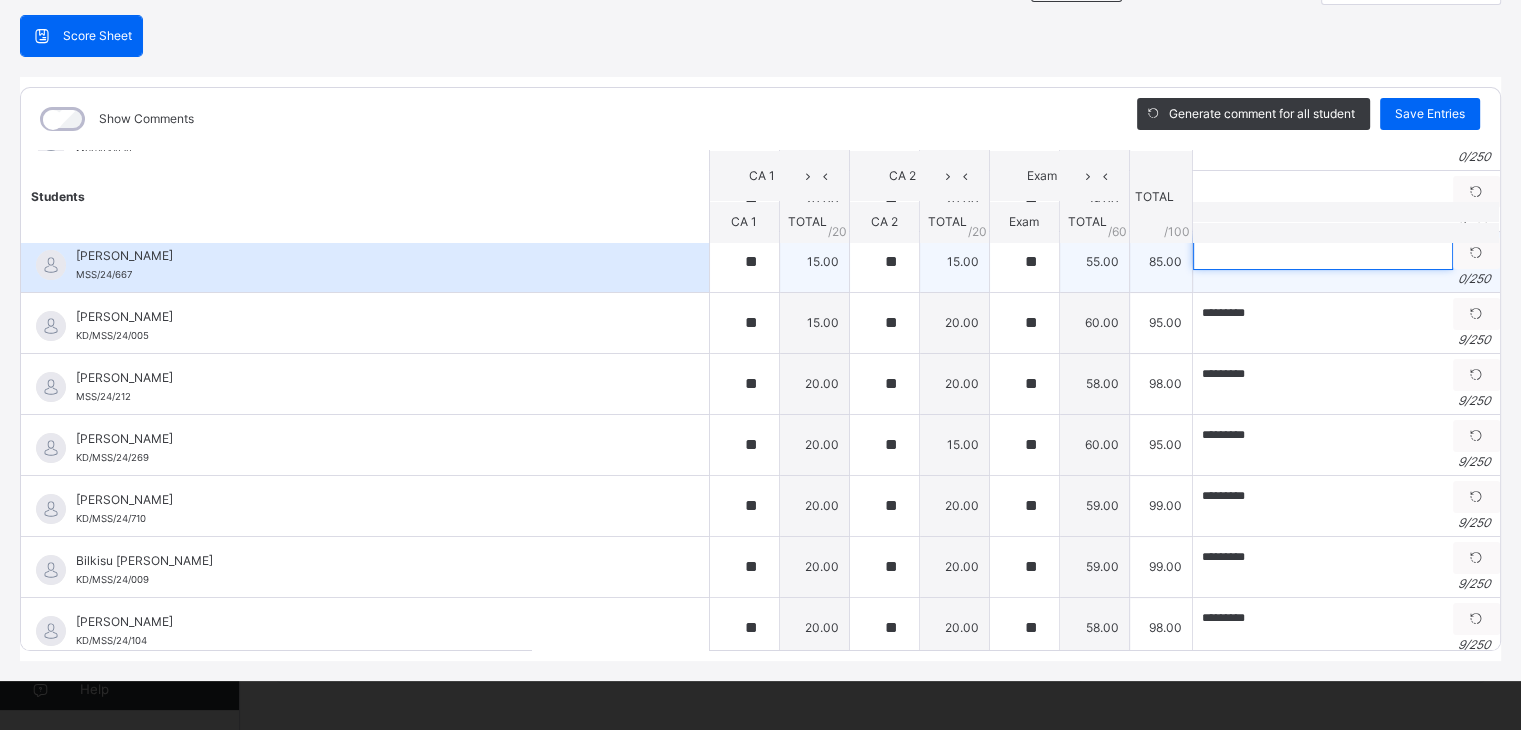 click at bounding box center (1323, 252) 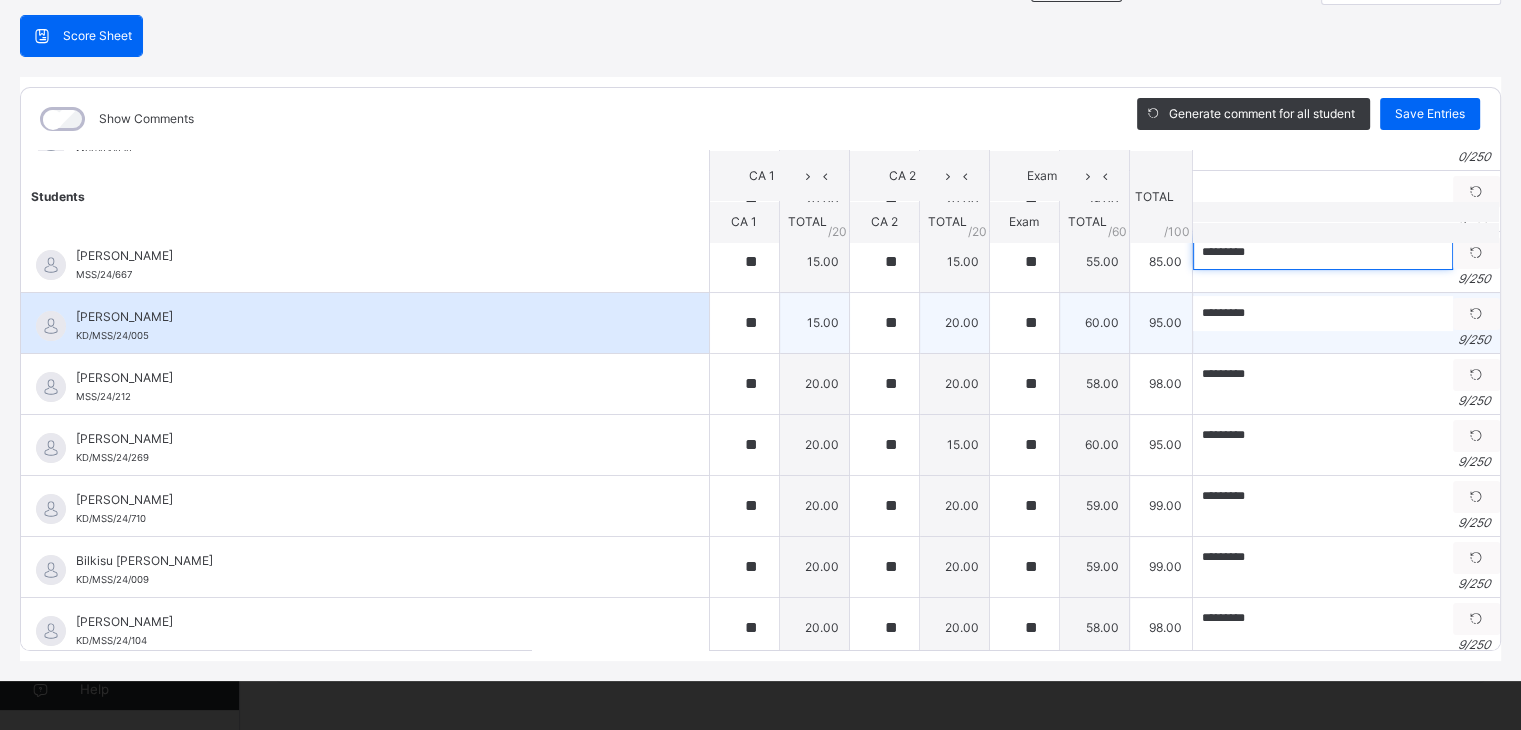 type on "*********" 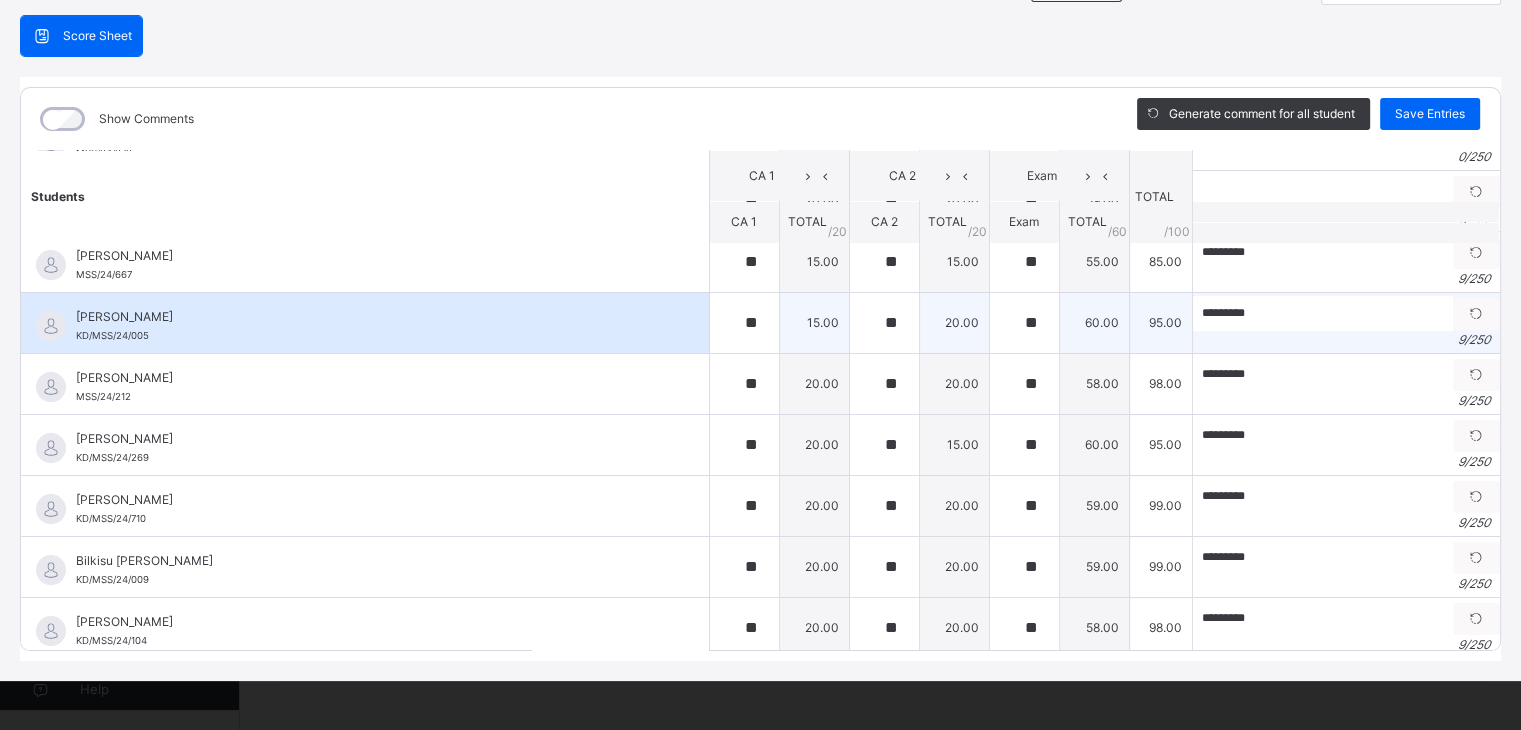 click on "[PERSON_NAME]" at bounding box center (370, 317) 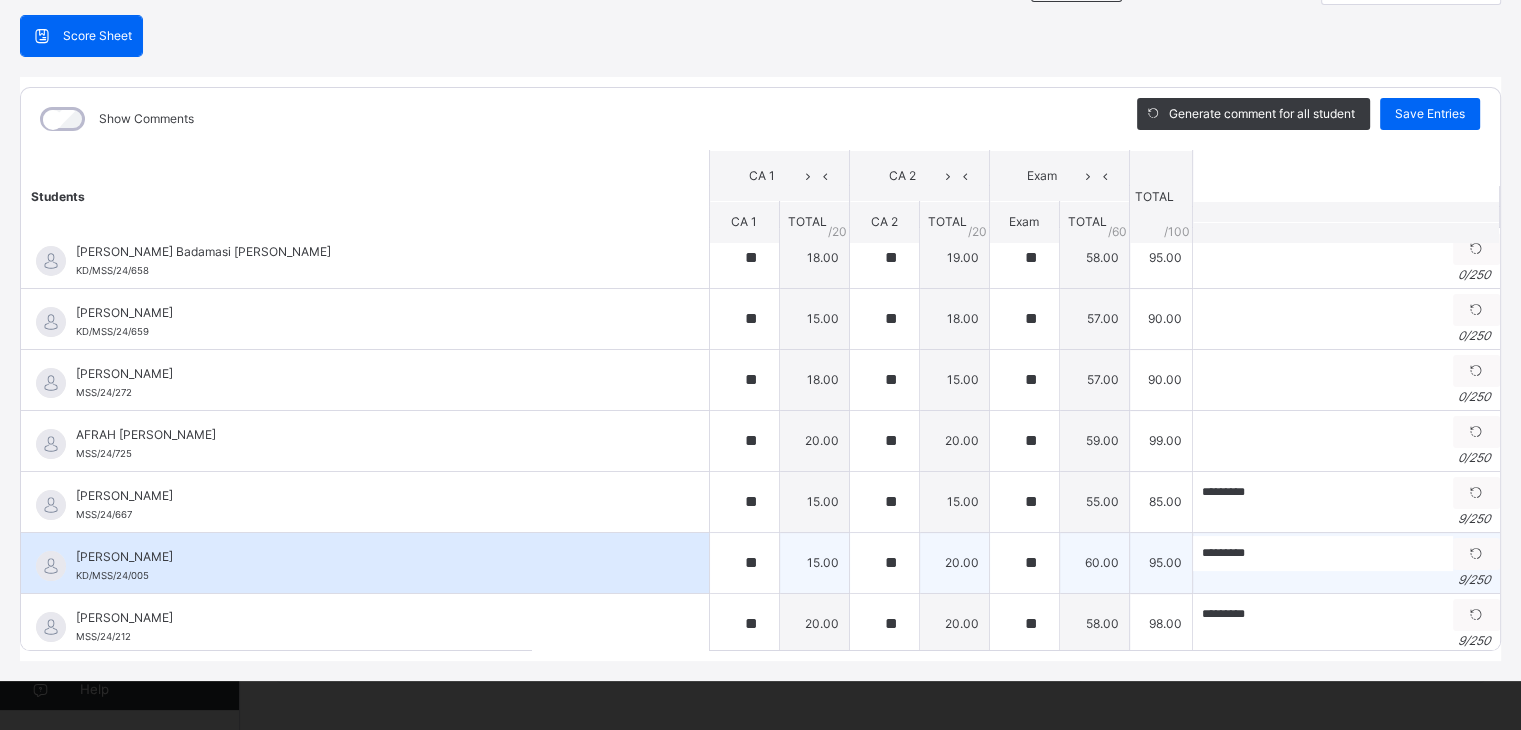 scroll, scrollTop: 0, scrollLeft: 0, axis: both 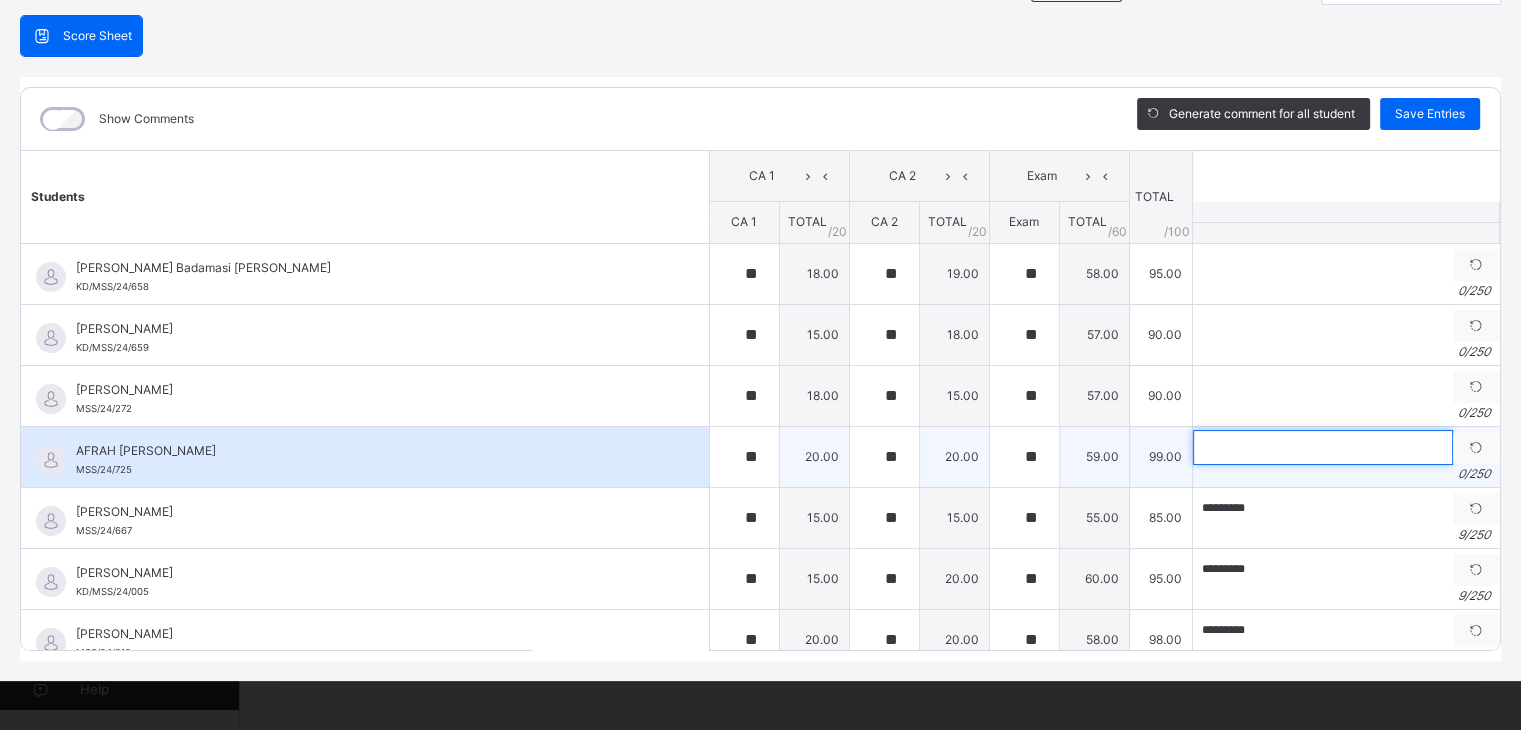 click at bounding box center [1323, 447] 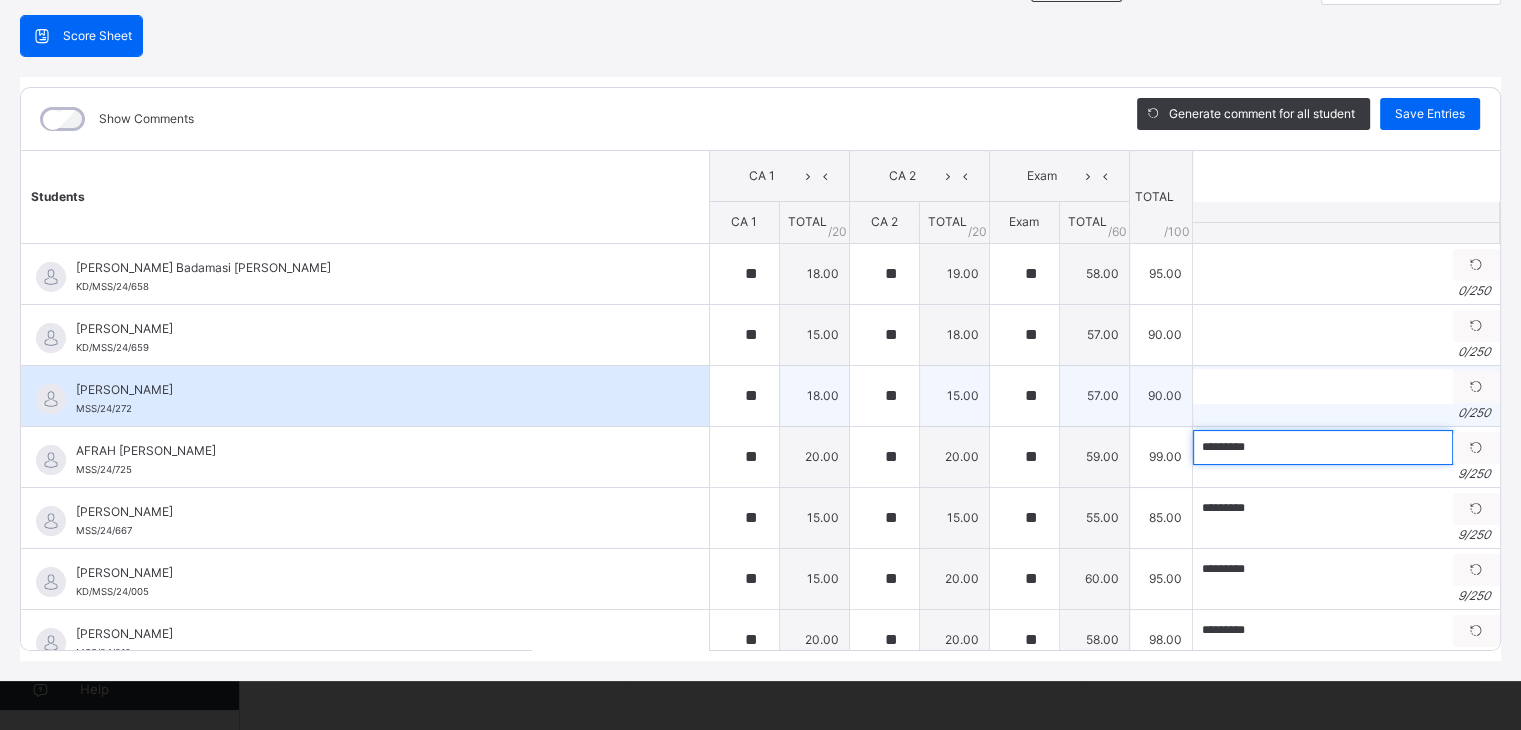 type on "*********" 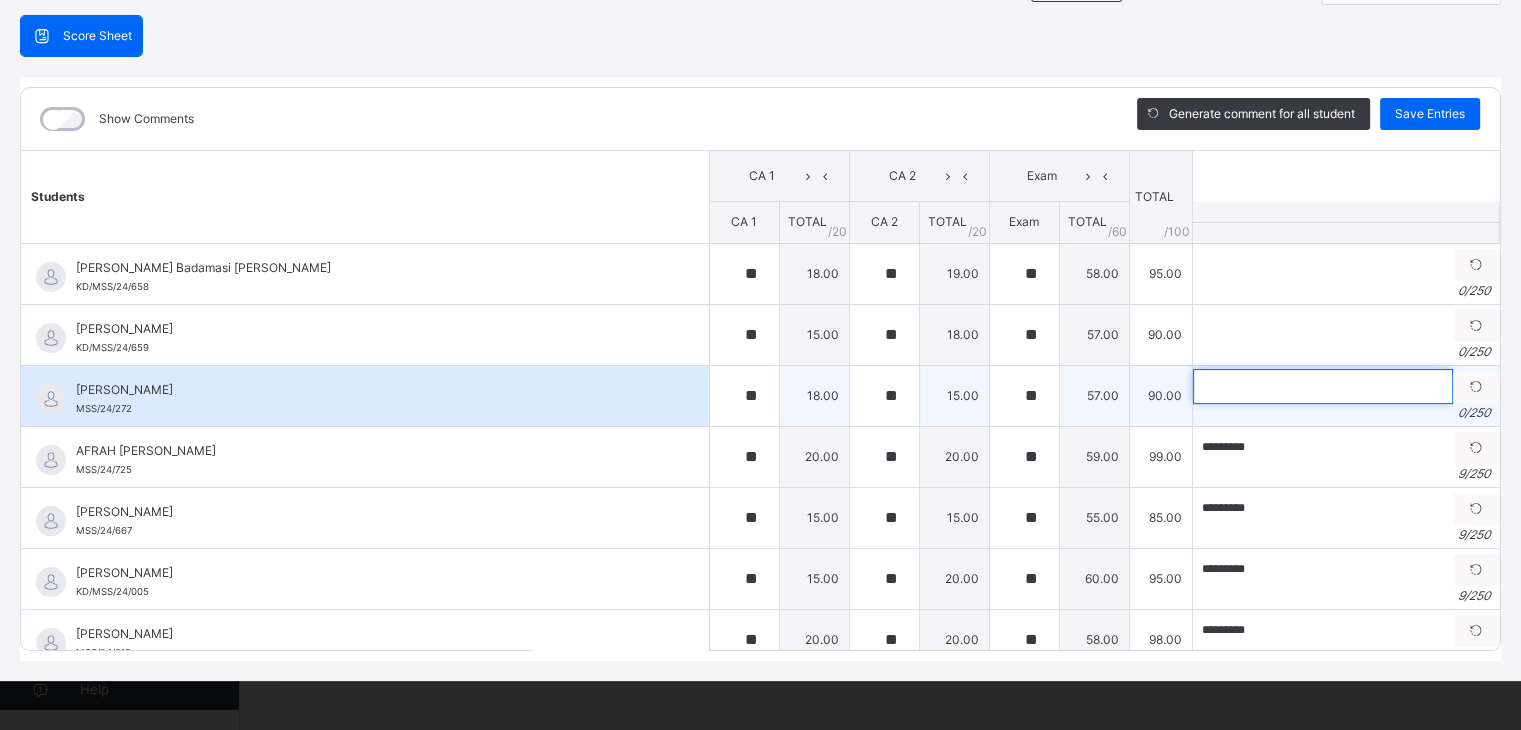 click at bounding box center [1323, 386] 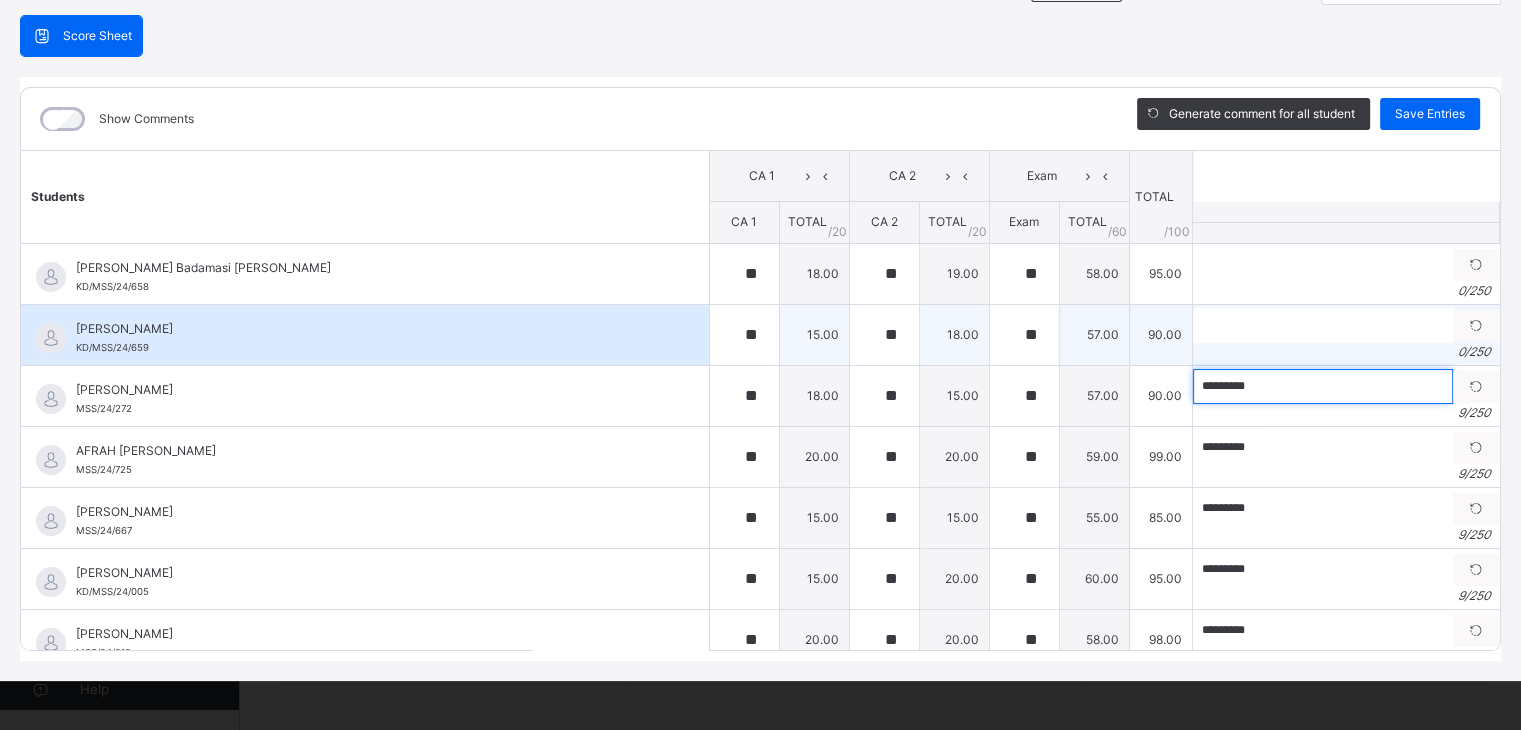 type on "*********" 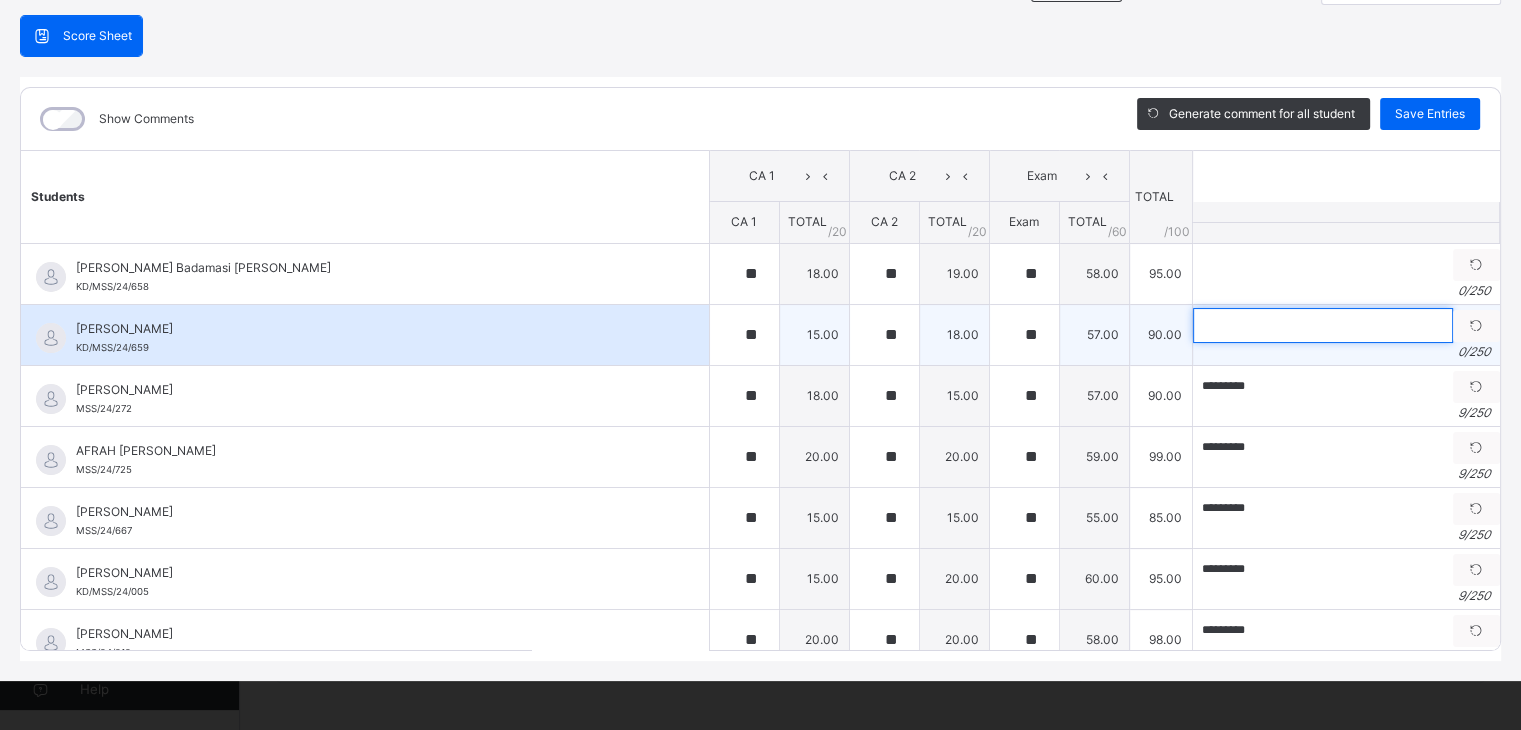 click at bounding box center [1323, 325] 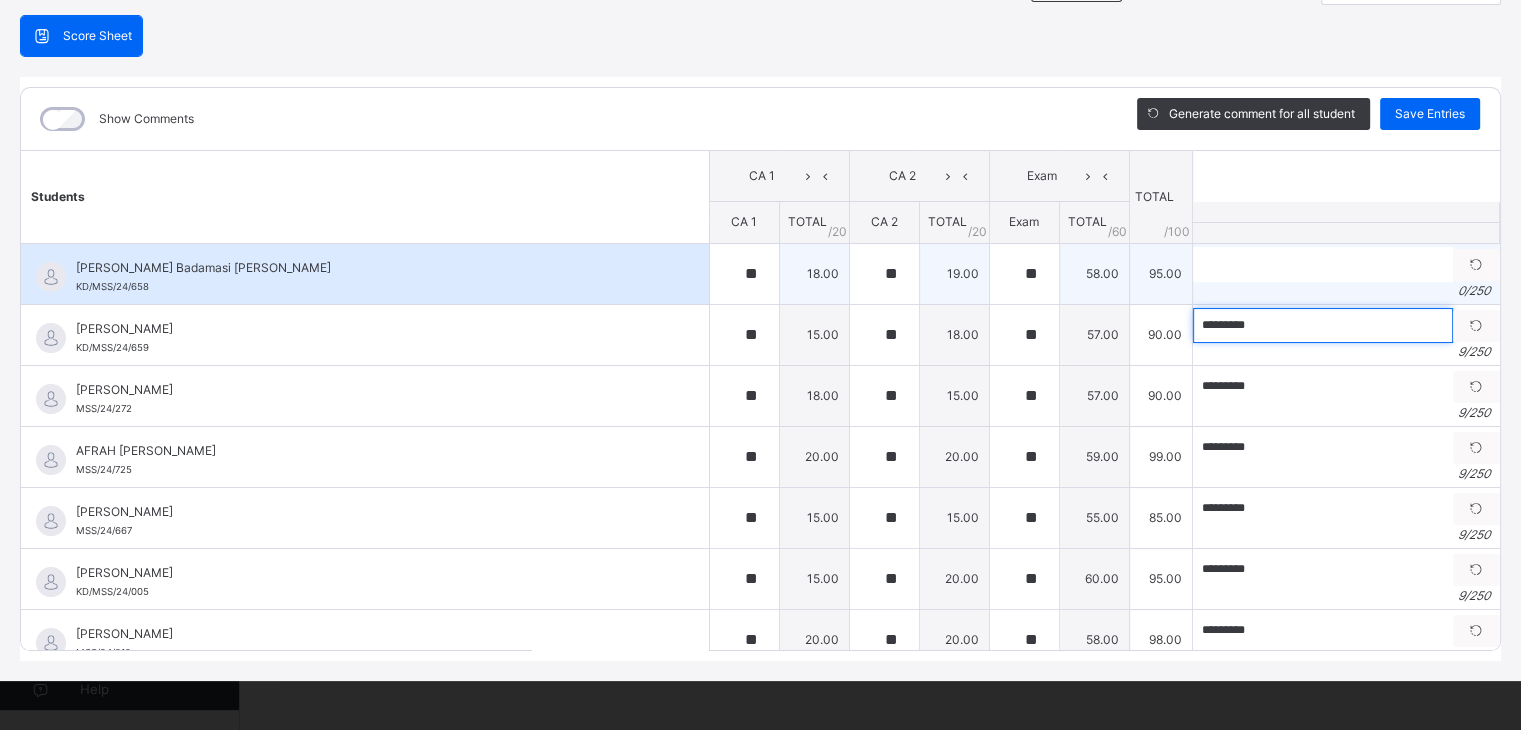 type on "*********" 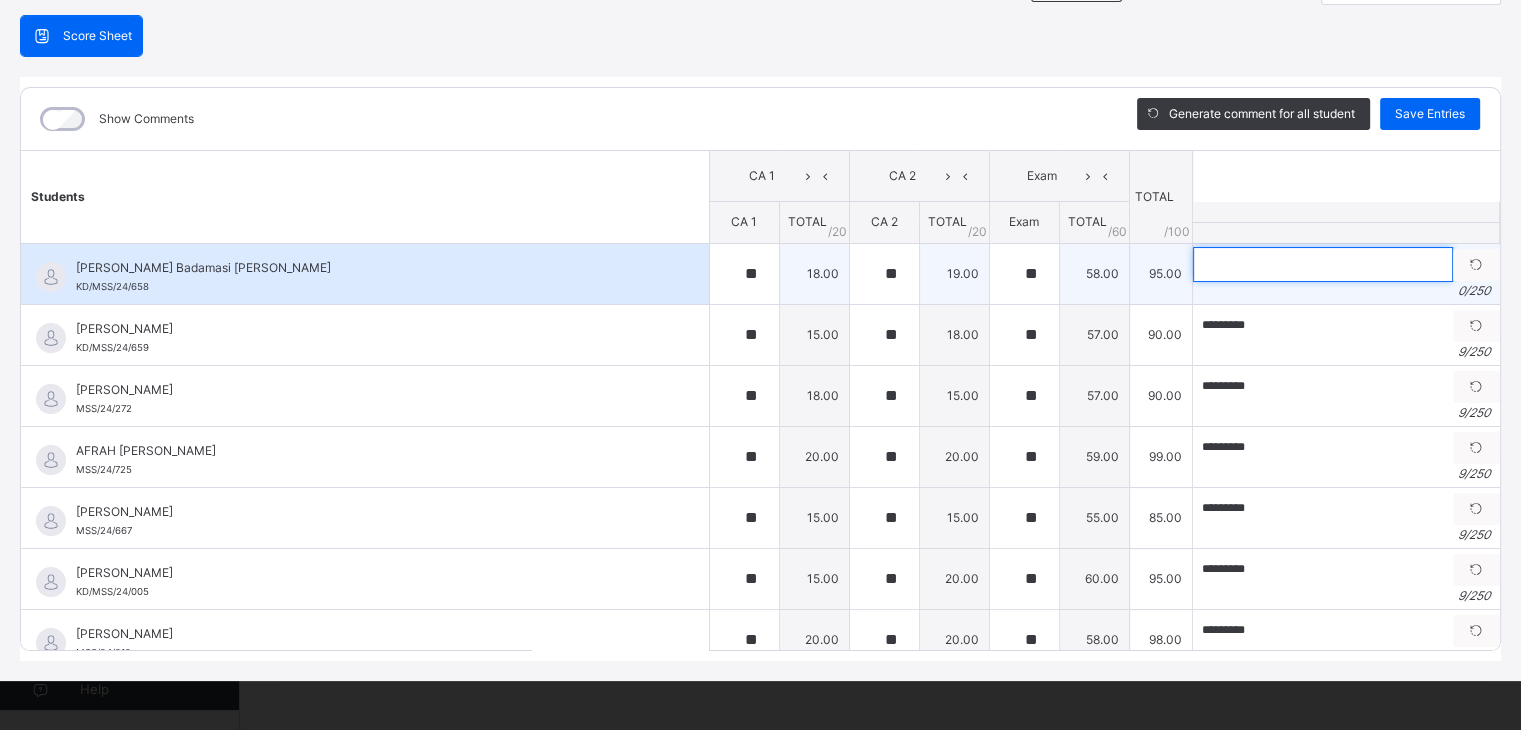 click at bounding box center [1323, 264] 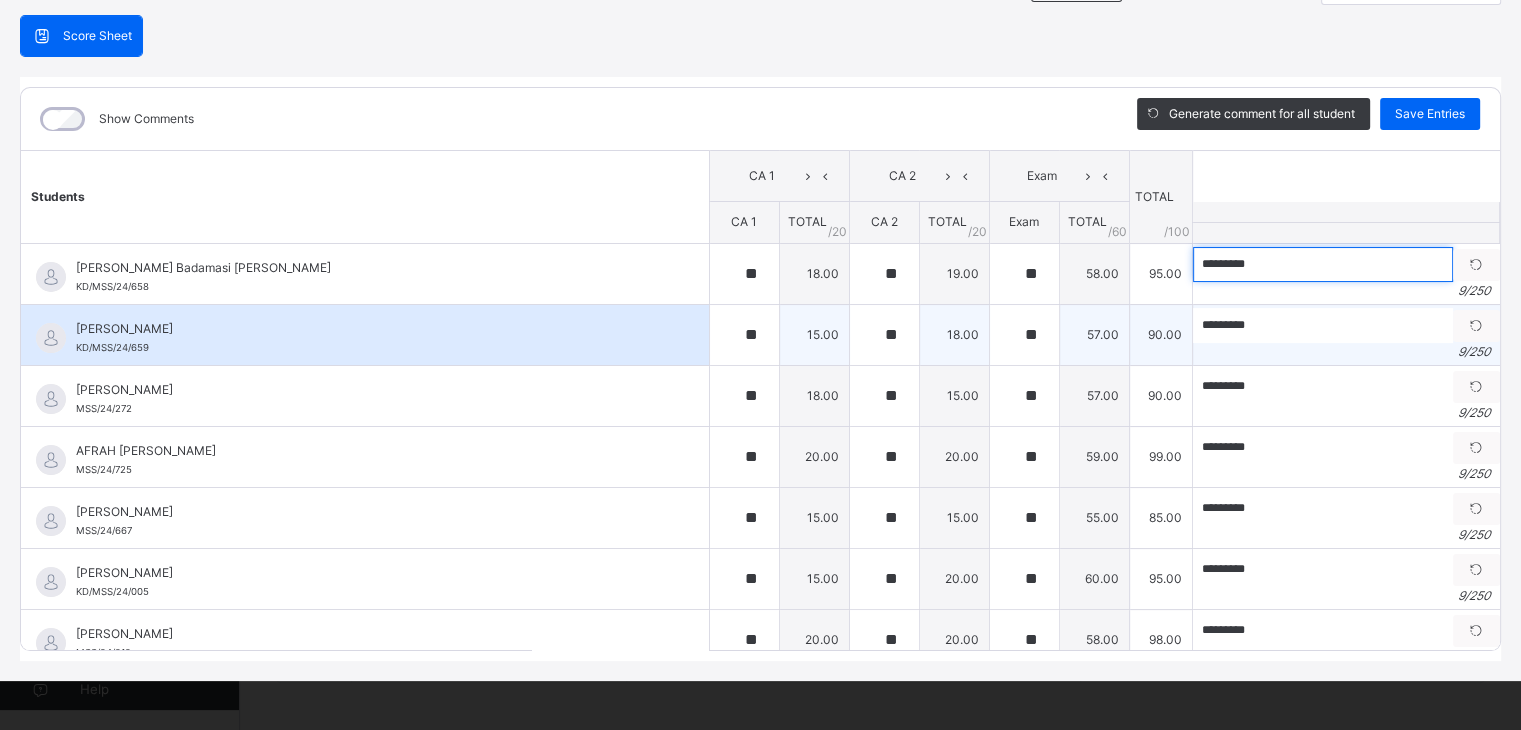 type on "*********" 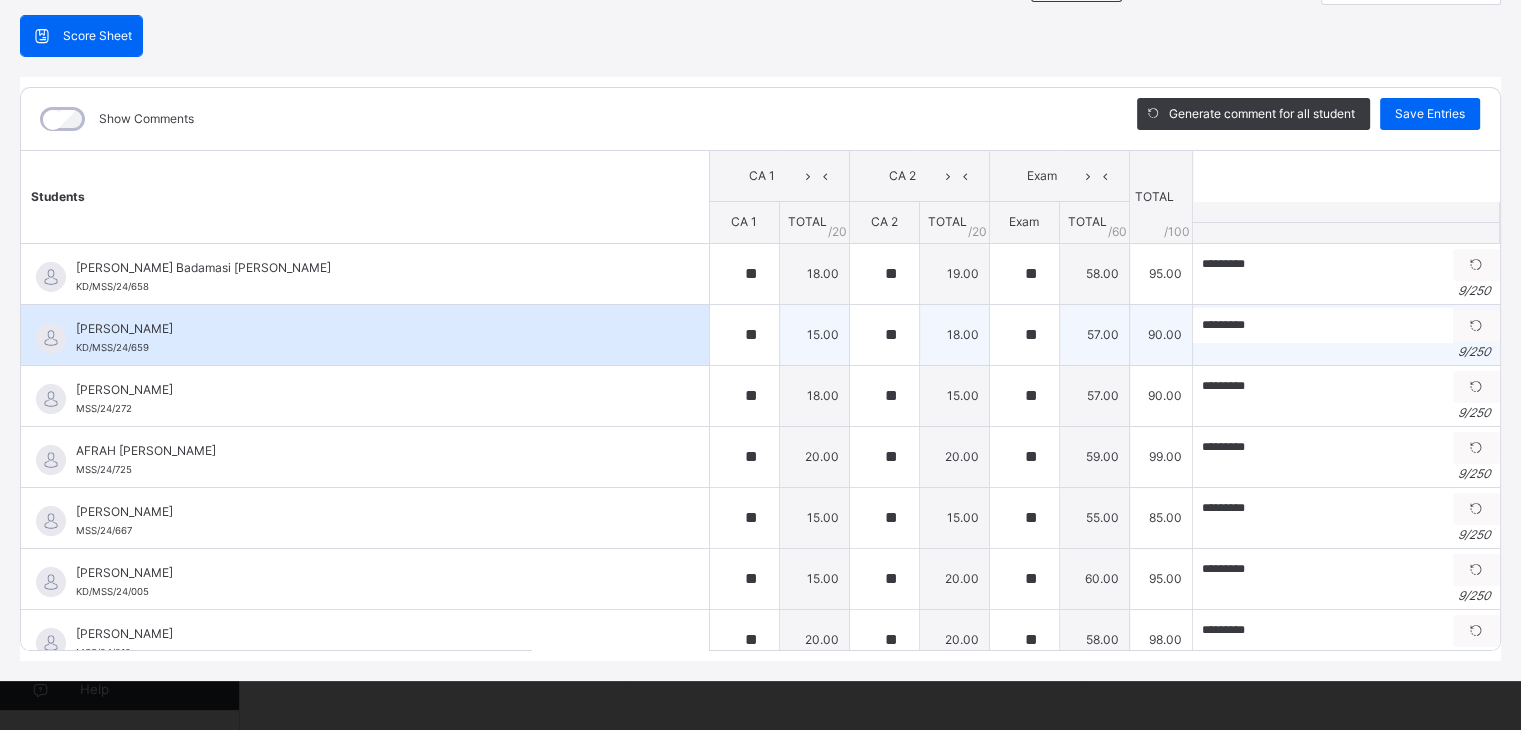 click on "[PERSON_NAME] KD/MSS/24/659" at bounding box center (365, 335) 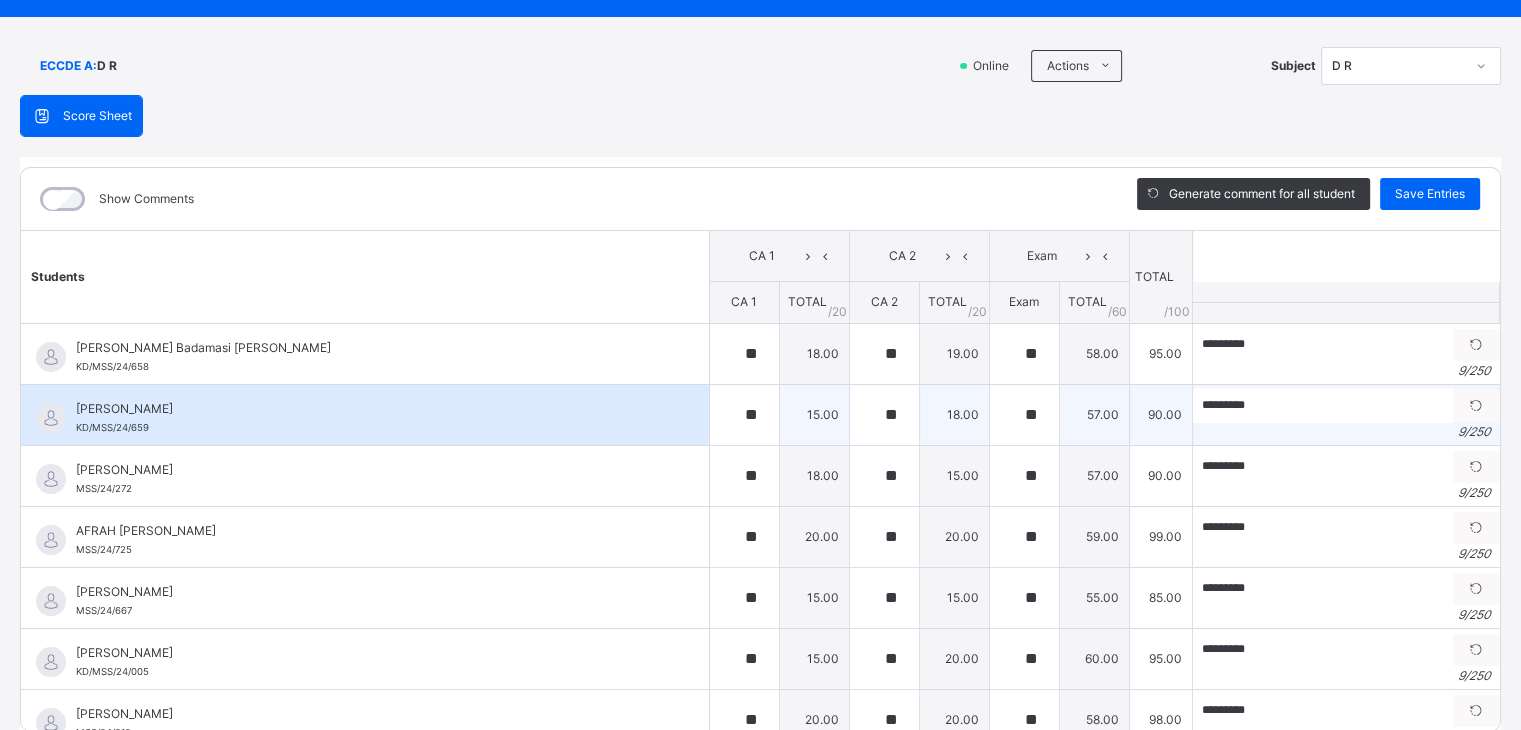 scroll, scrollTop: 60, scrollLeft: 0, axis: vertical 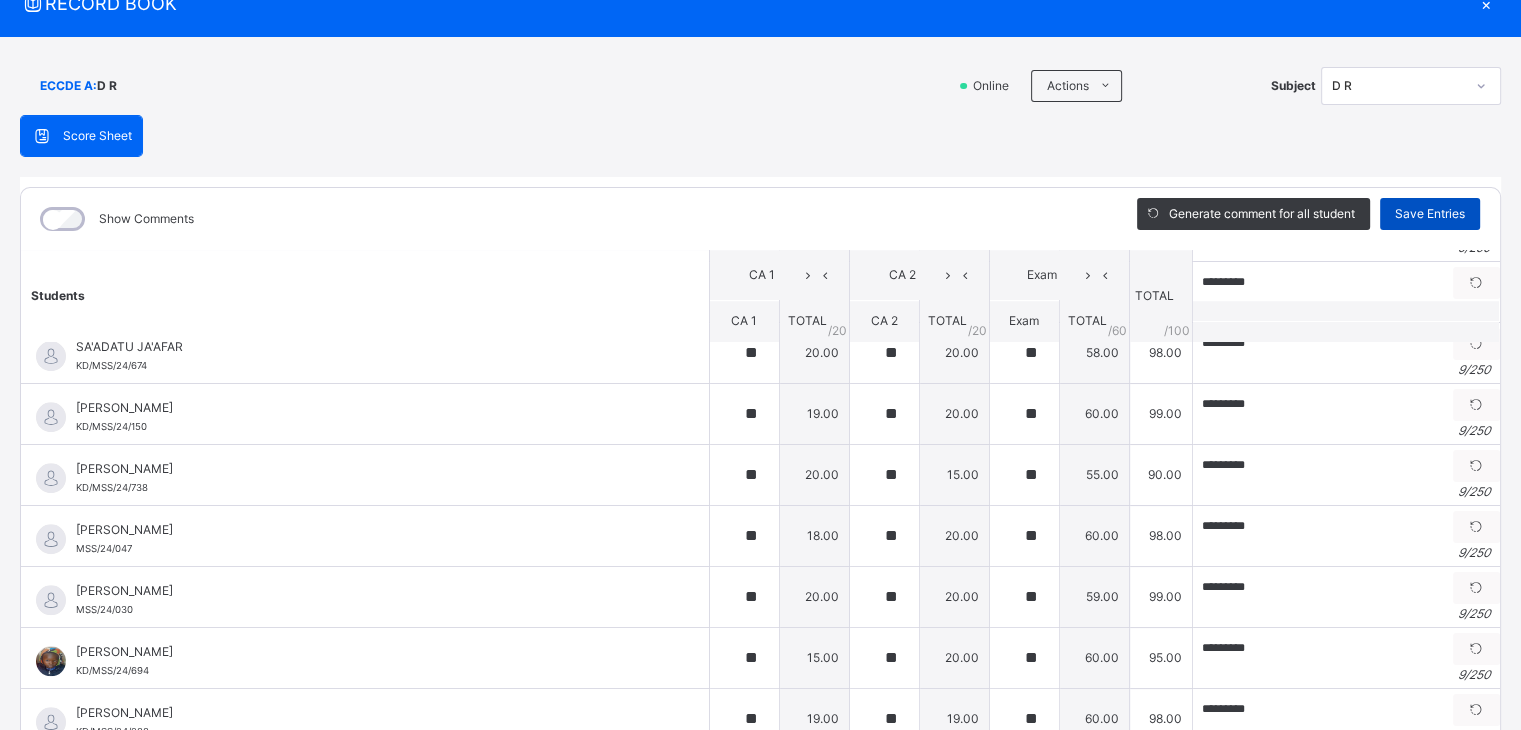 click on "Save Entries" at bounding box center (1430, 214) 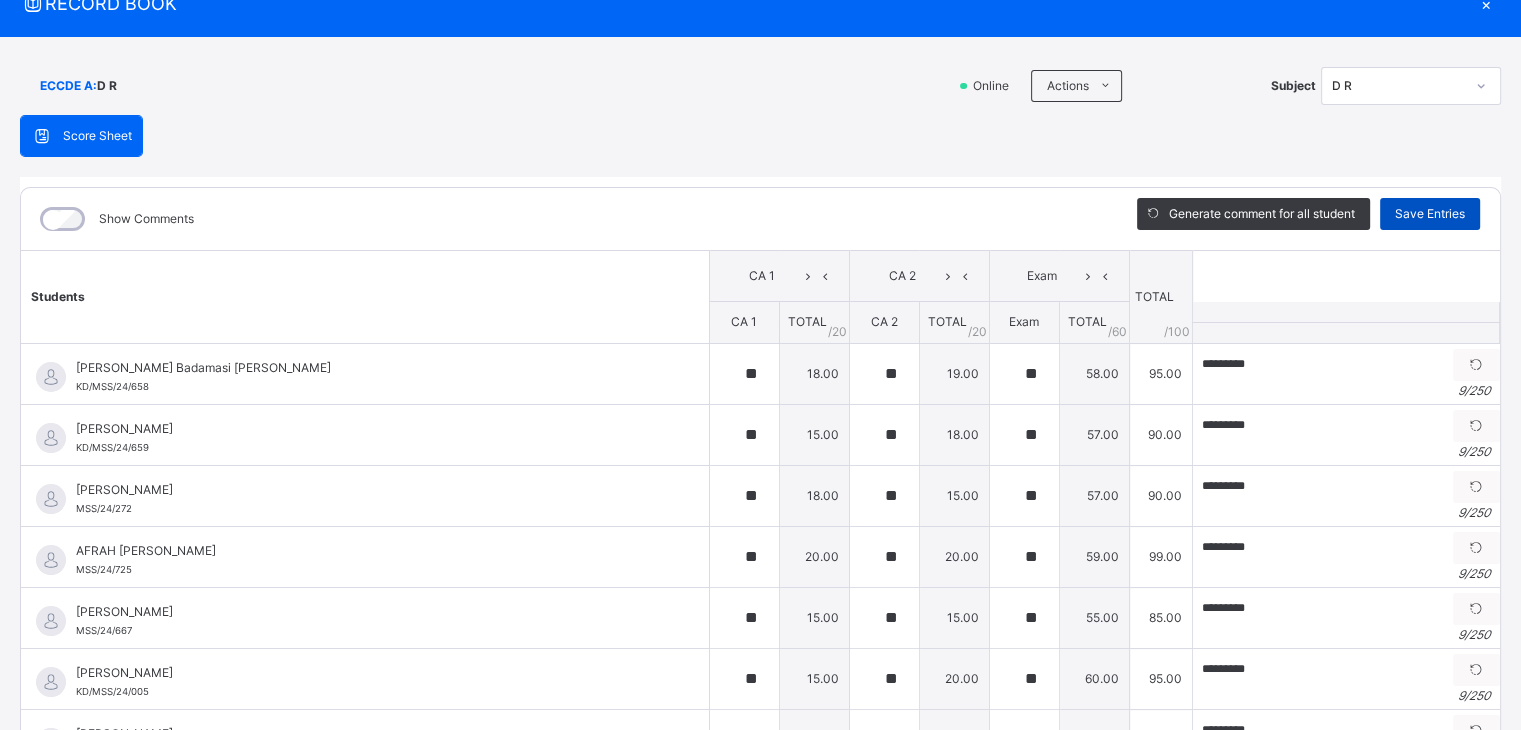 type on "**" 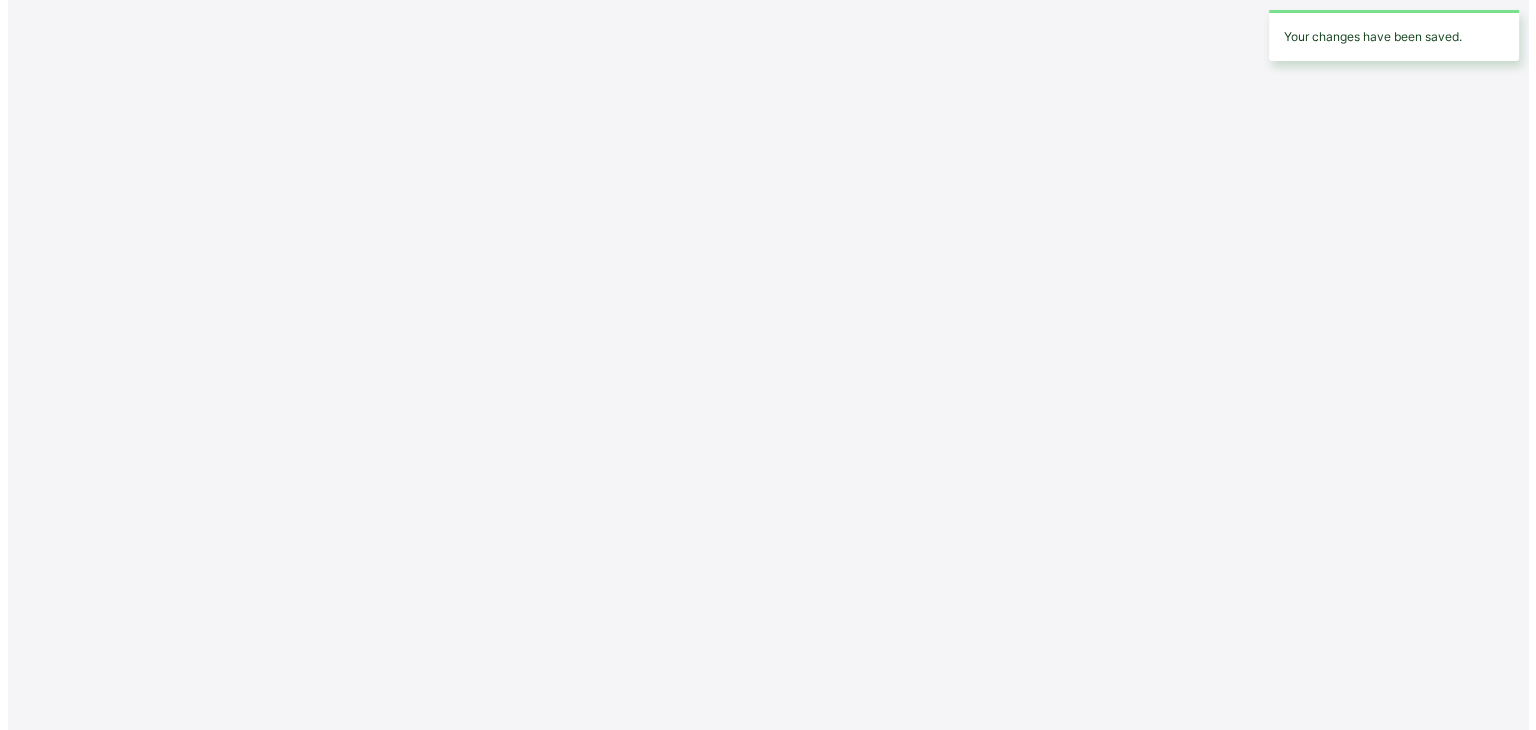 scroll, scrollTop: 0, scrollLeft: 0, axis: both 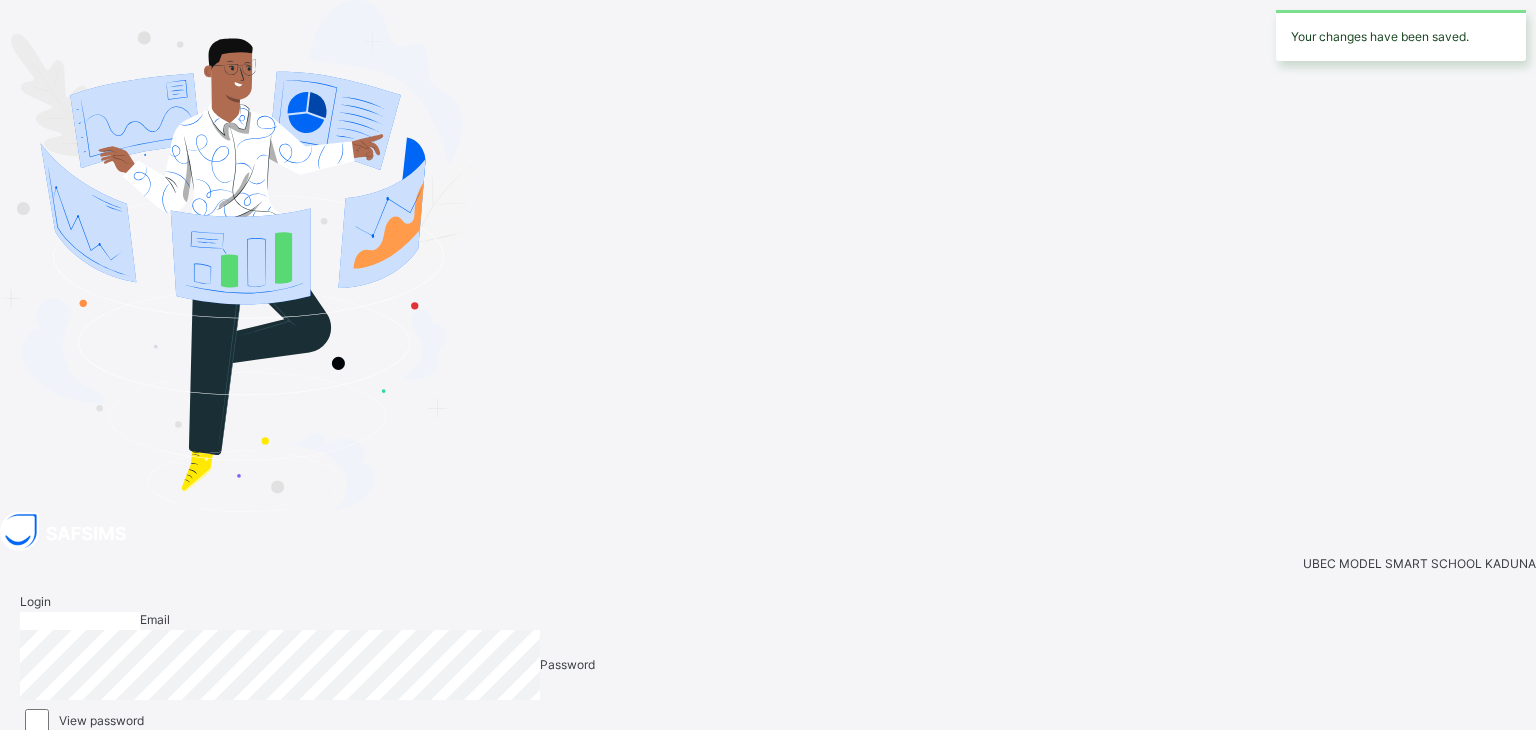 type on "**********" 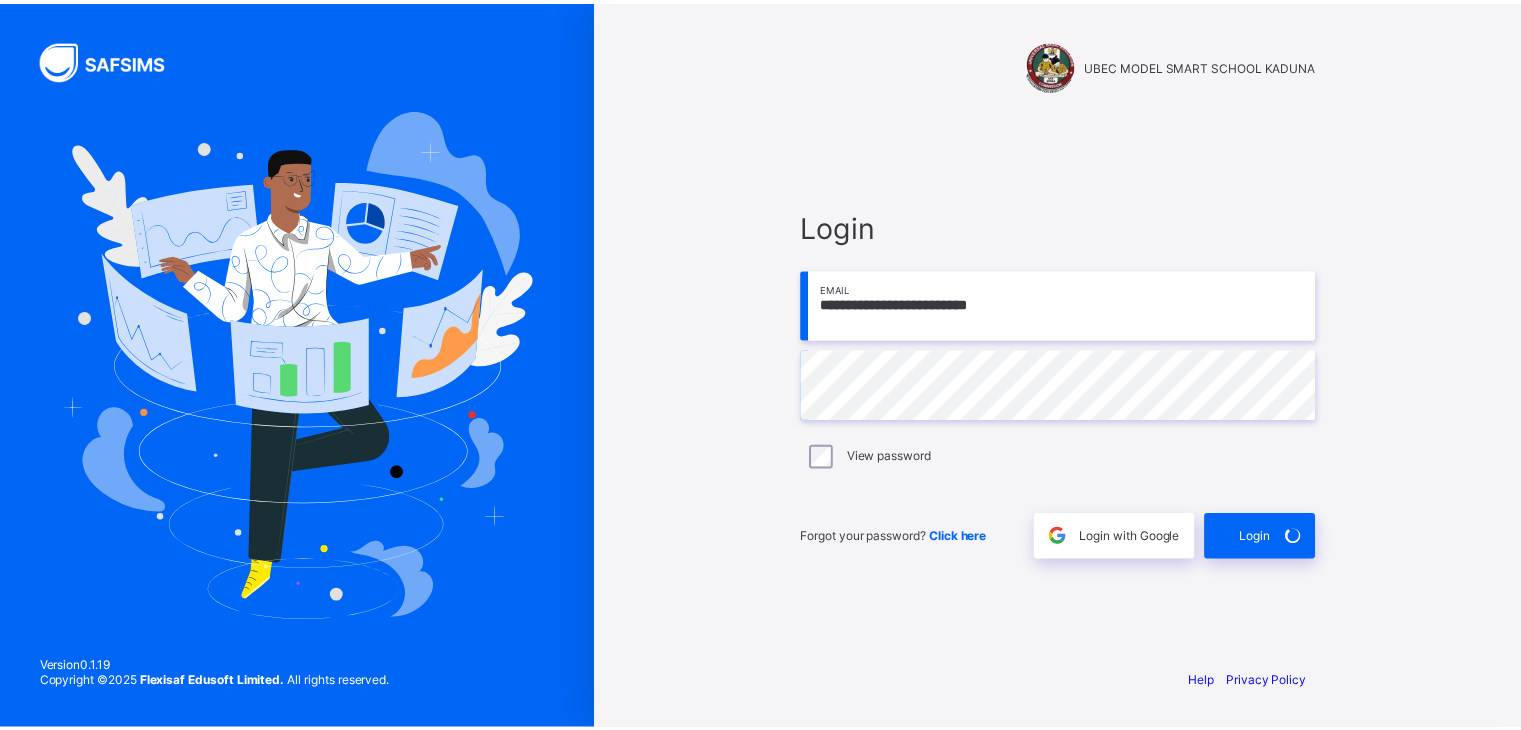 scroll, scrollTop: 0, scrollLeft: 0, axis: both 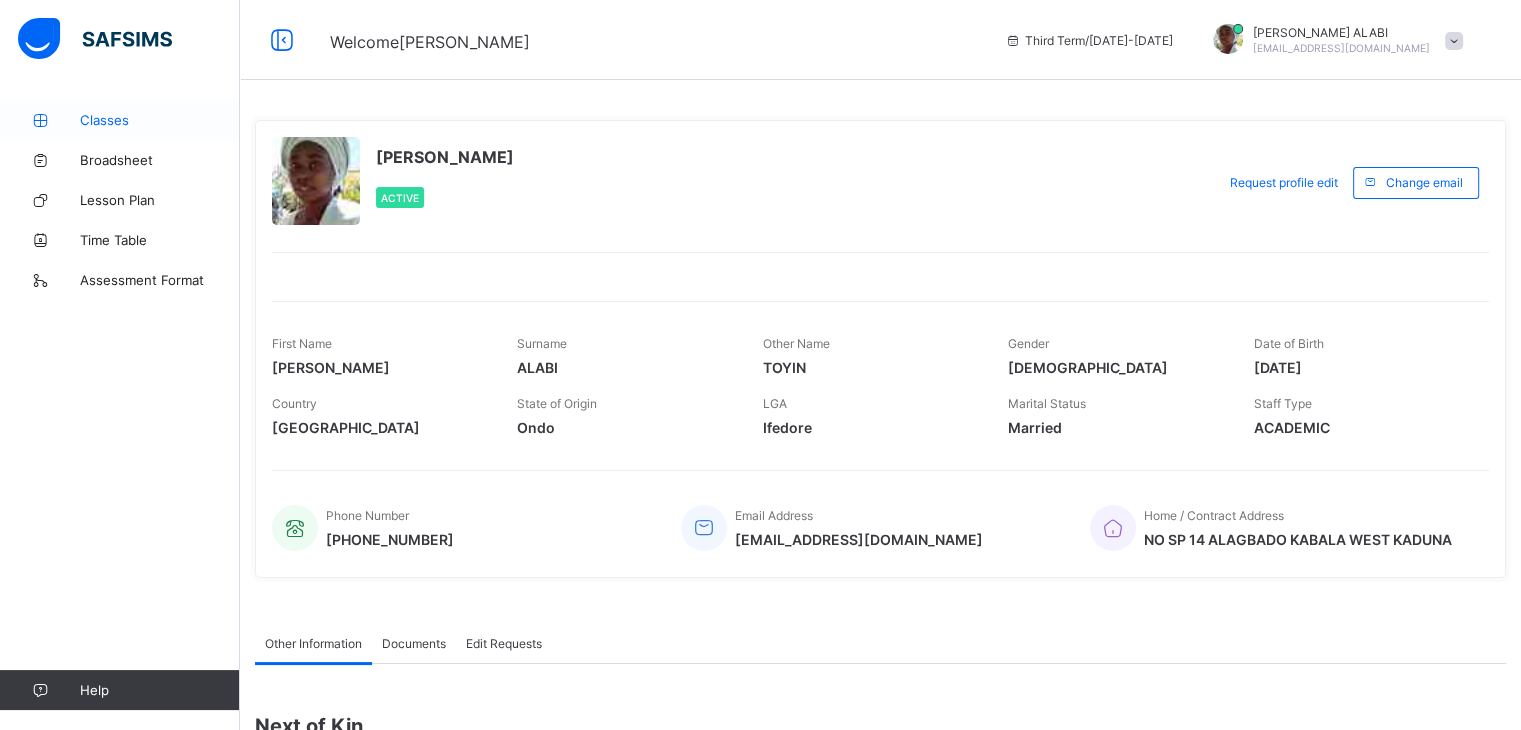 click on "Classes" at bounding box center (160, 120) 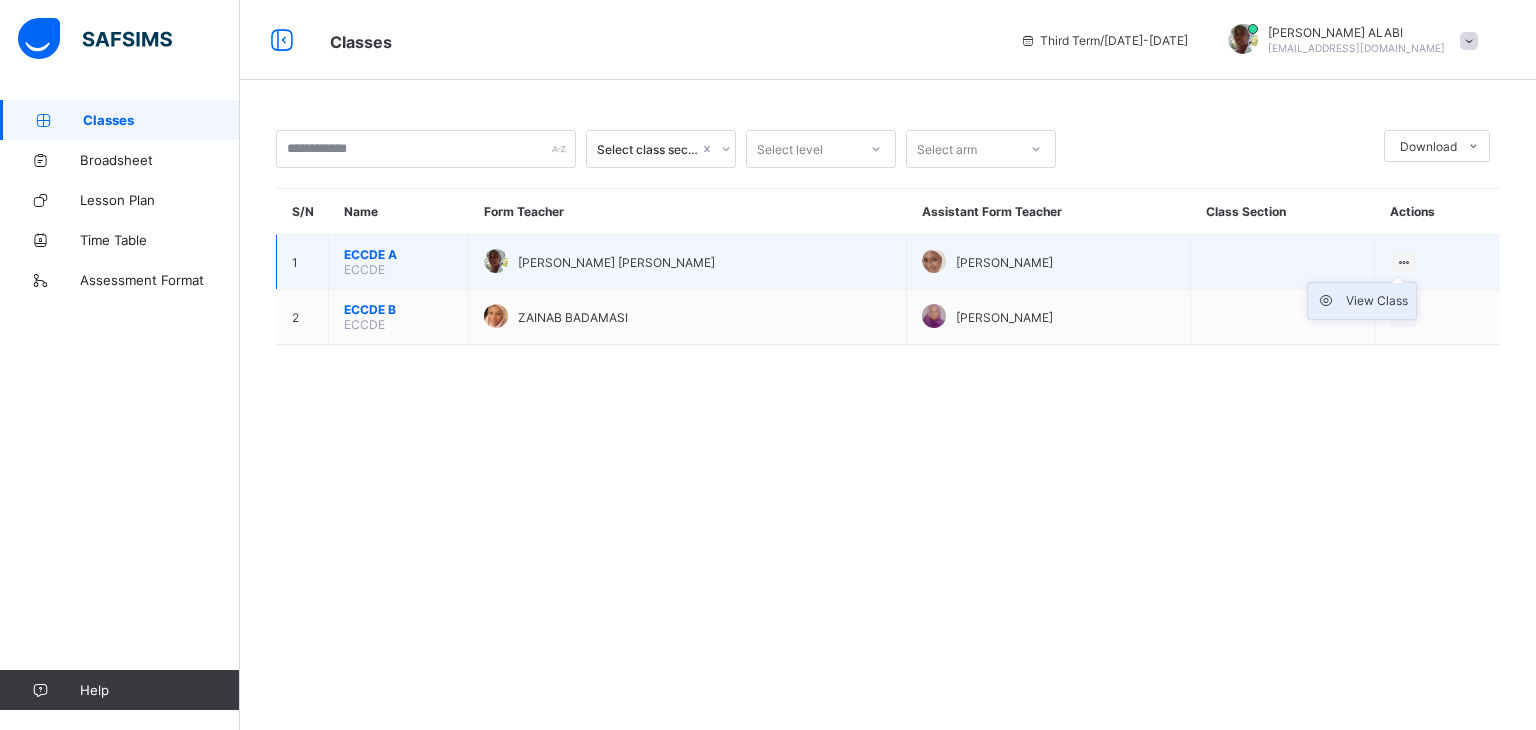 click on "View Class" at bounding box center (1377, 301) 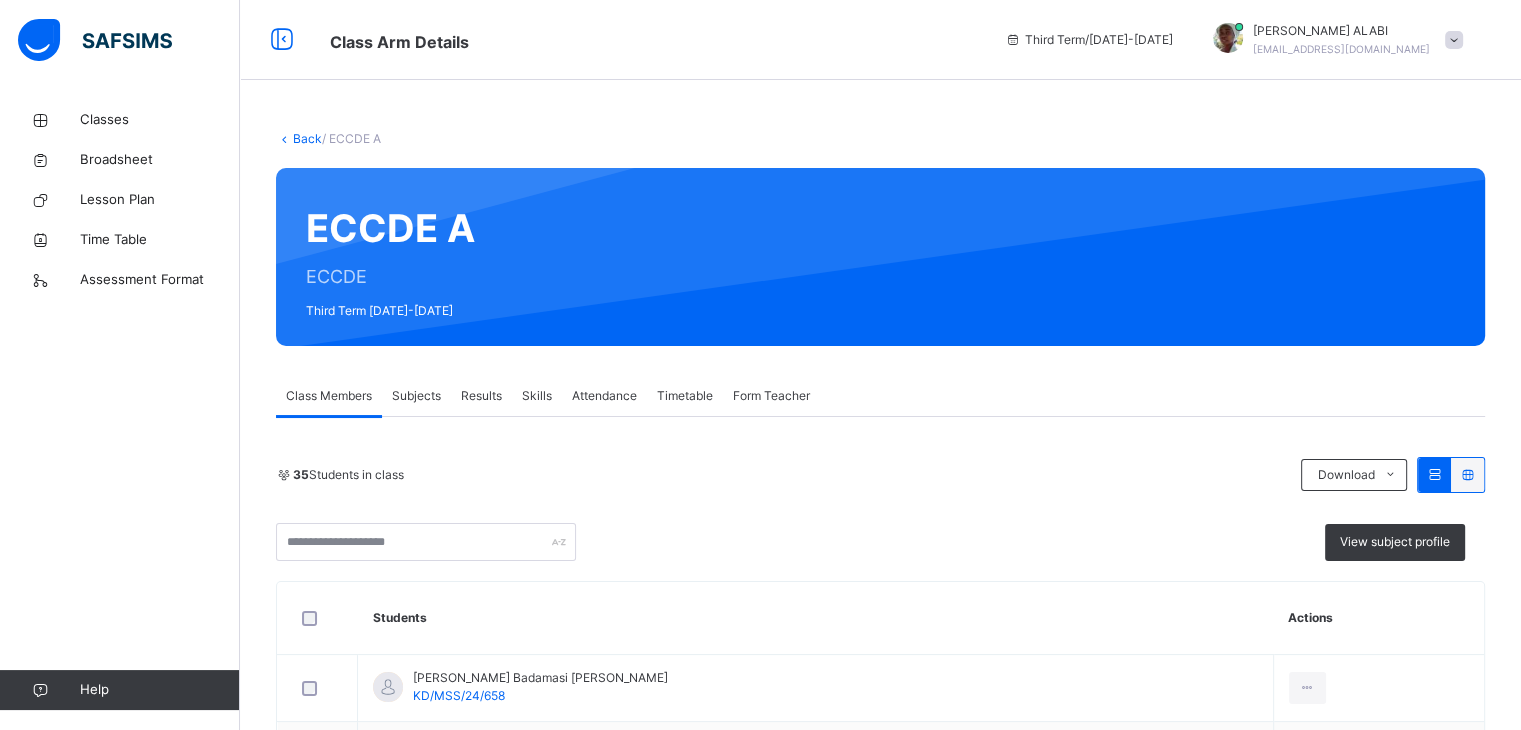 click on "Subjects" at bounding box center (416, 396) 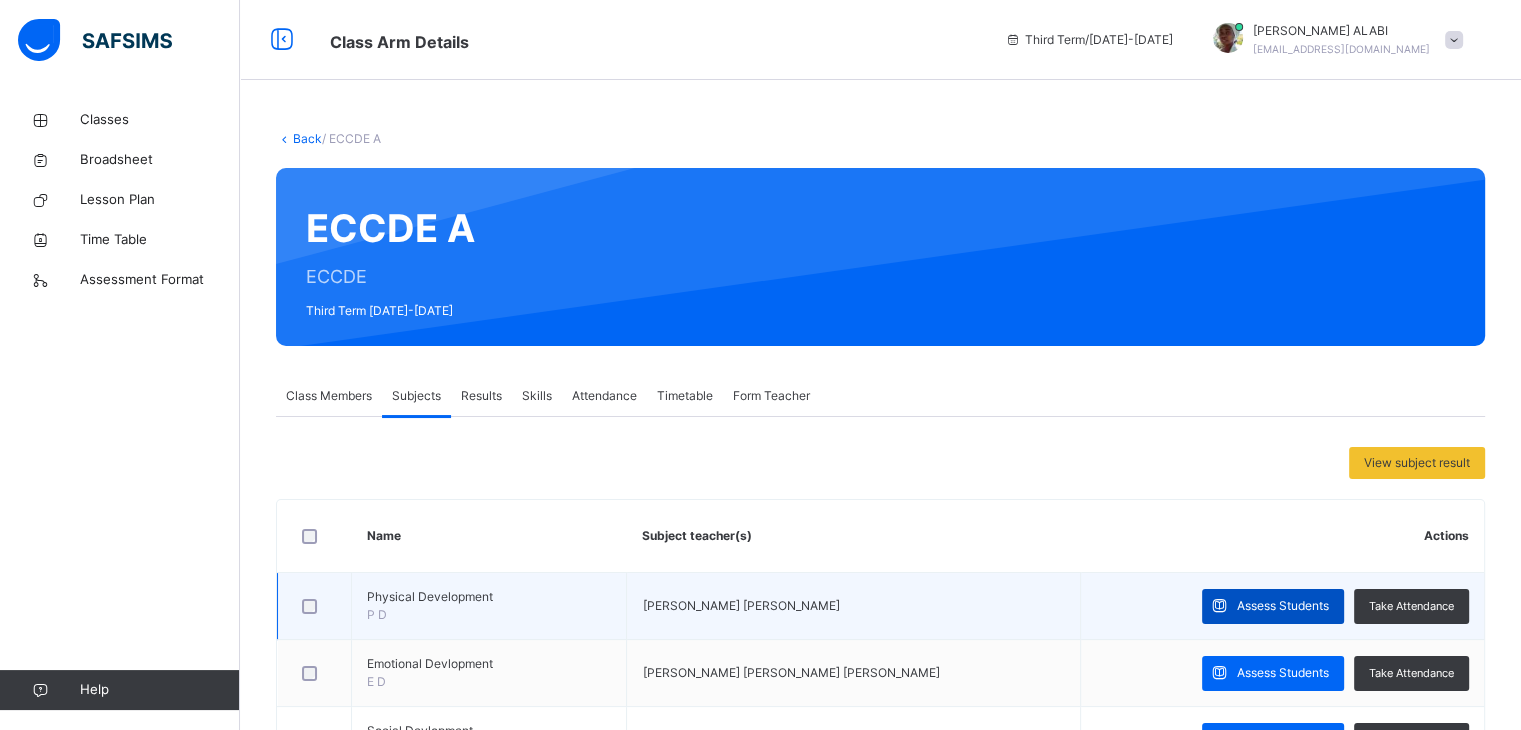 click on "Assess Students" at bounding box center (1283, 606) 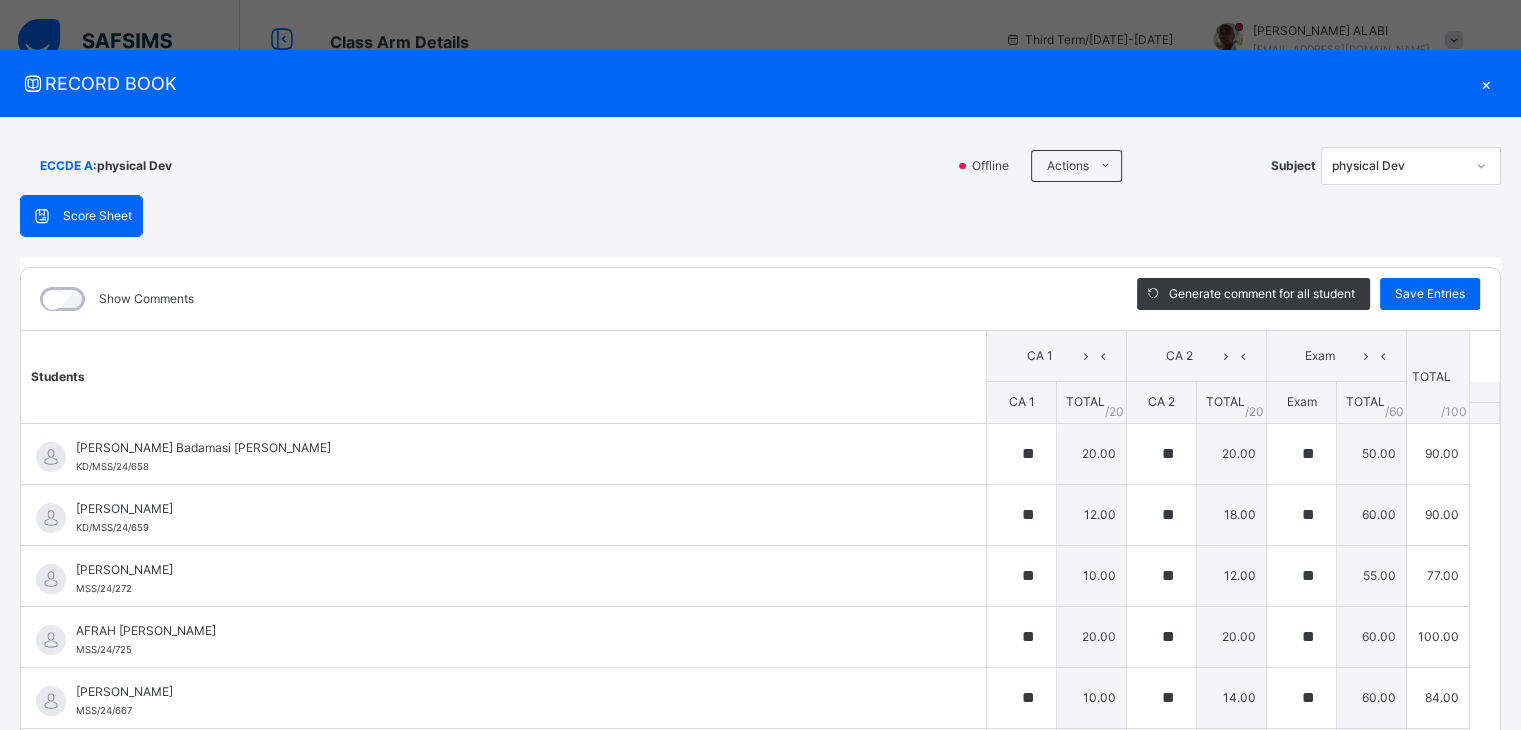 type on "**" 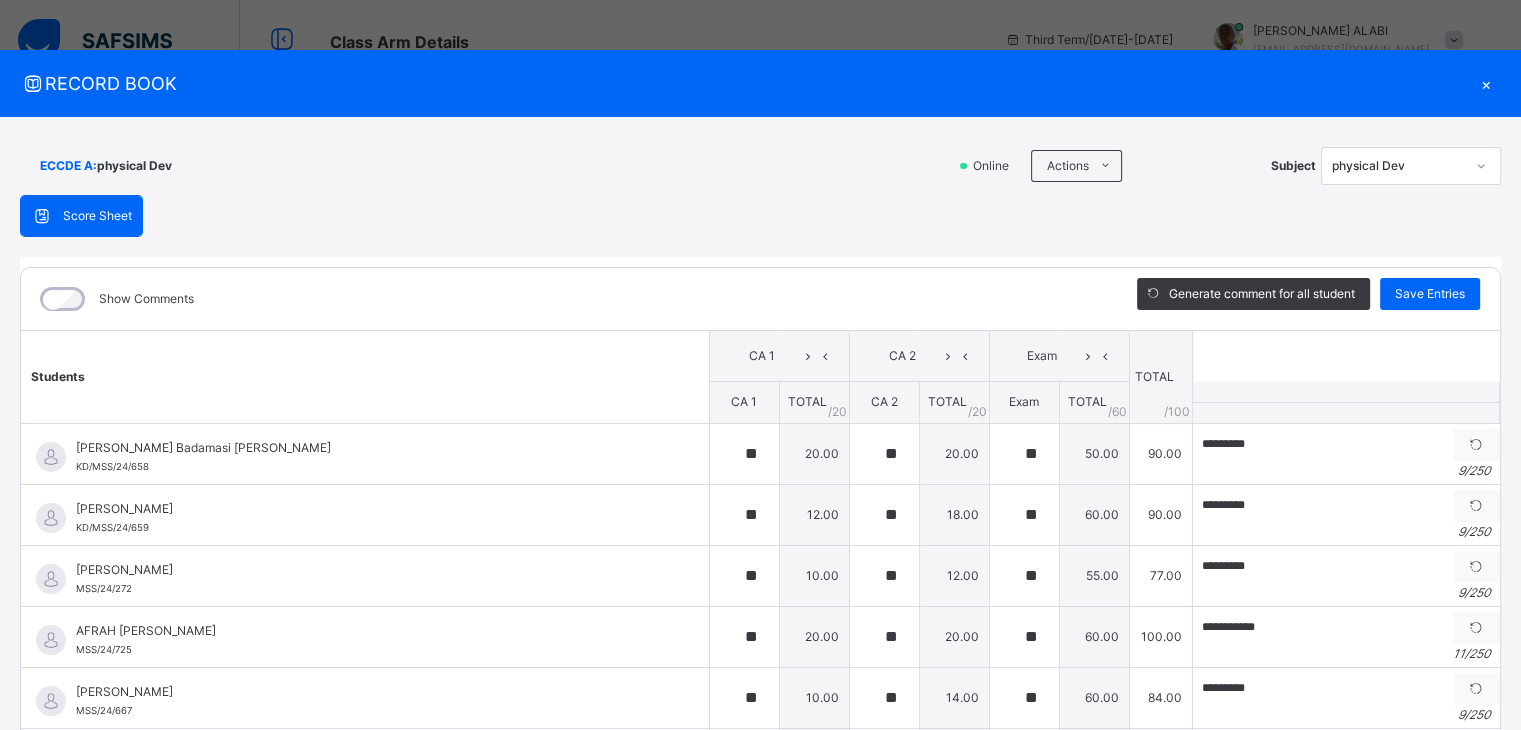 click 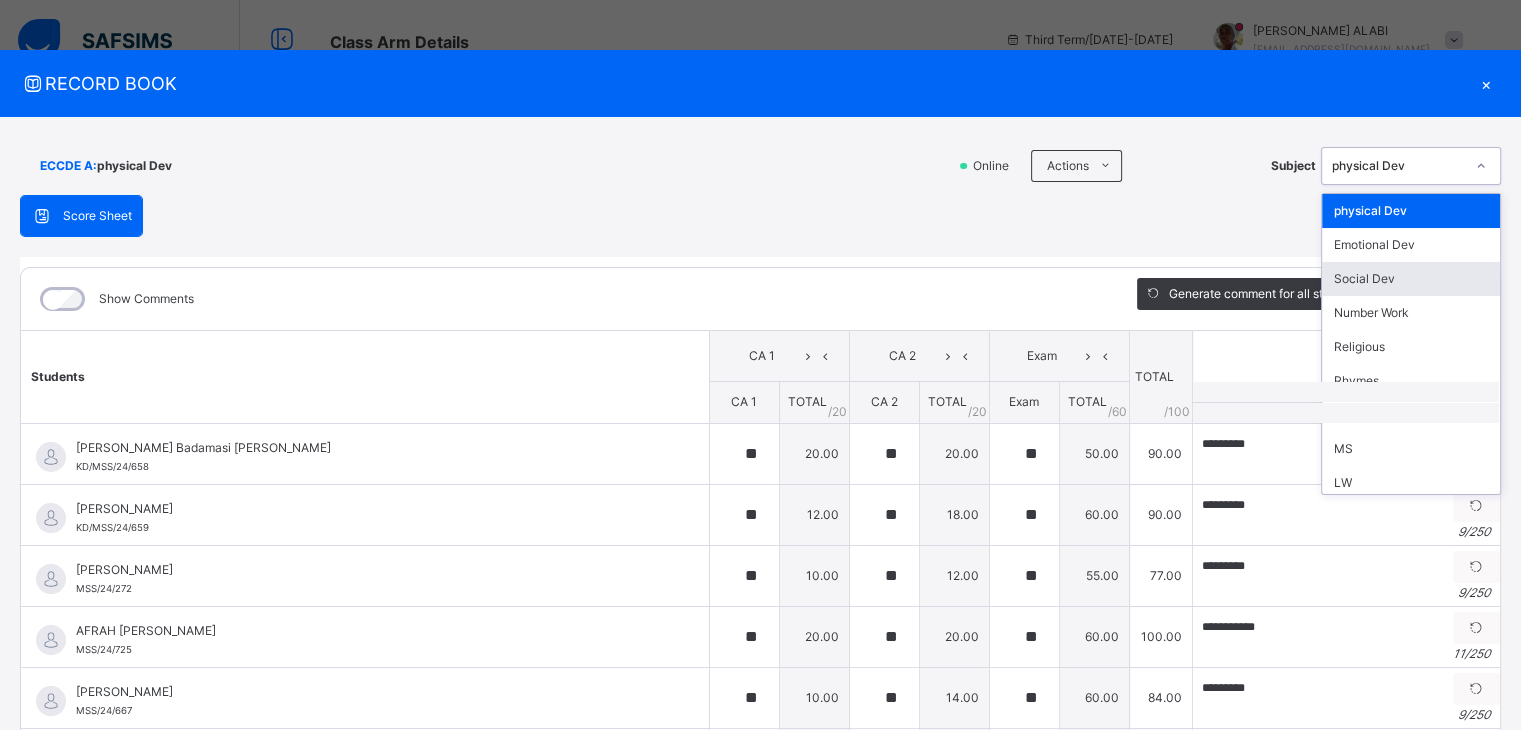 click on "Social Dev" at bounding box center (1411, 279) 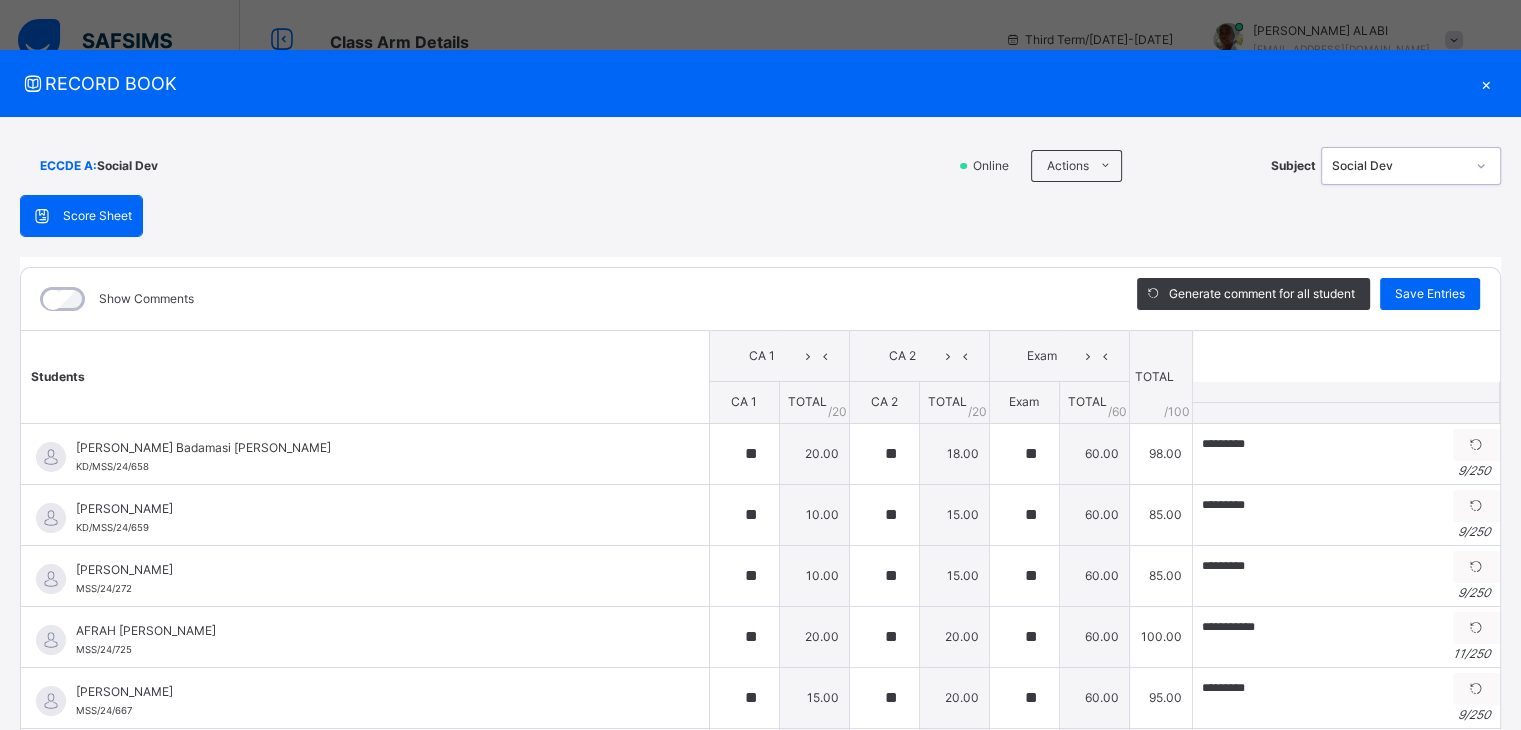 type on "**" 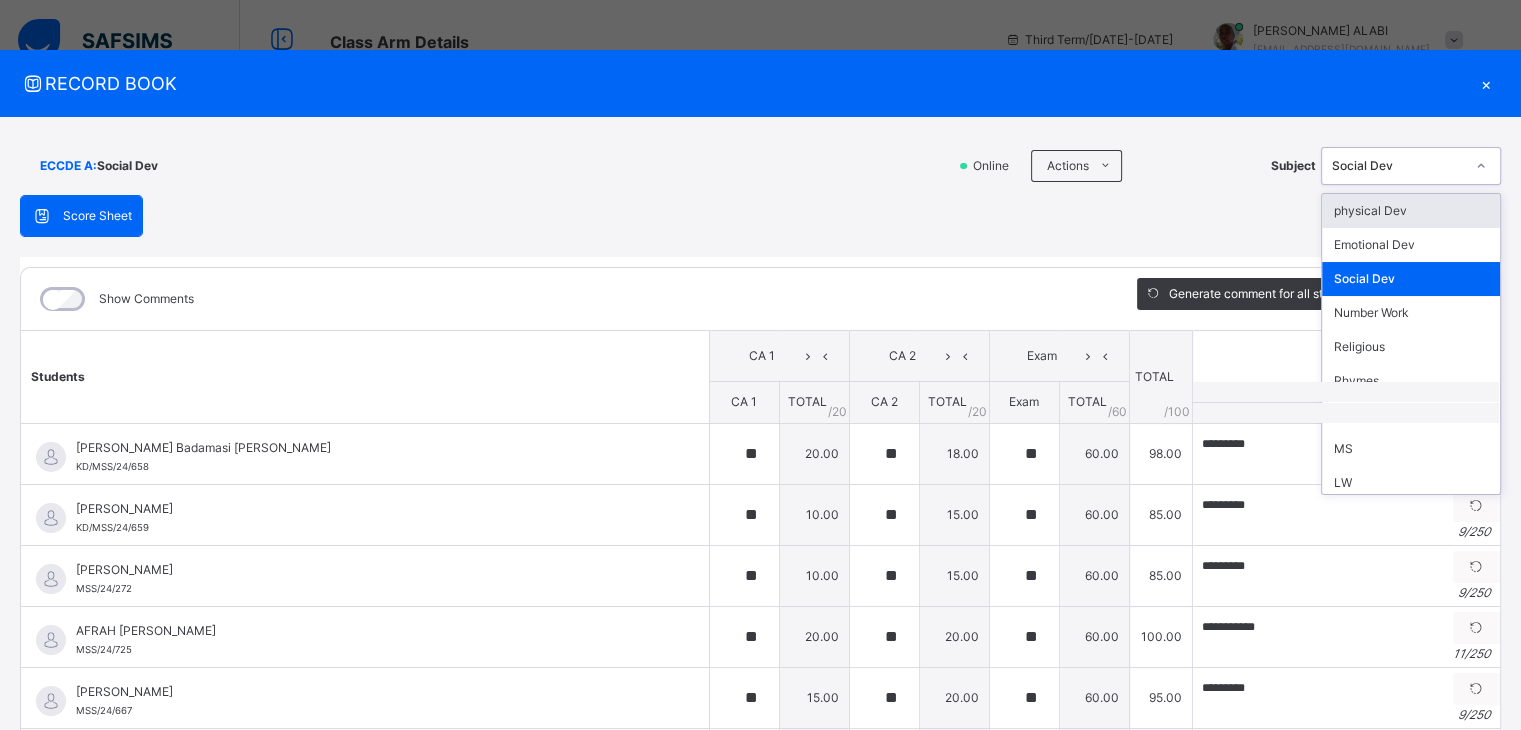 click 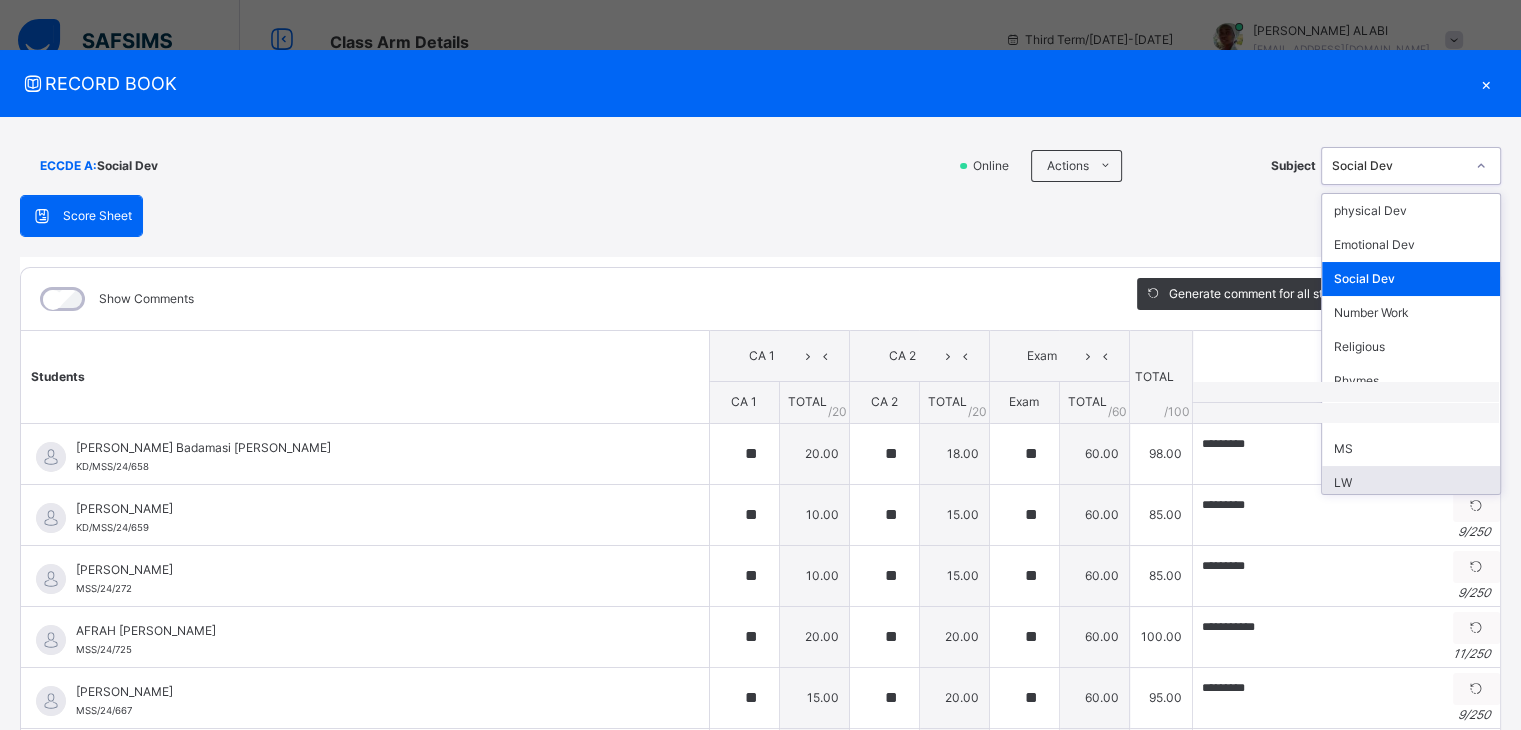 scroll, scrollTop: 6, scrollLeft: 0, axis: vertical 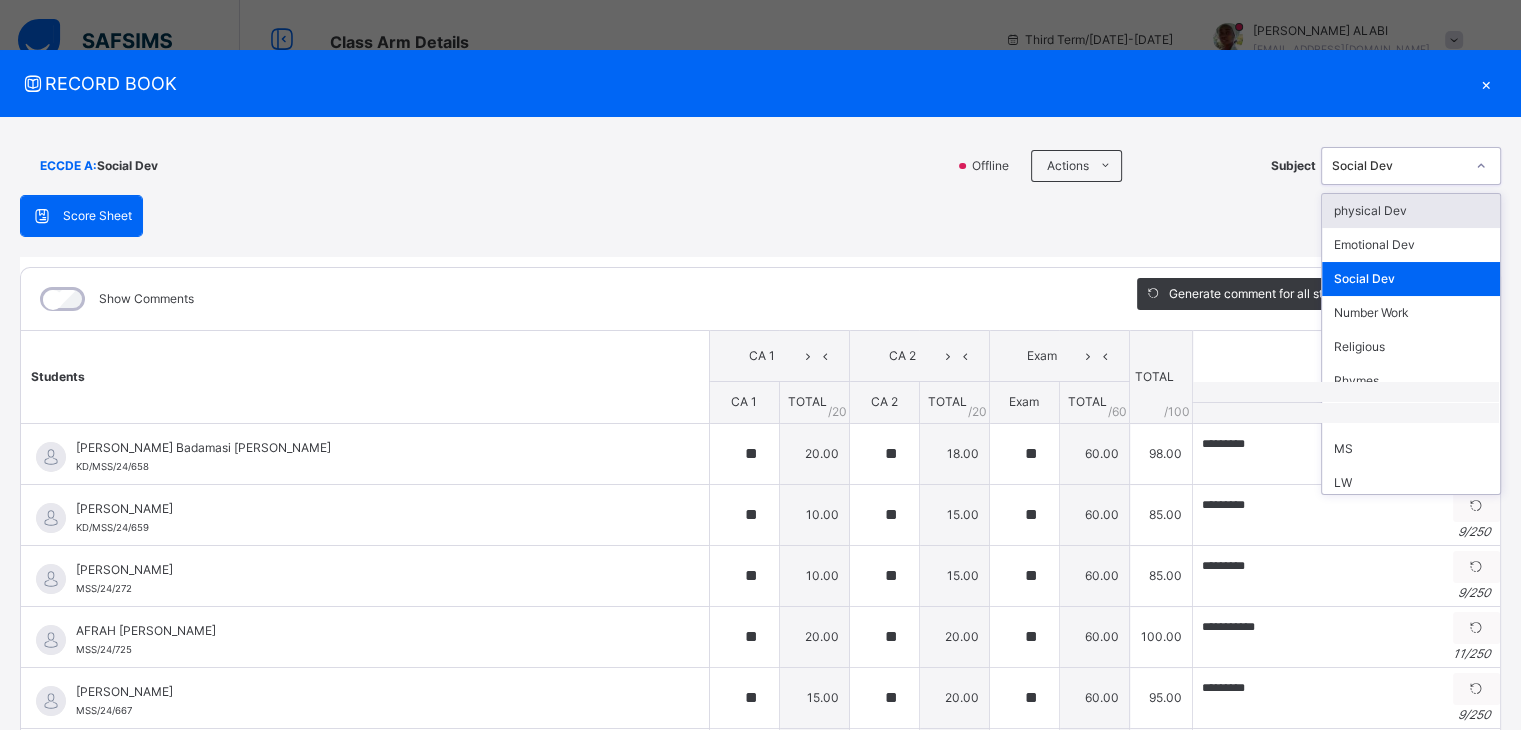 click at bounding box center [1345, 412] 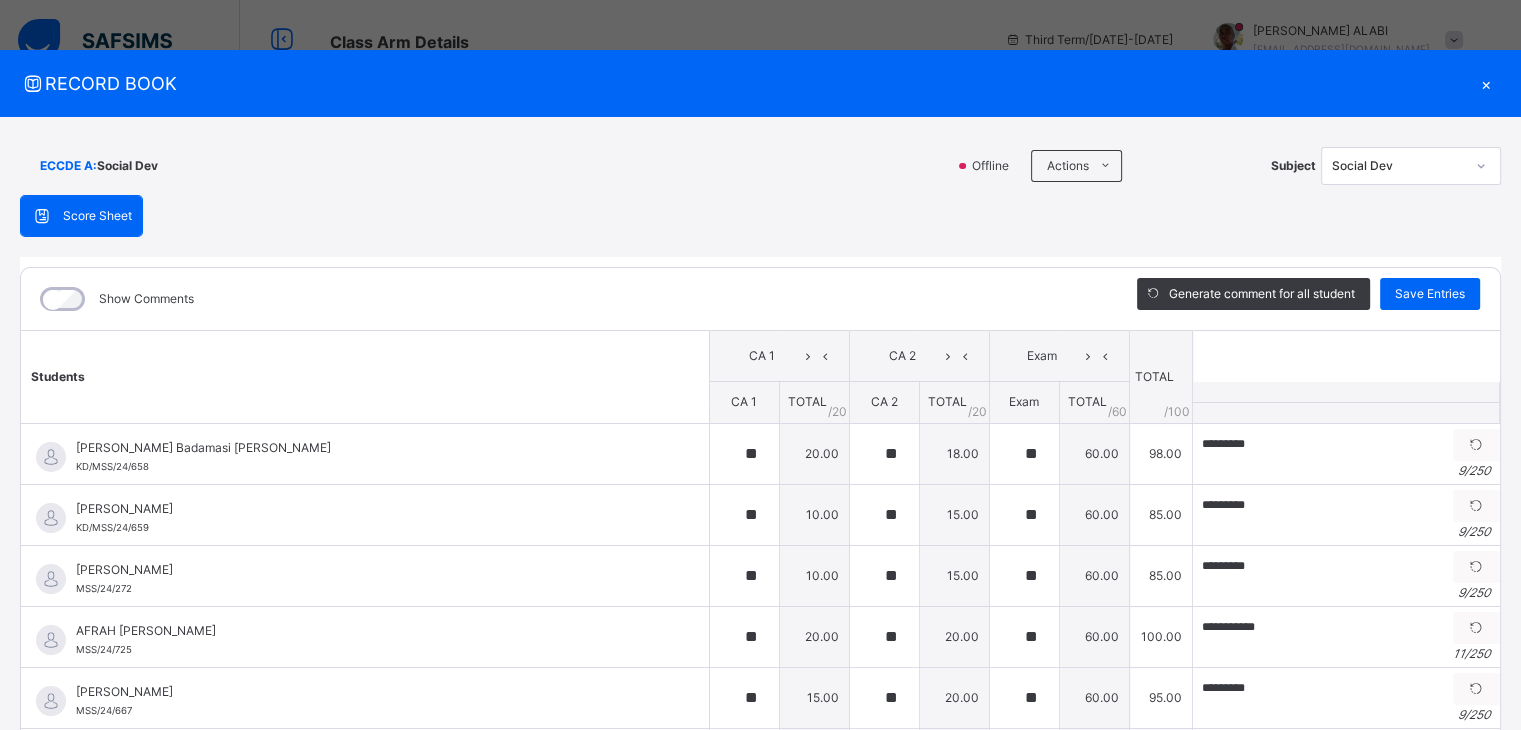 click 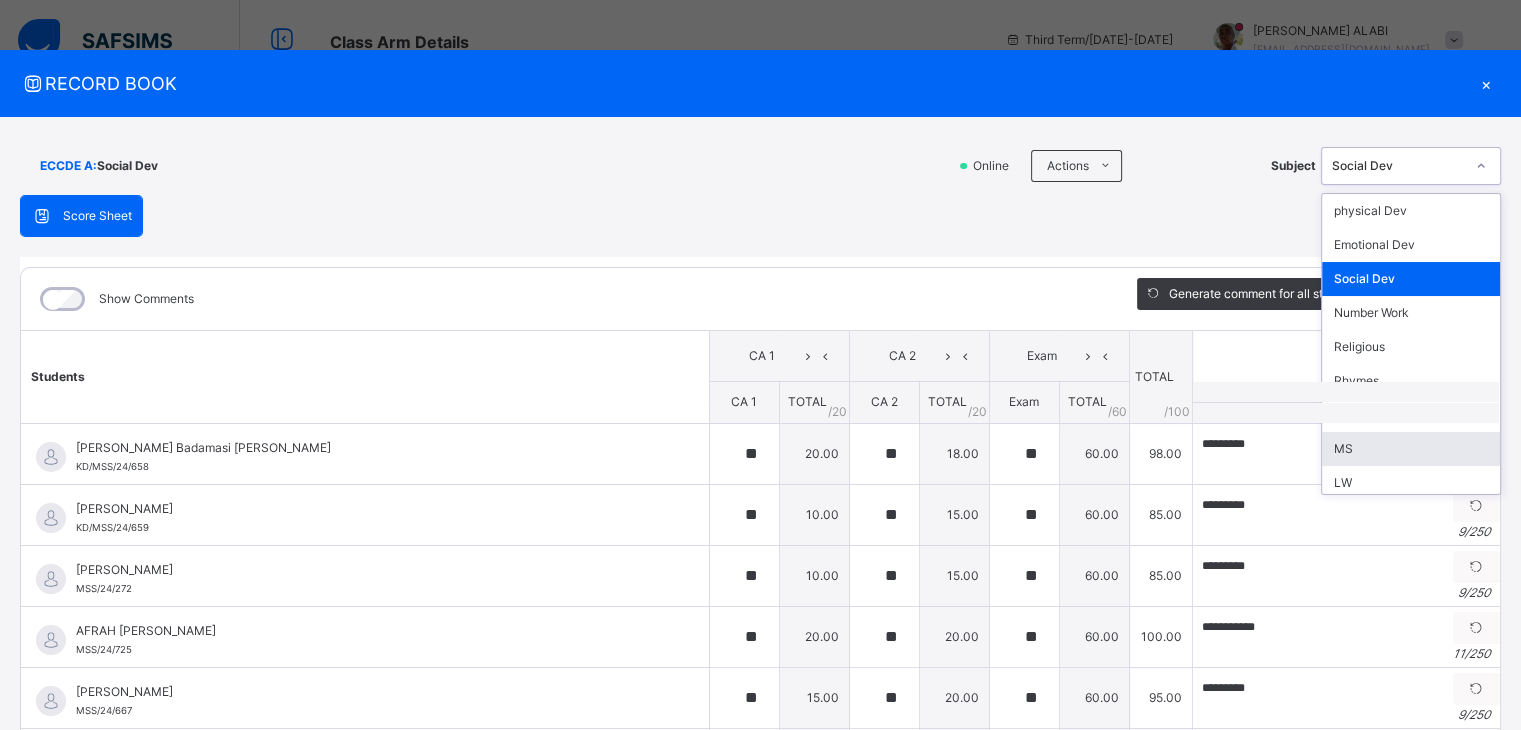 click on "MS" at bounding box center (1411, 449) 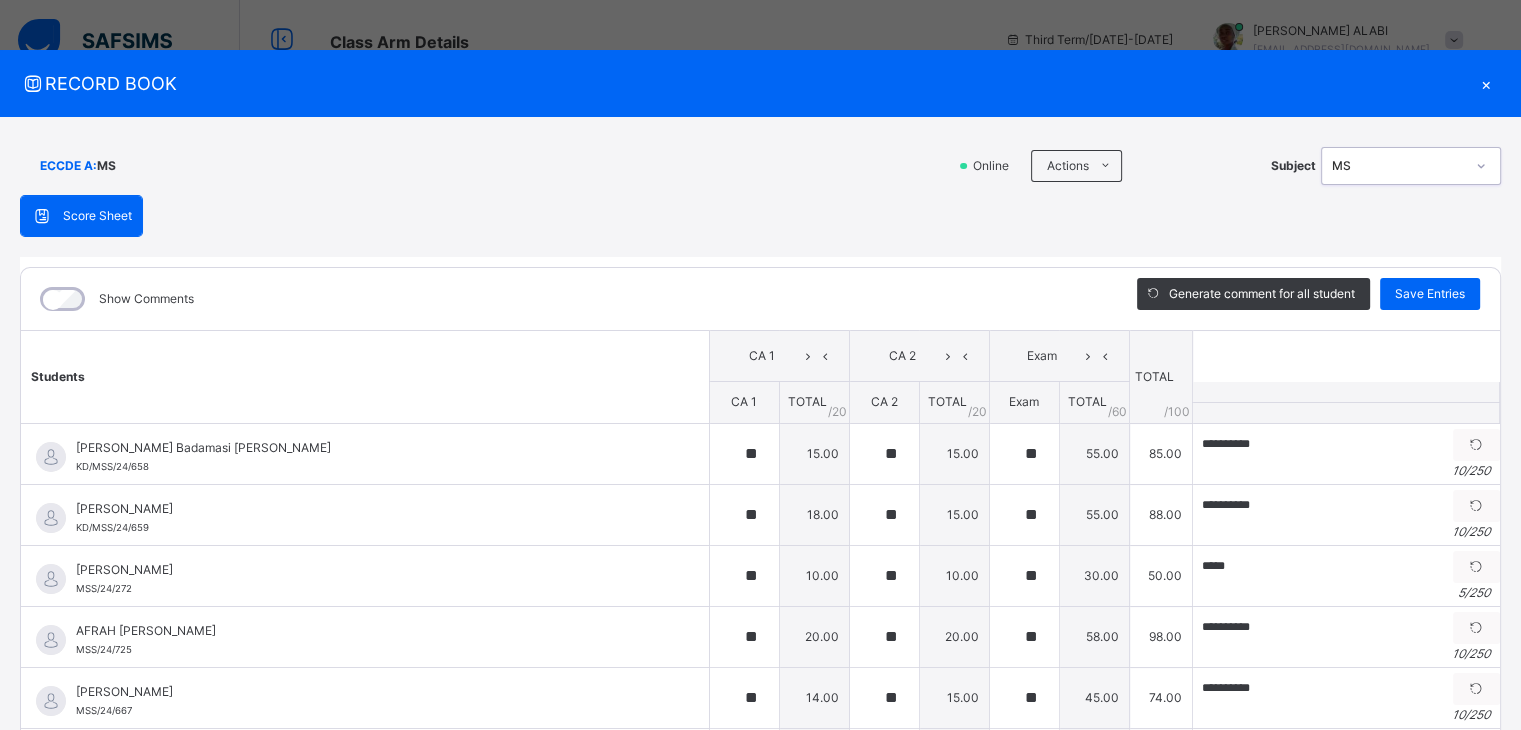 type on "**" 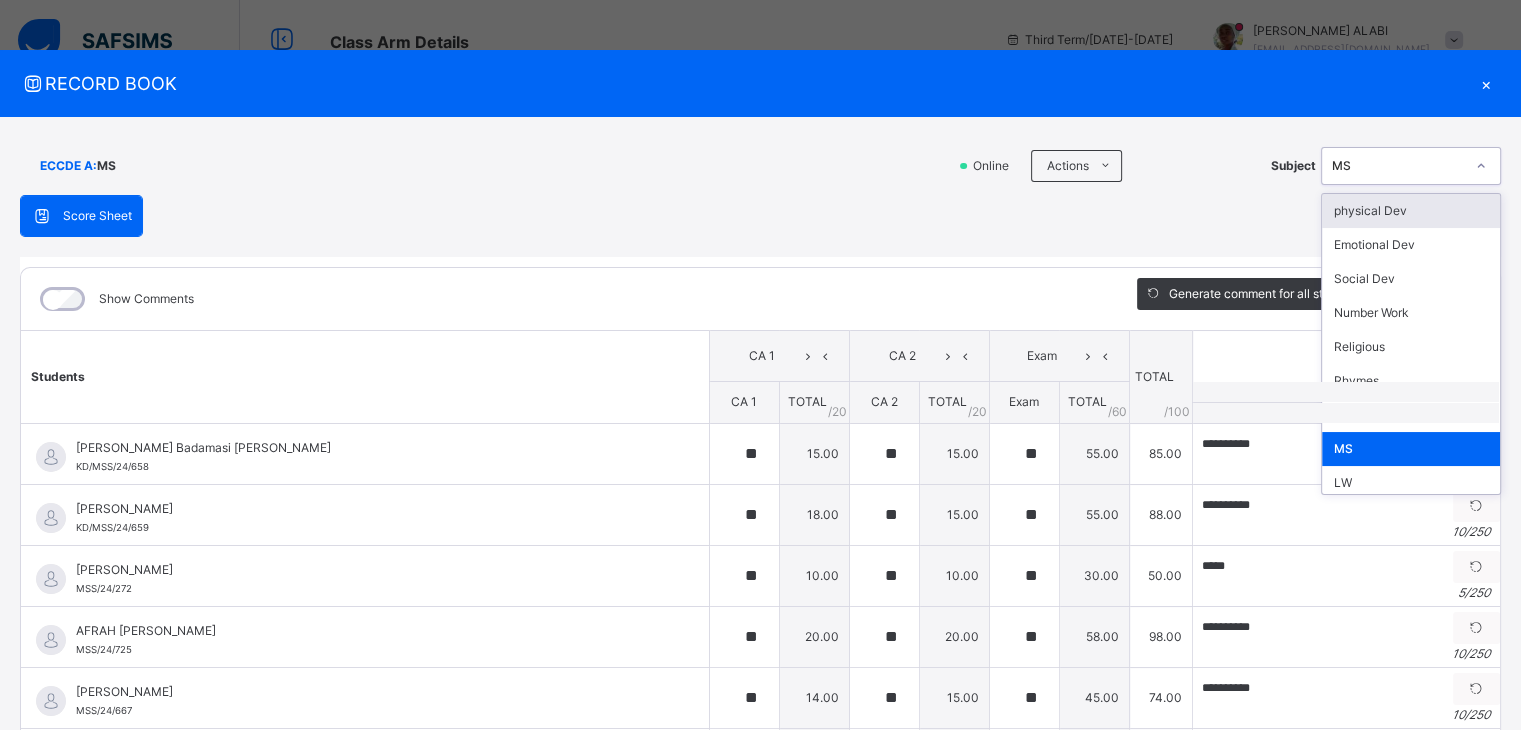 click 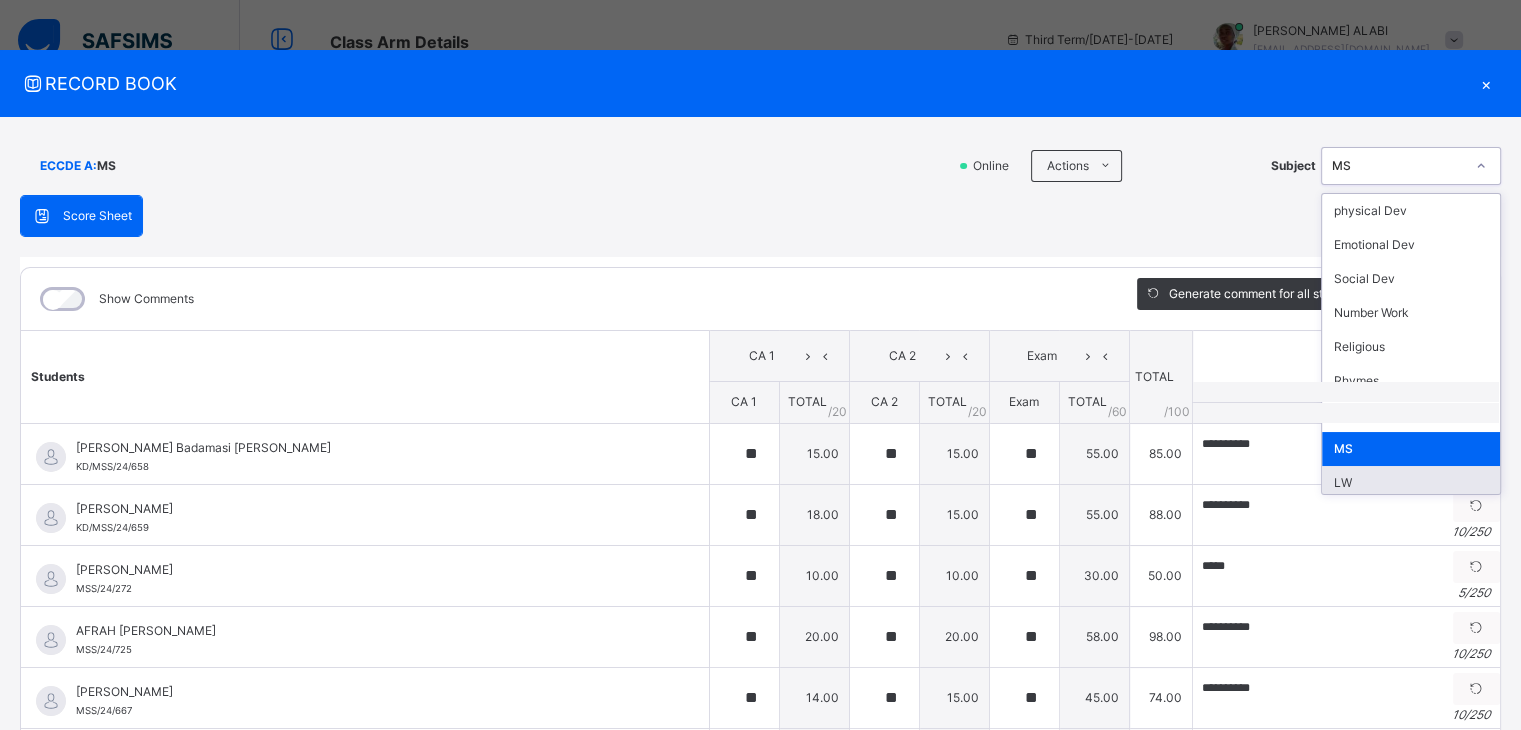 scroll, scrollTop: 6, scrollLeft: 0, axis: vertical 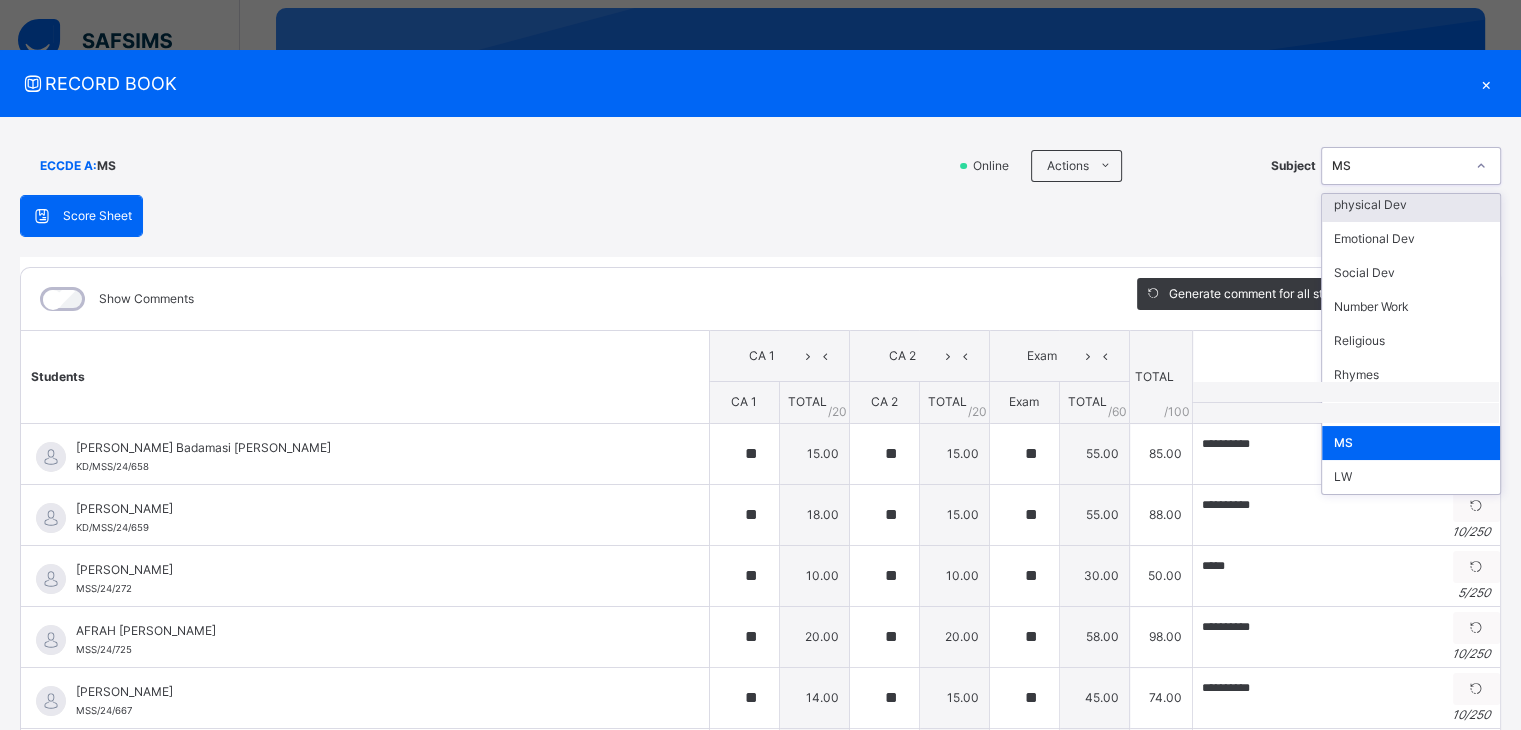 click on "×" at bounding box center [1486, 83] 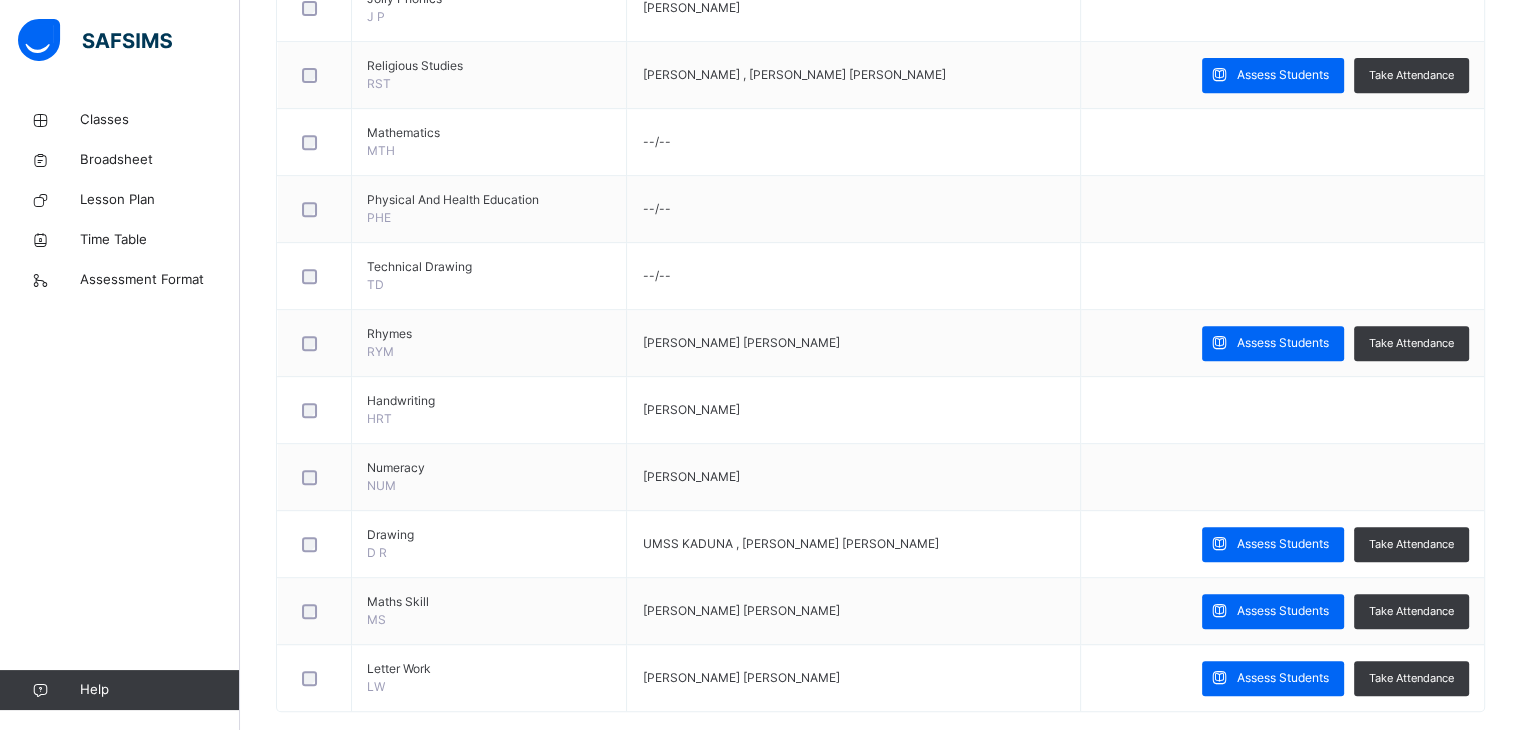scroll, scrollTop: 880, scrollLeft: 0, axis: vertical 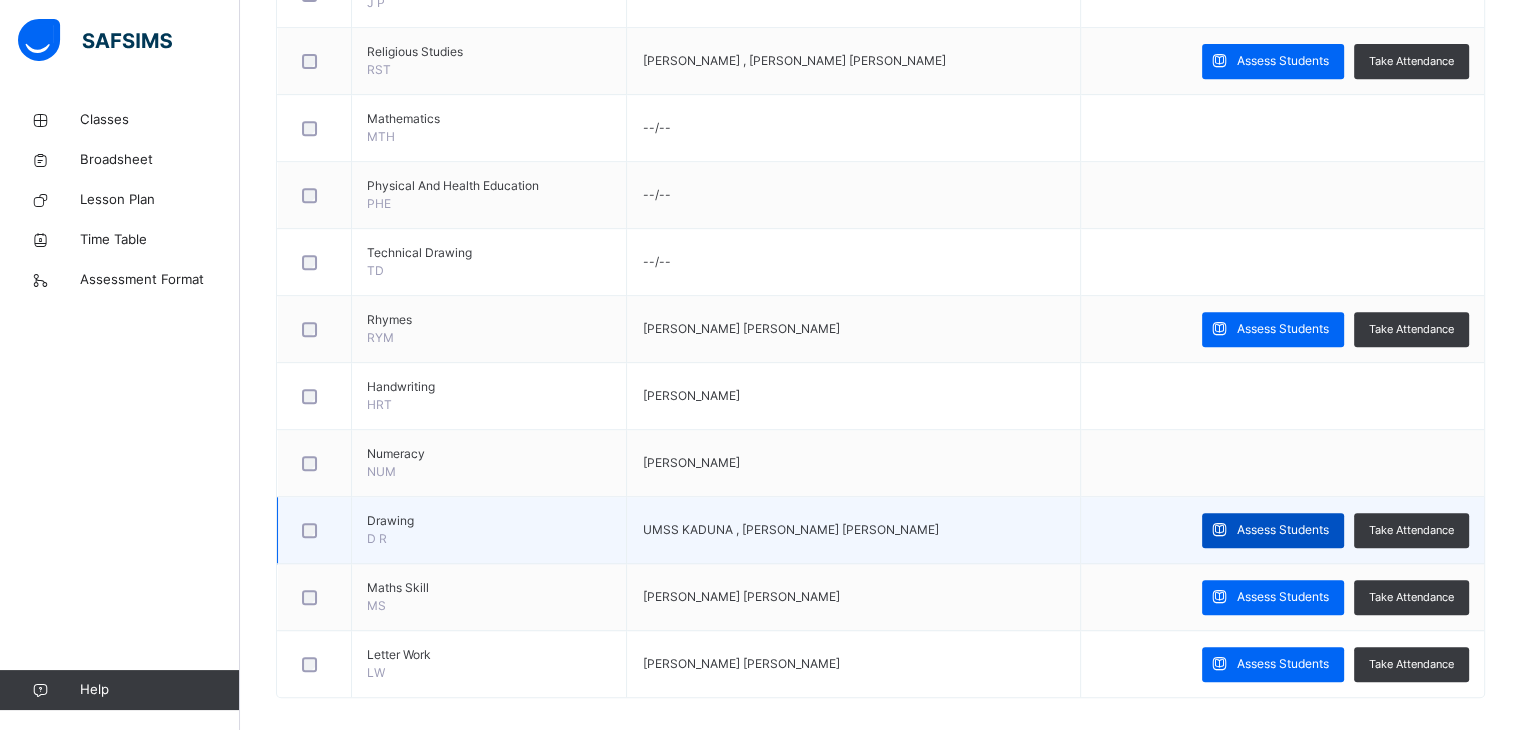 click on "Assess Students" at bounding box center (1283, 530) 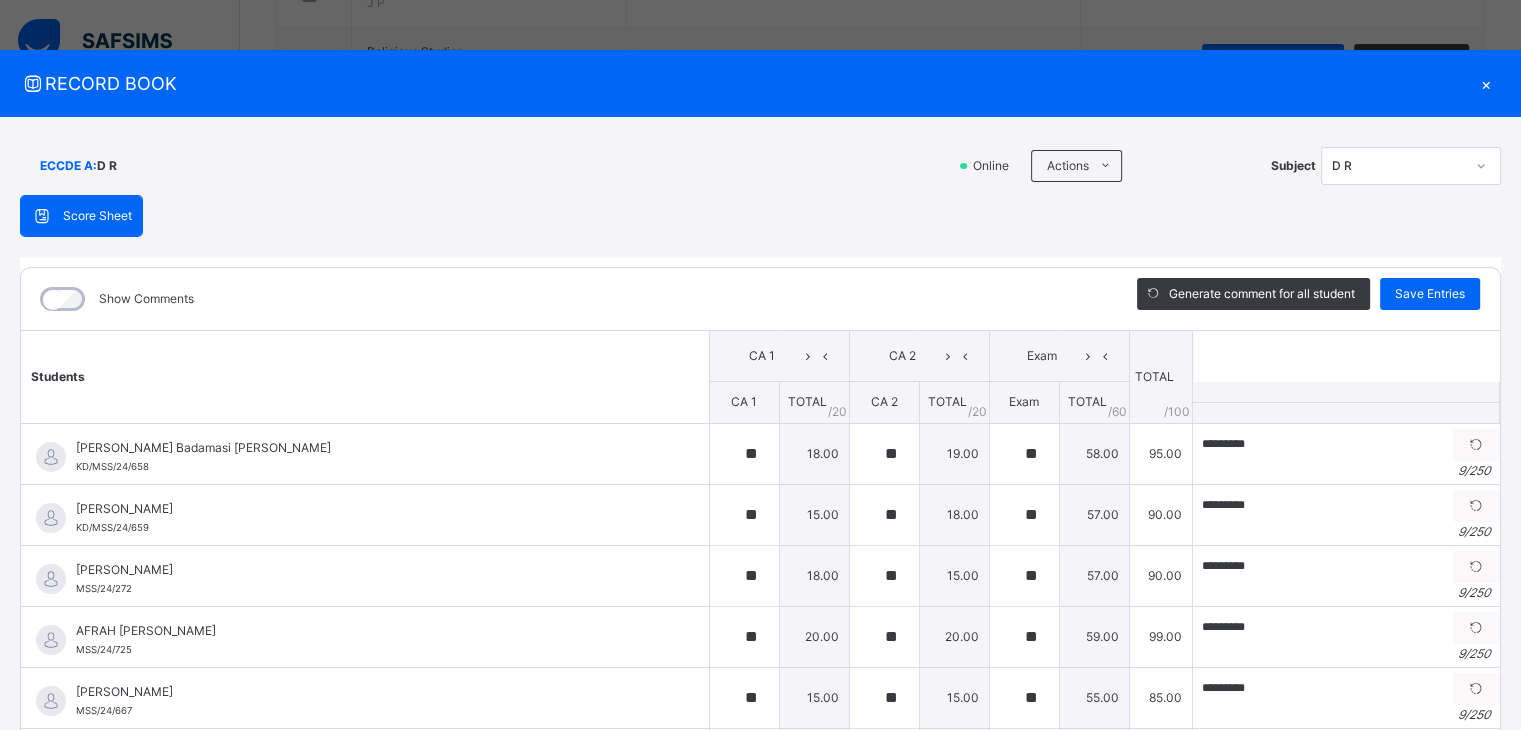 click on "×" at bounding box center (1486, 83) 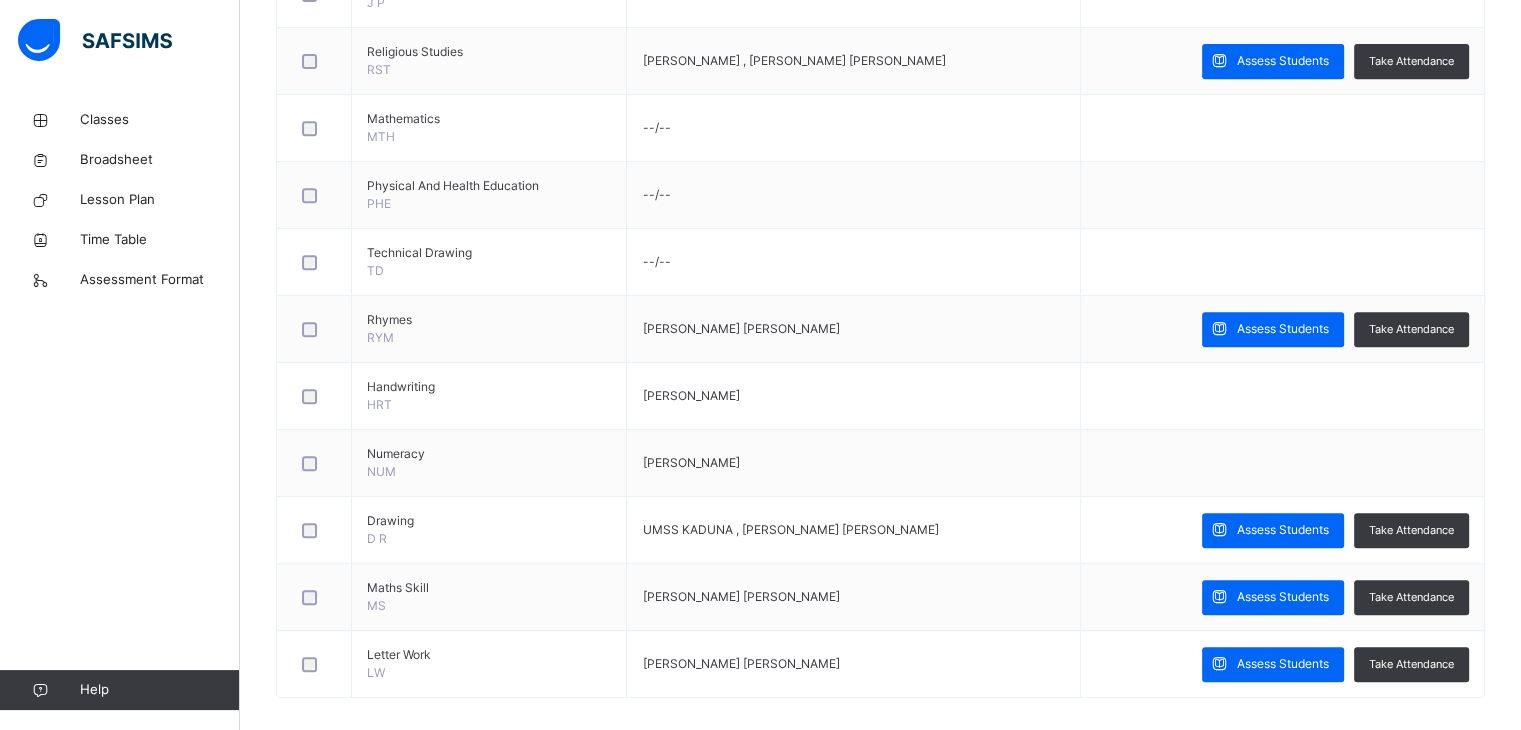 scroll, scrollTop: 895, scrollLeft: 0, axis: vertical 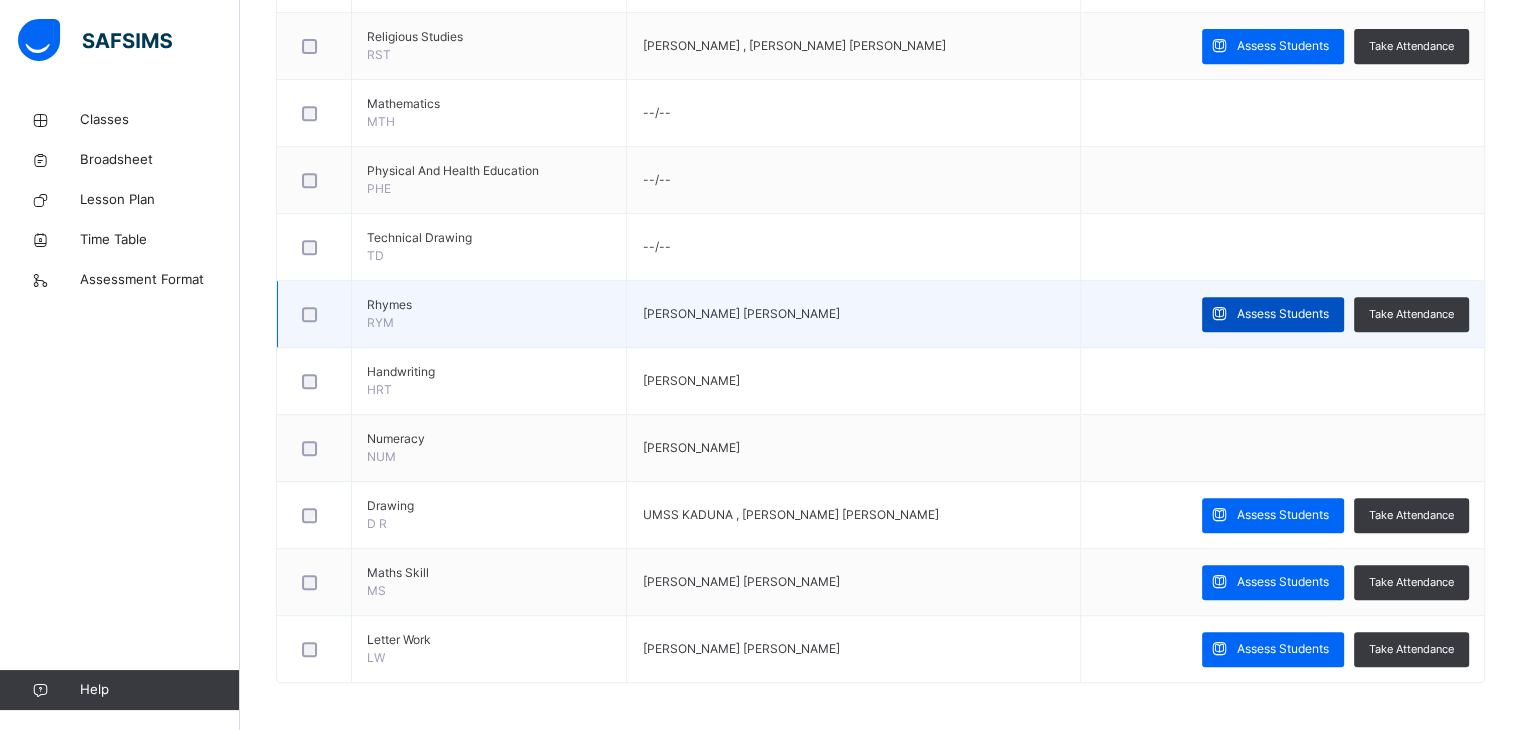 click on "Assess Students" at bounding box center [1283, 314] 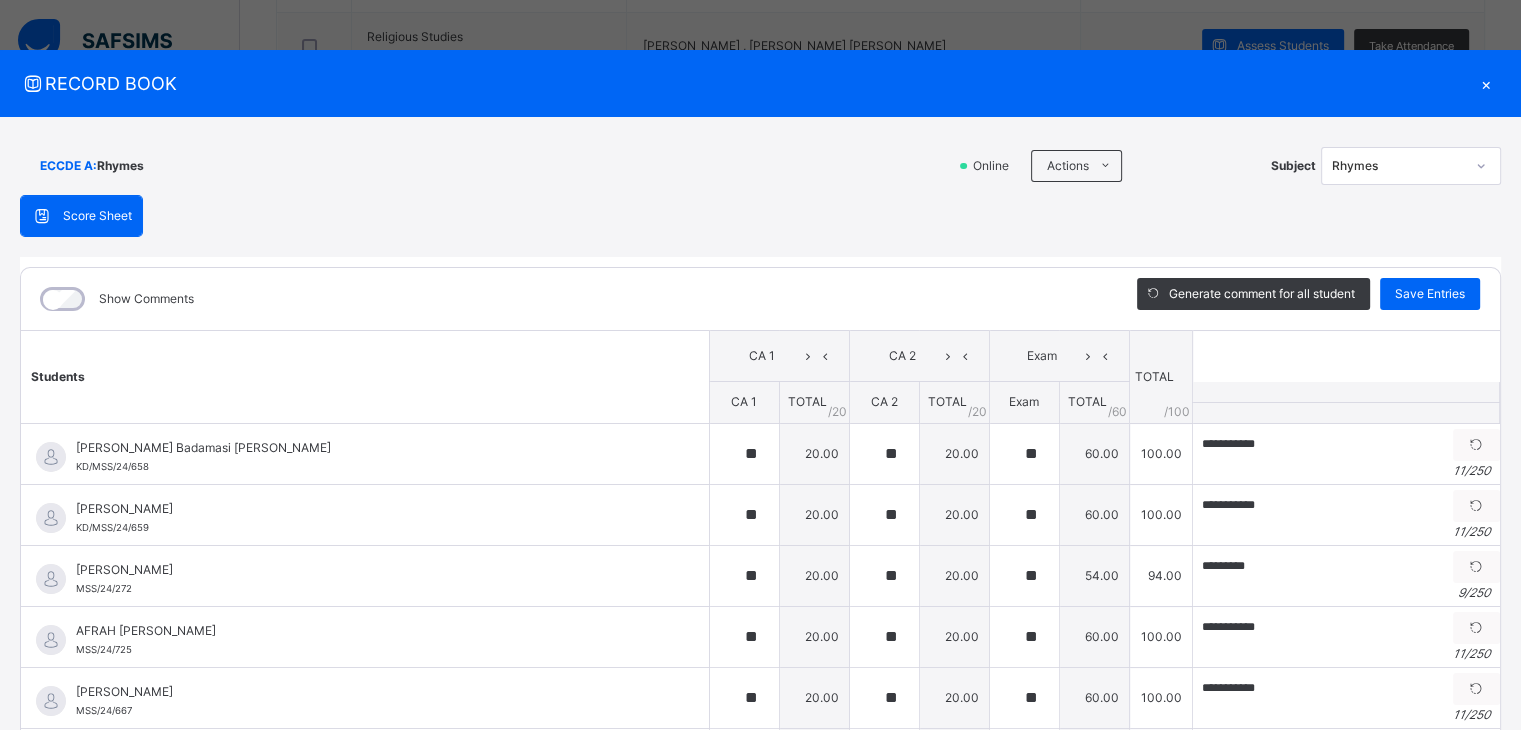 click on "×" at bounding box center (1486, 83) 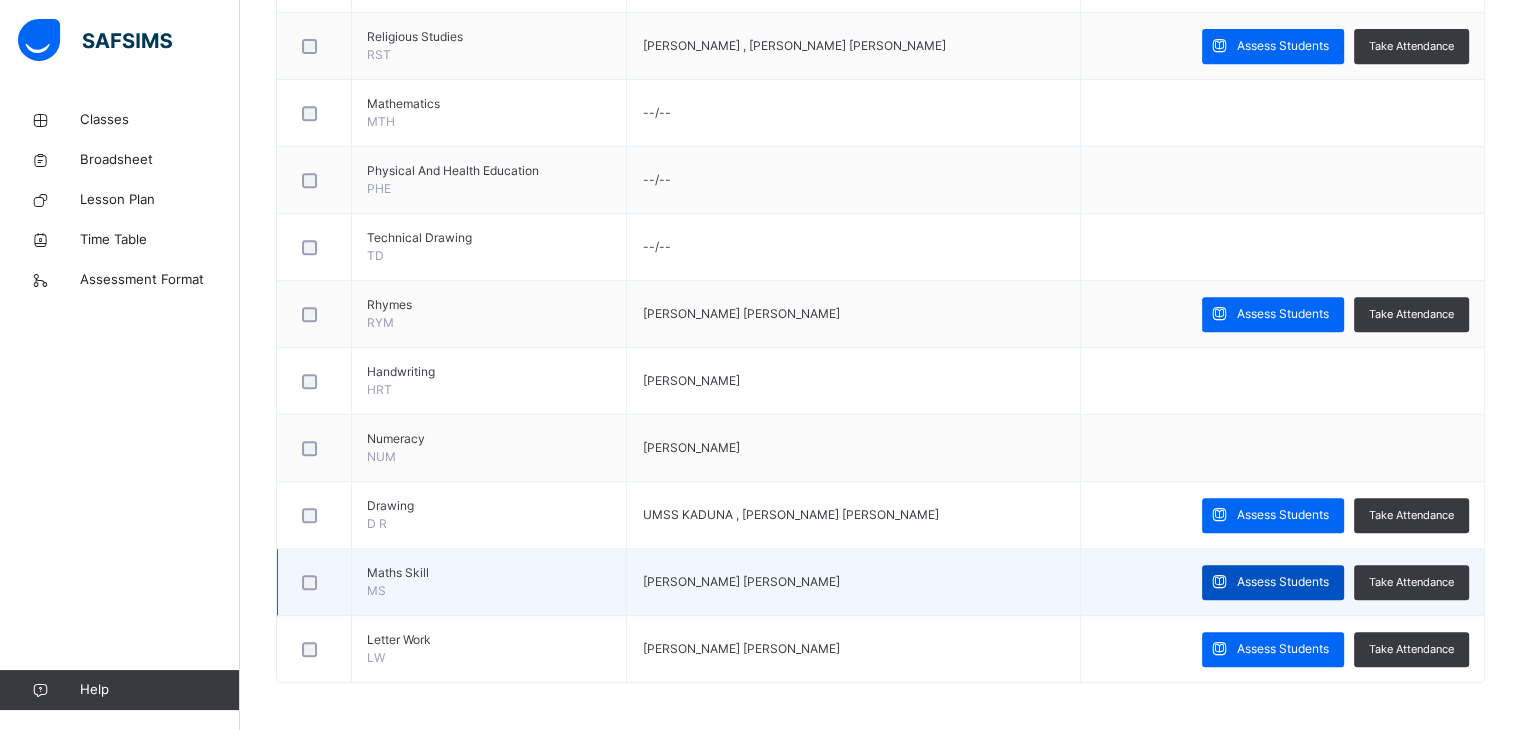 click on "Assess Students" at bounding box center [1283, 582] 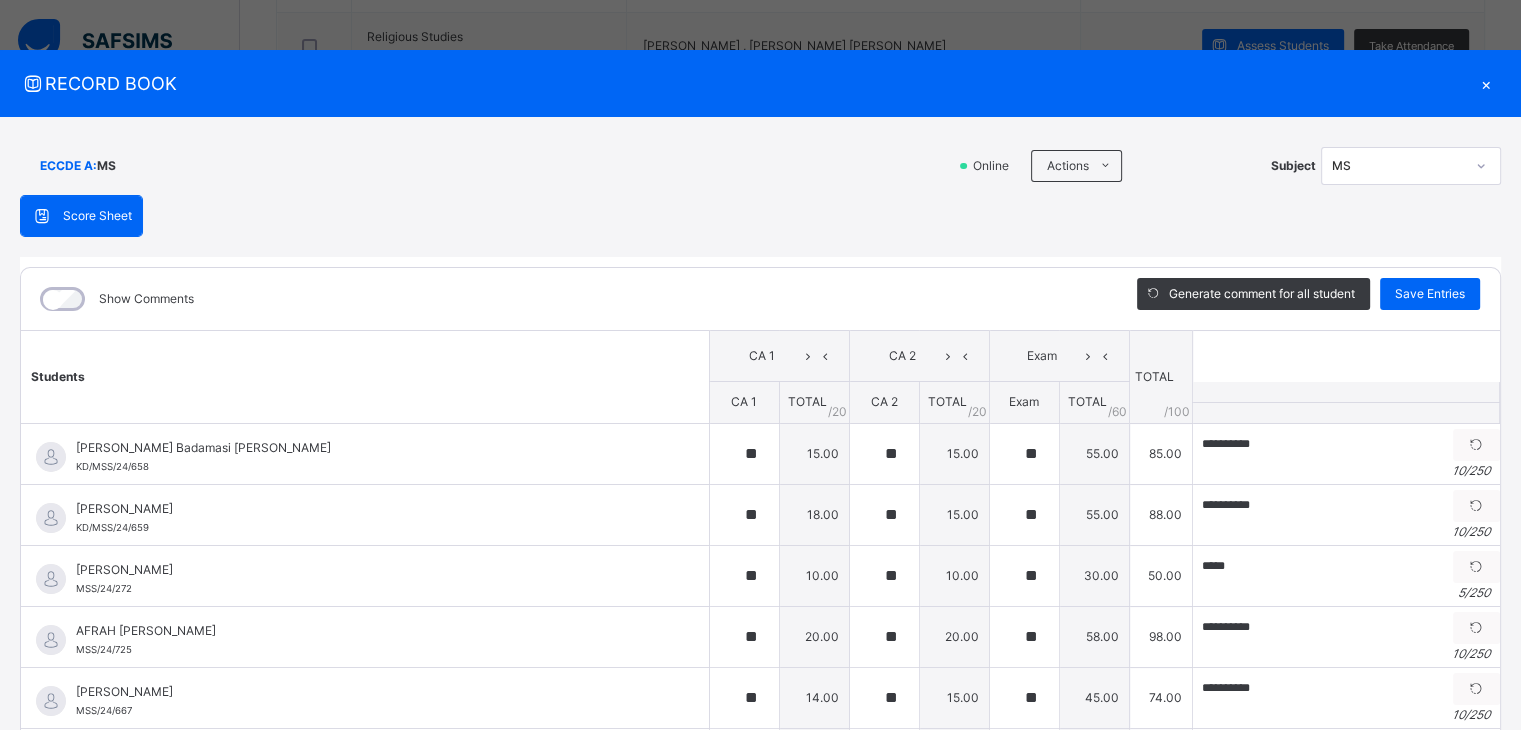 click 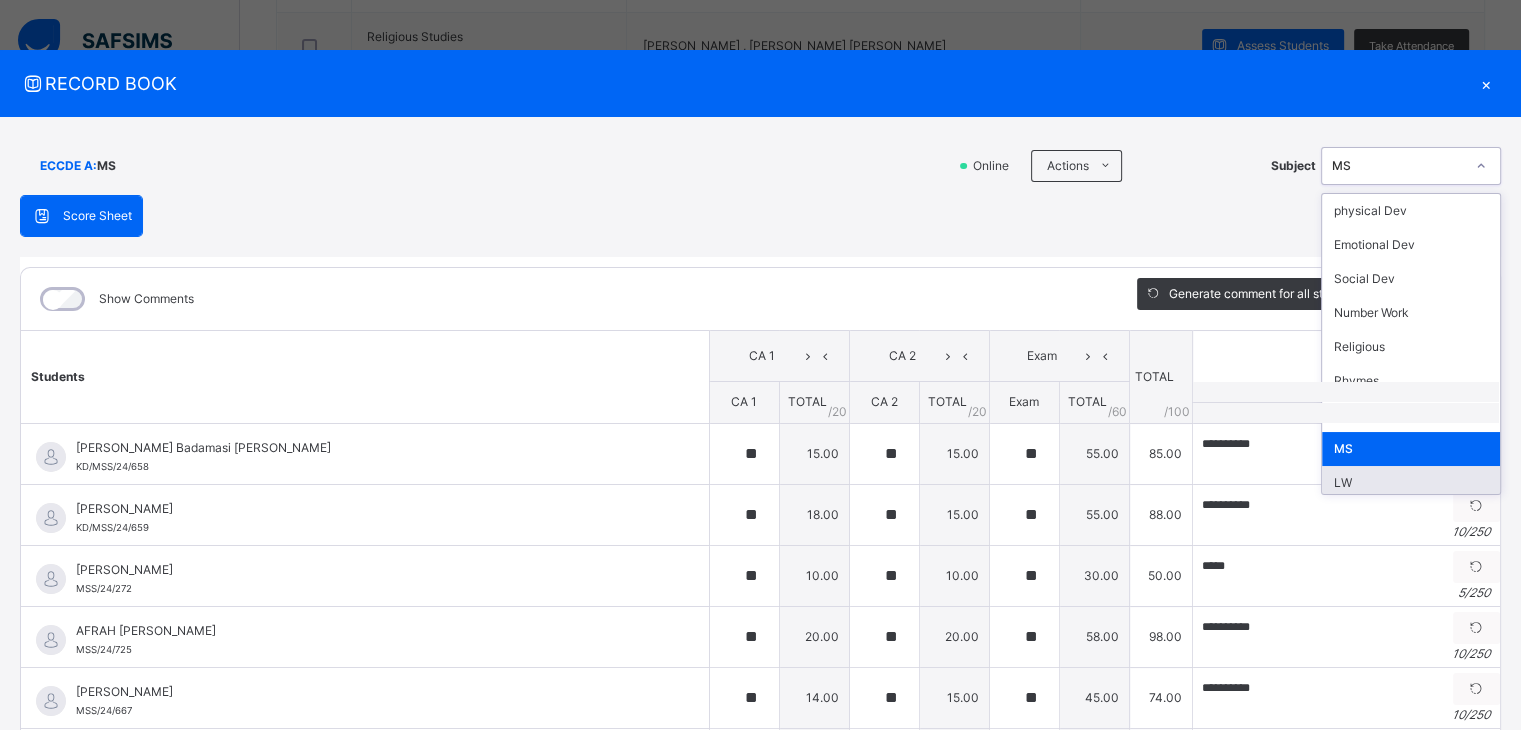 click on "LW" at bounding box center (1411, 483) 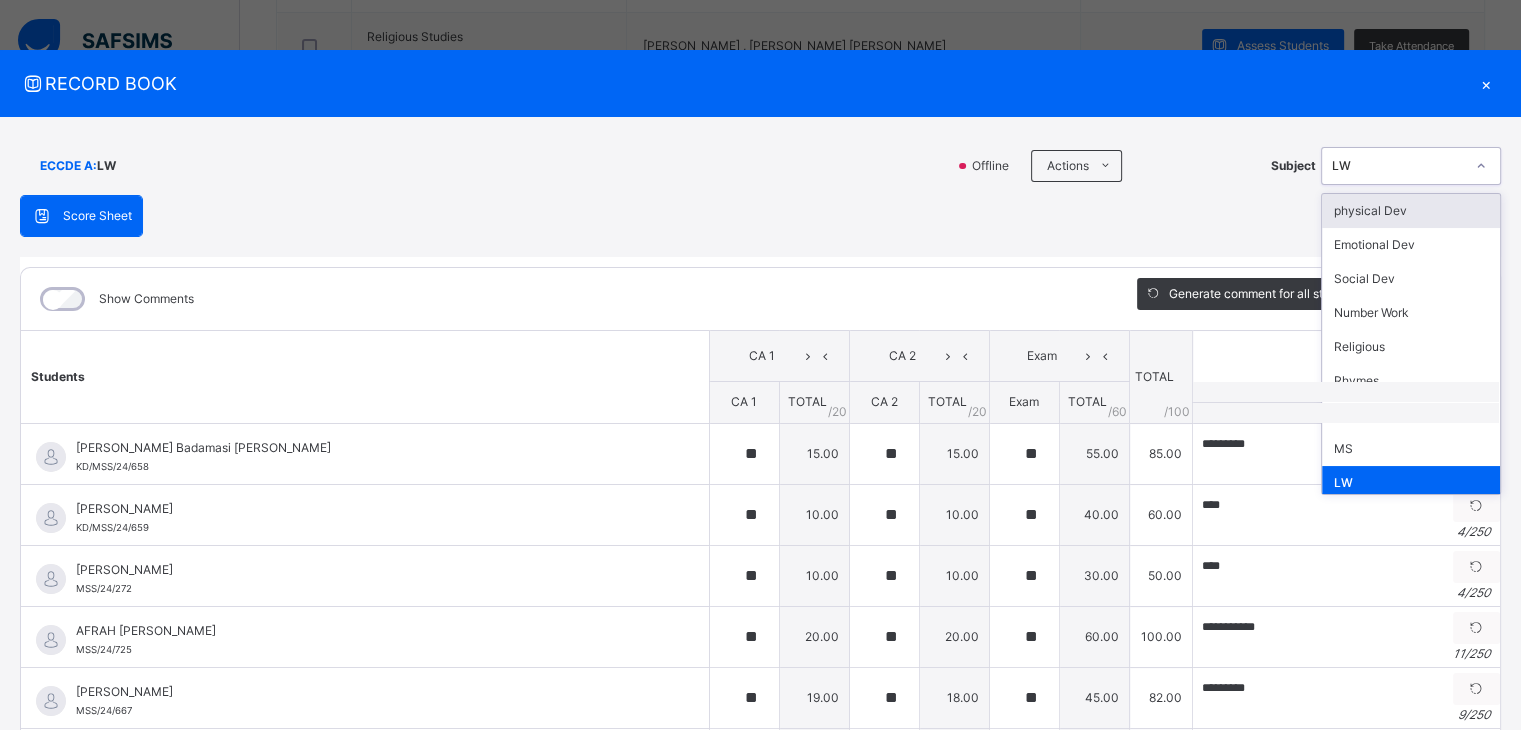 click 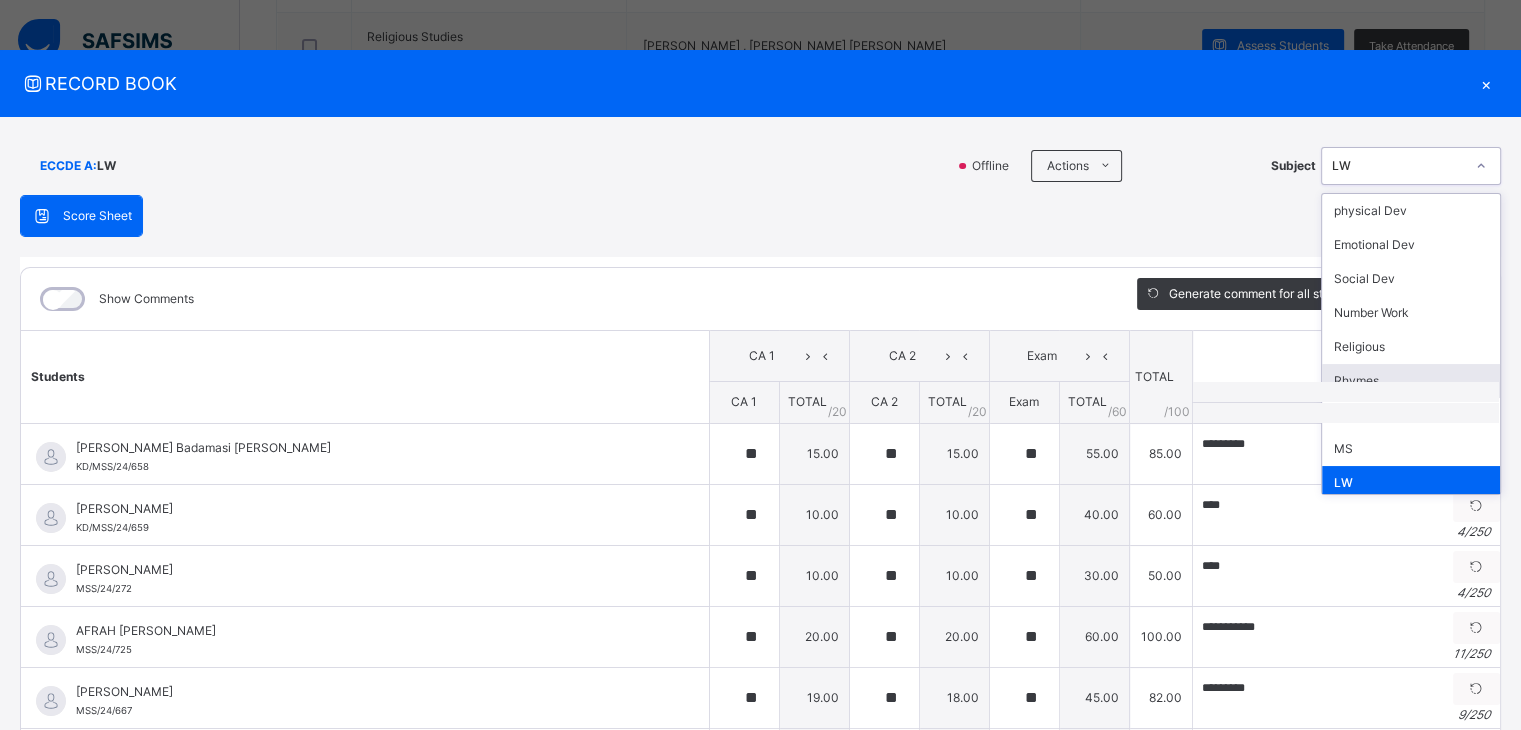 click on "Rhymes" at bounding box center (1411, 381) 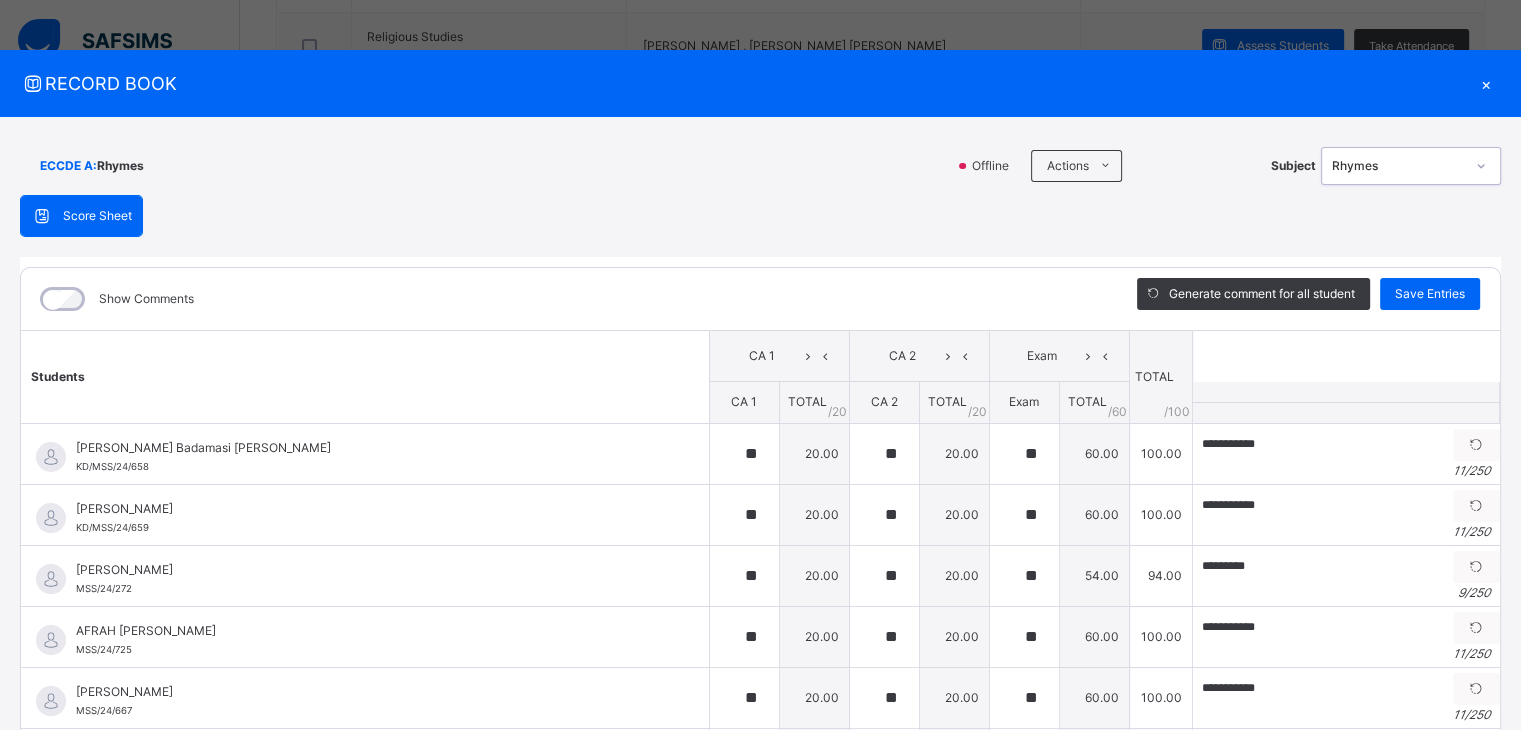 click on "×" at bounding box center (1486, 83) 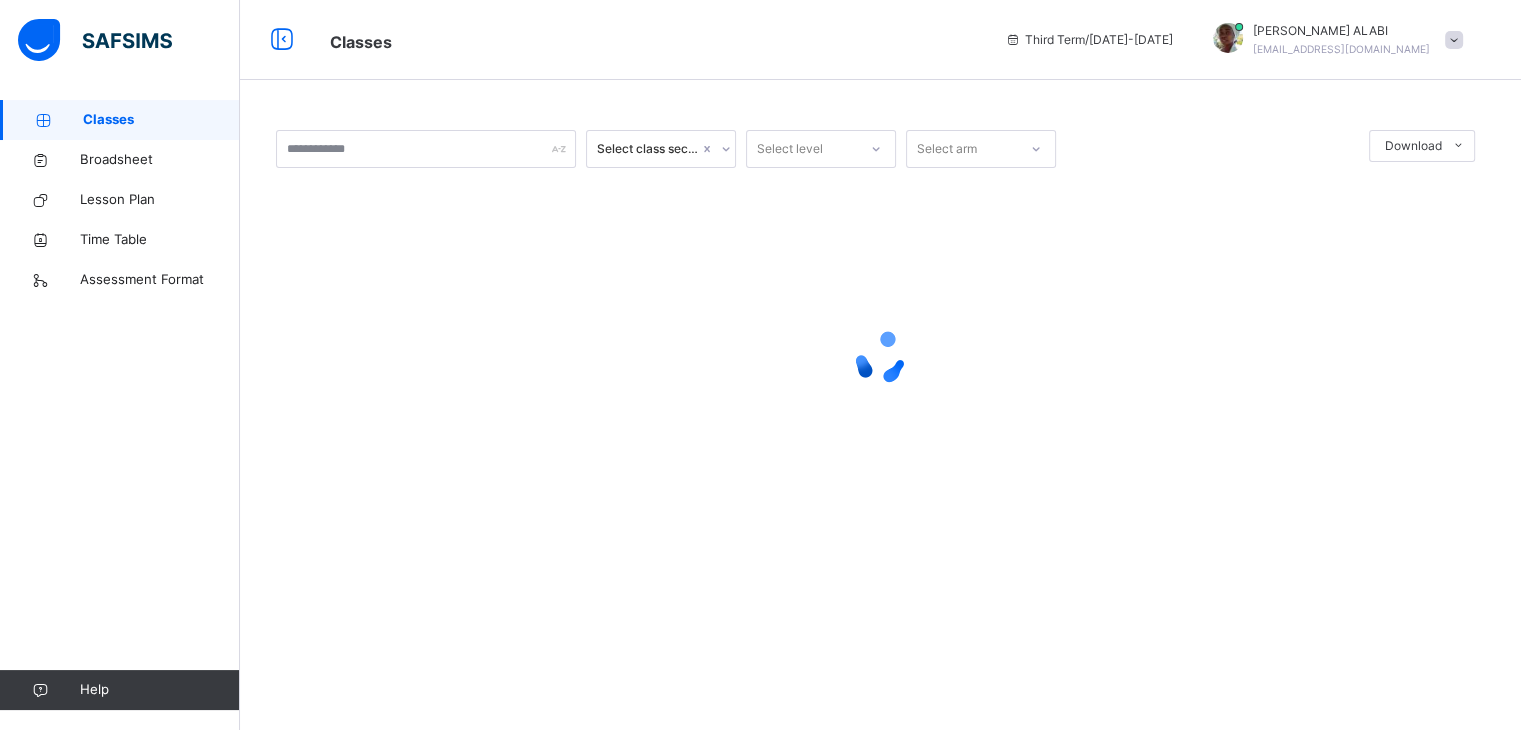 scroll, scrollTop: 0, scrollLeft: 0, axis: both 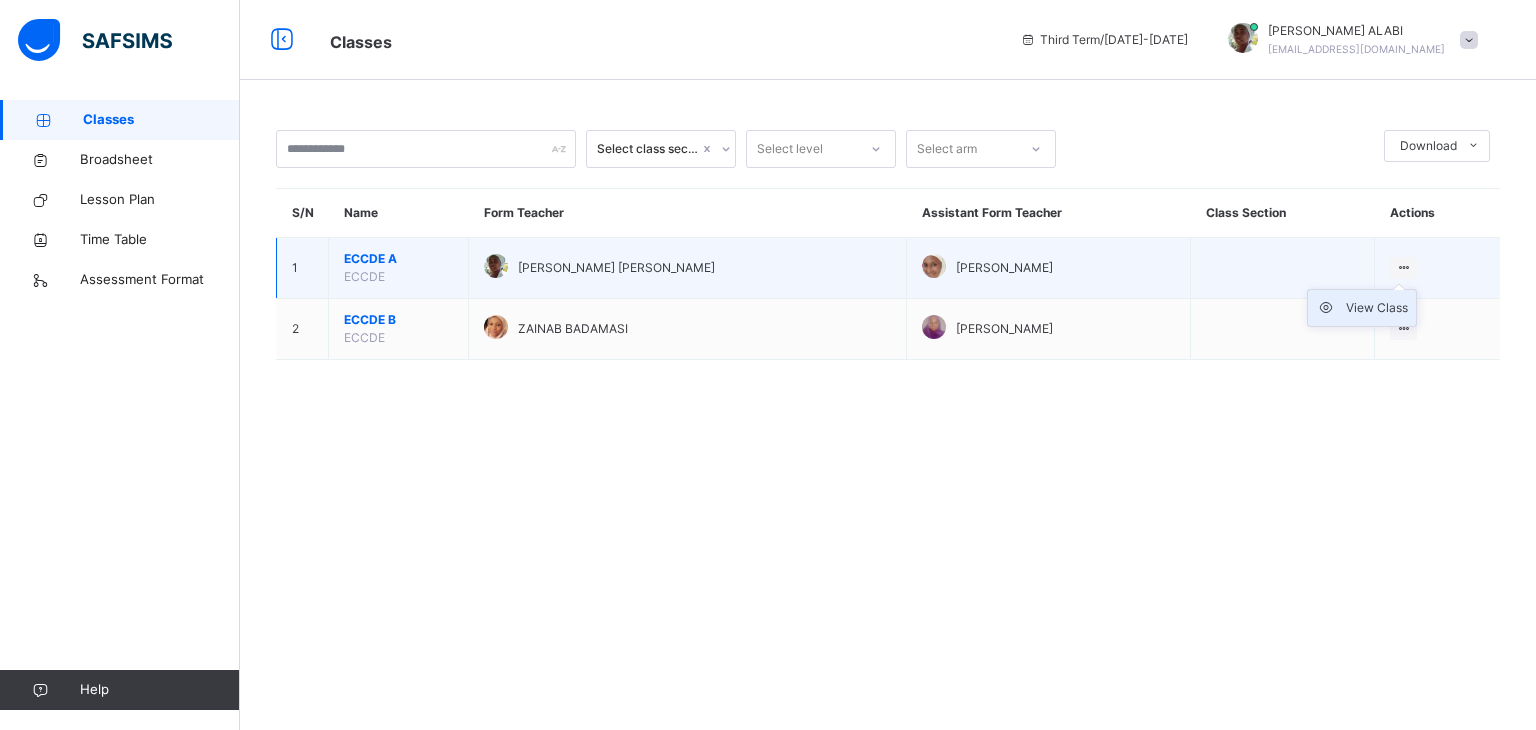 click on "View Class" at bounding box center [1377, 308] 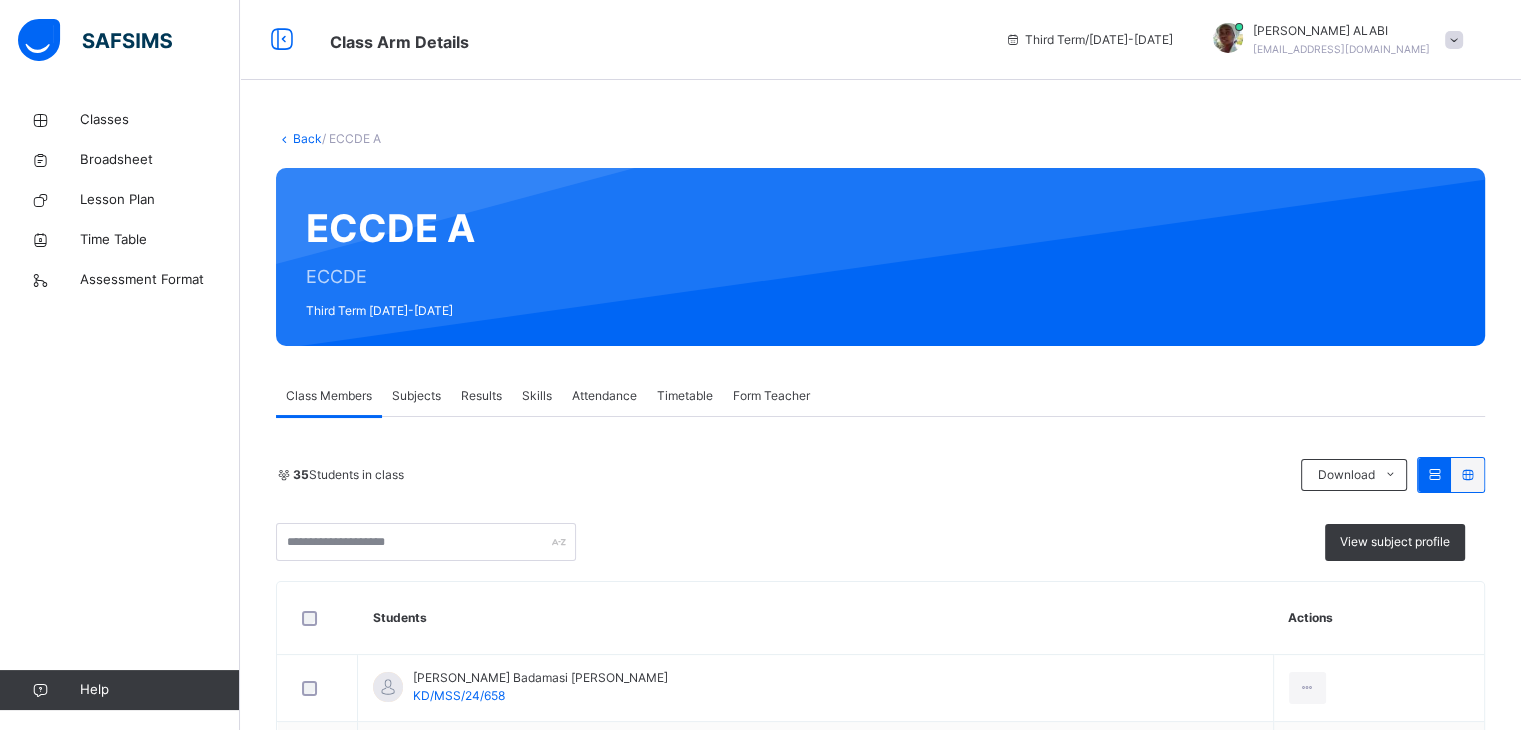 click on "Attendance" at bounding box center (604, 396) 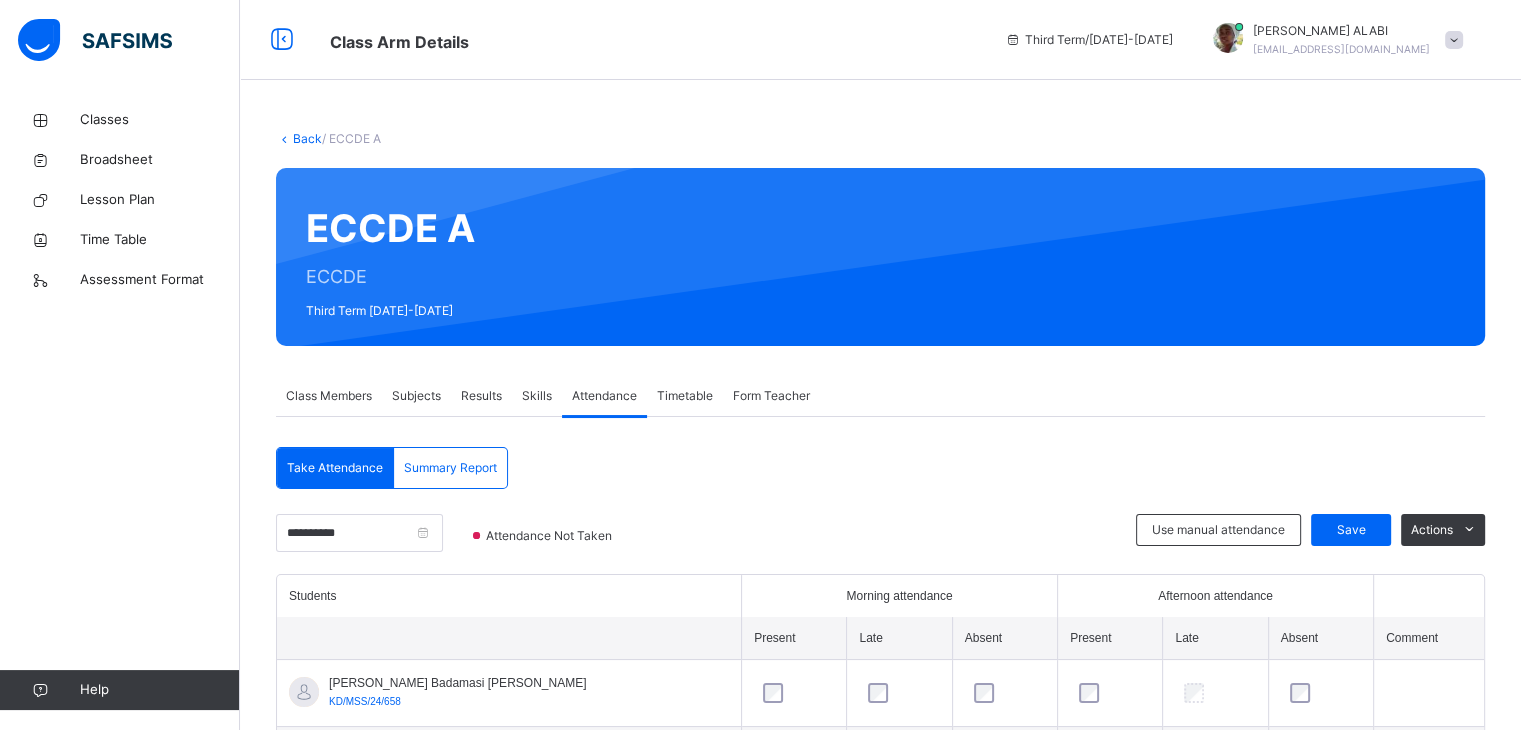 click on "Abdallah Badamasi Ibrahim KD/MSS/24/658" at bounding box center [509, 693] 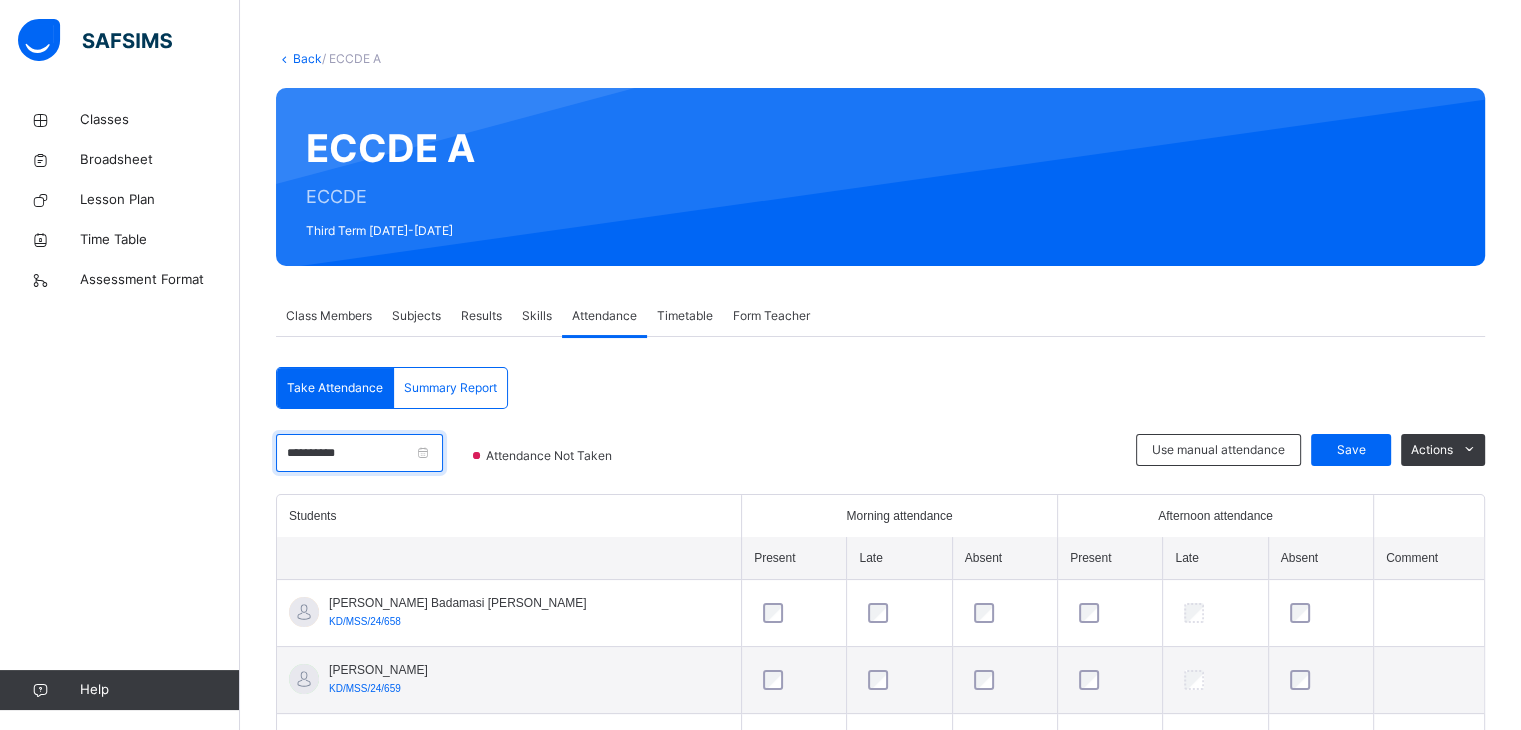 click on "**********" at bounding box center (359, 453) 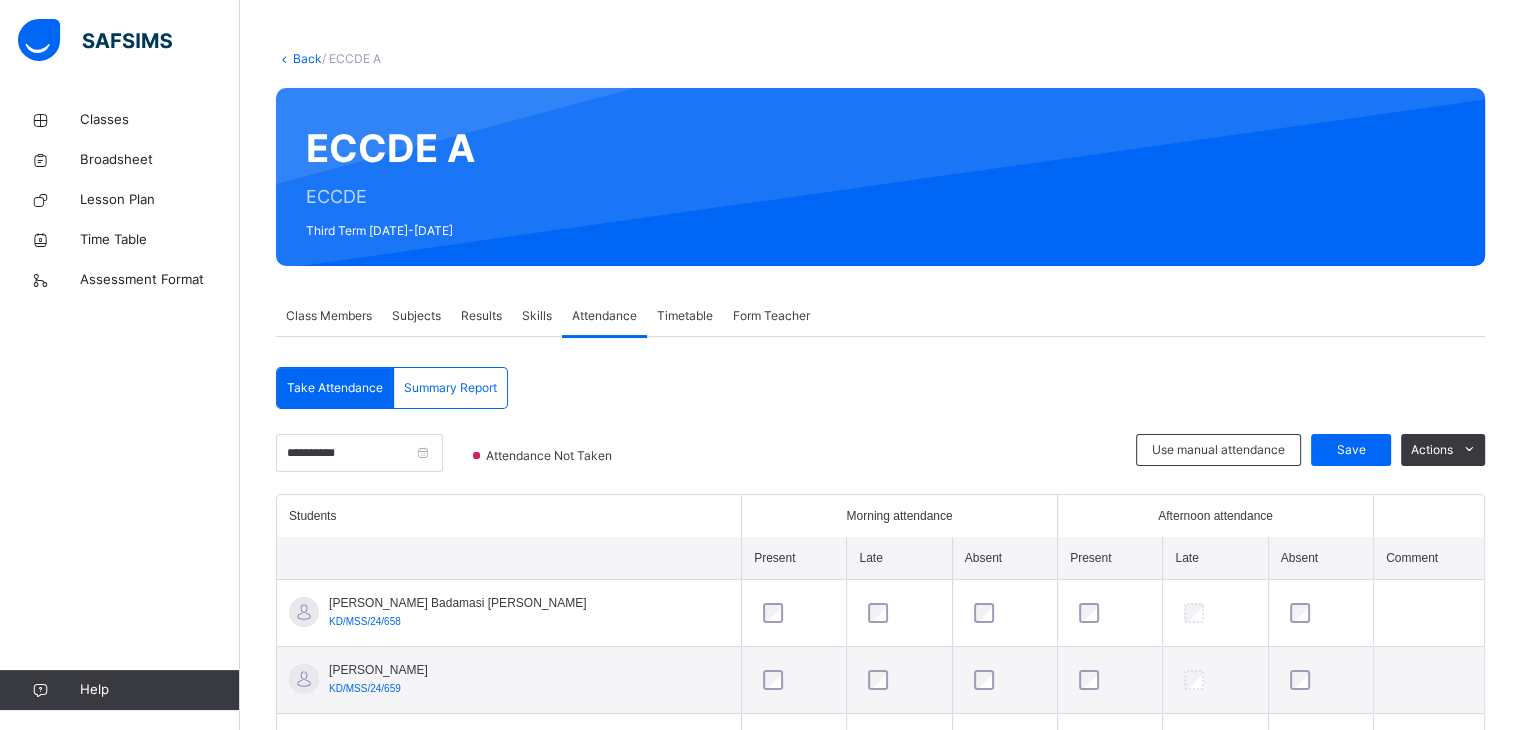click on "**********" at bounding box center (419, 459) 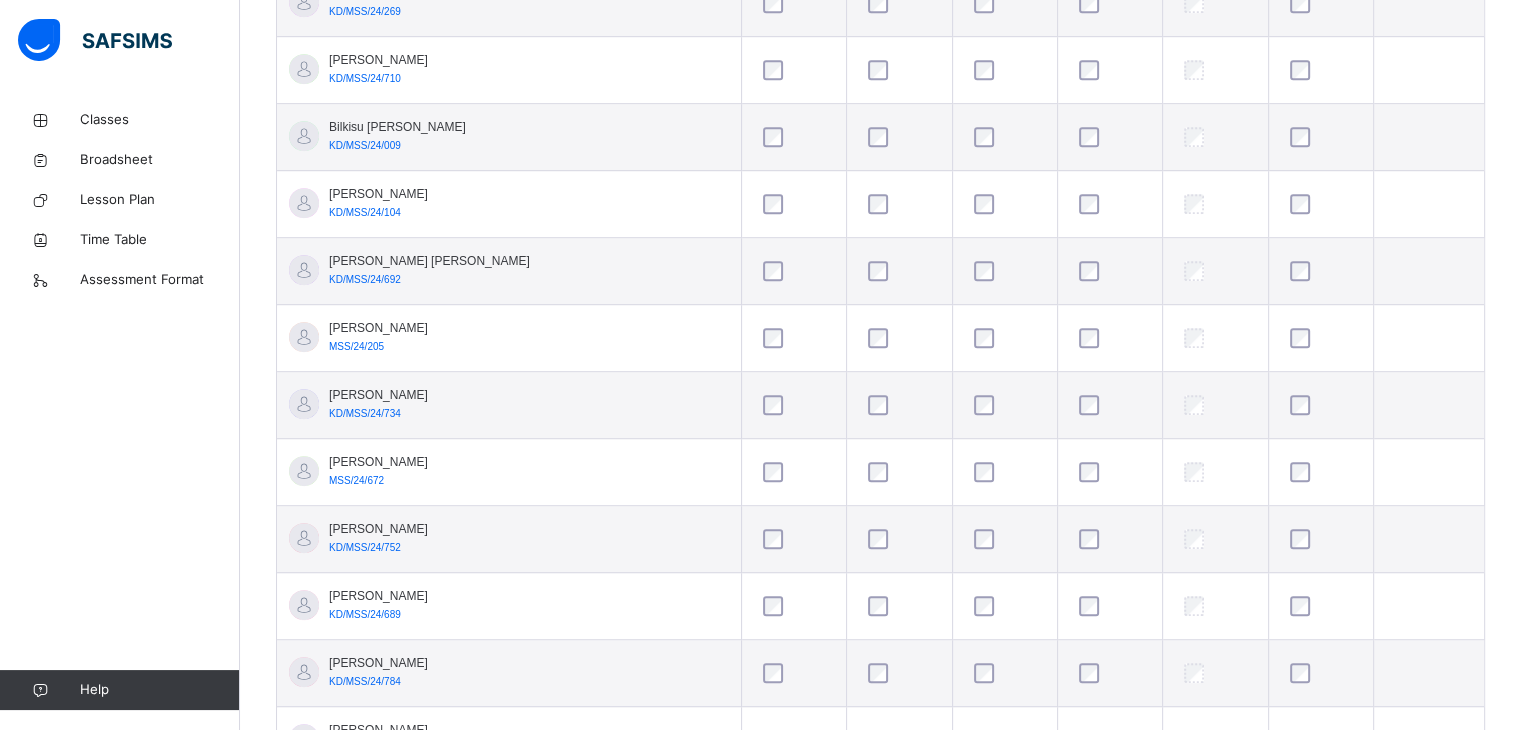scroll, scrollTop: 1200, scrollLeft: 0, axis: vertical 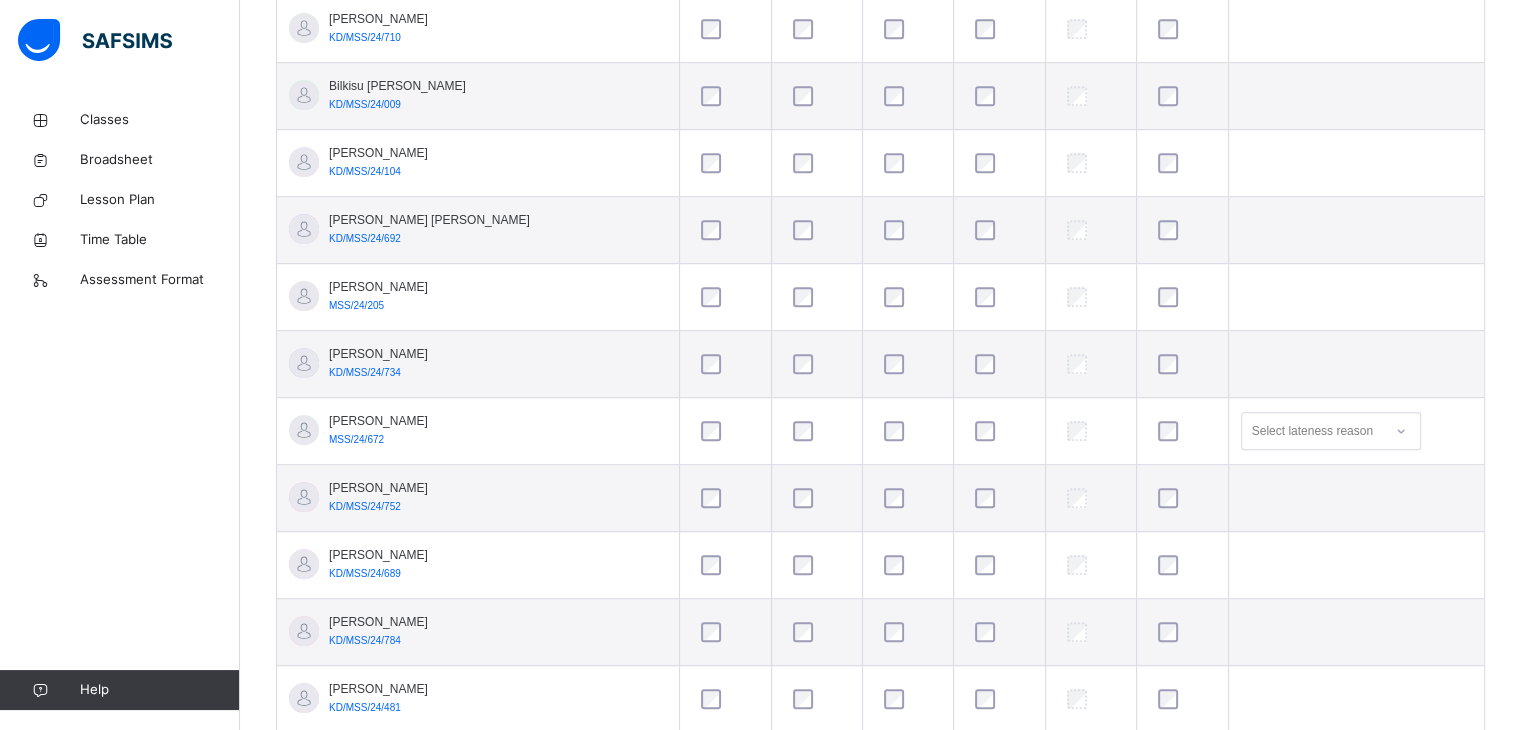 click at bounding box center [908, 431] 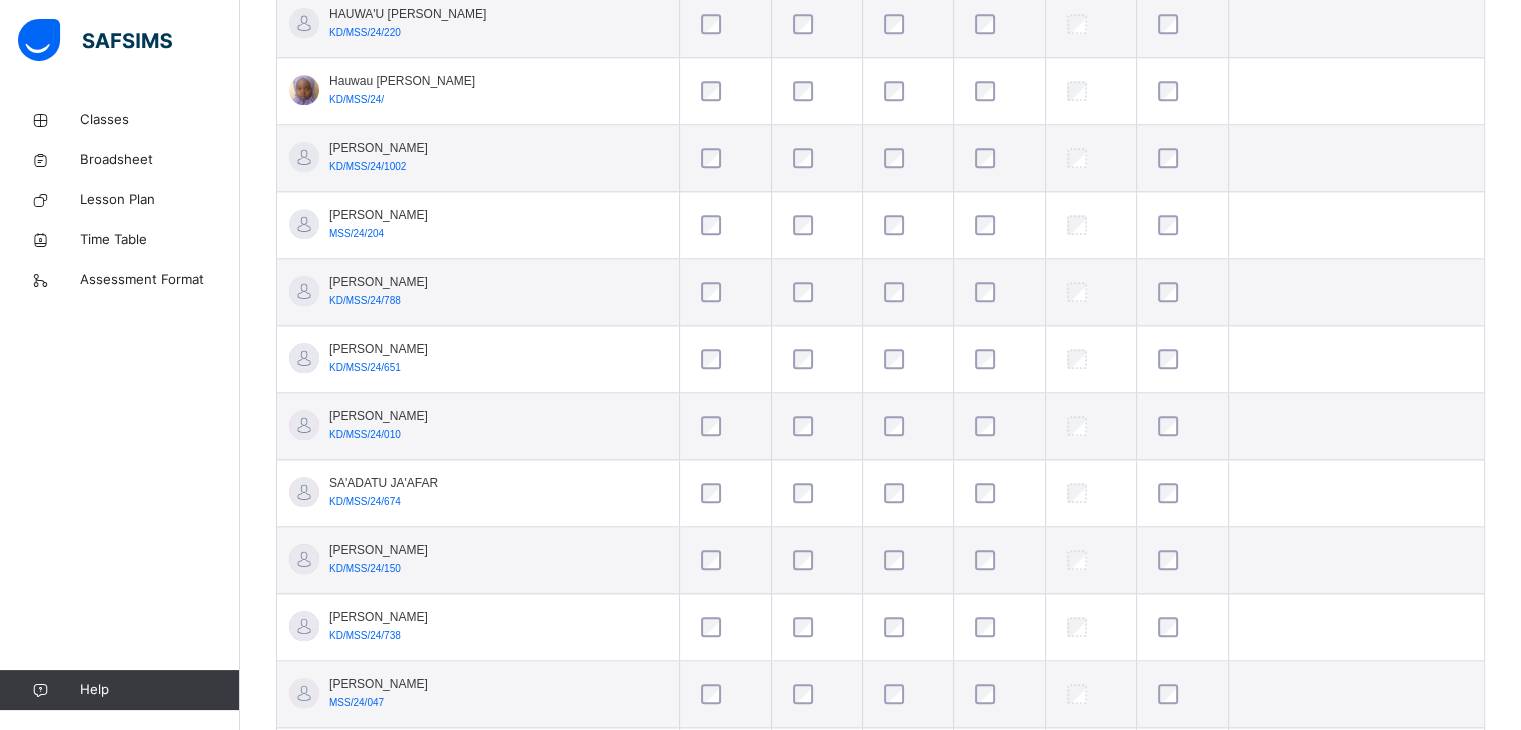 scroll, scrollTop: 2080, scrollLeft: 0, axis: vertical 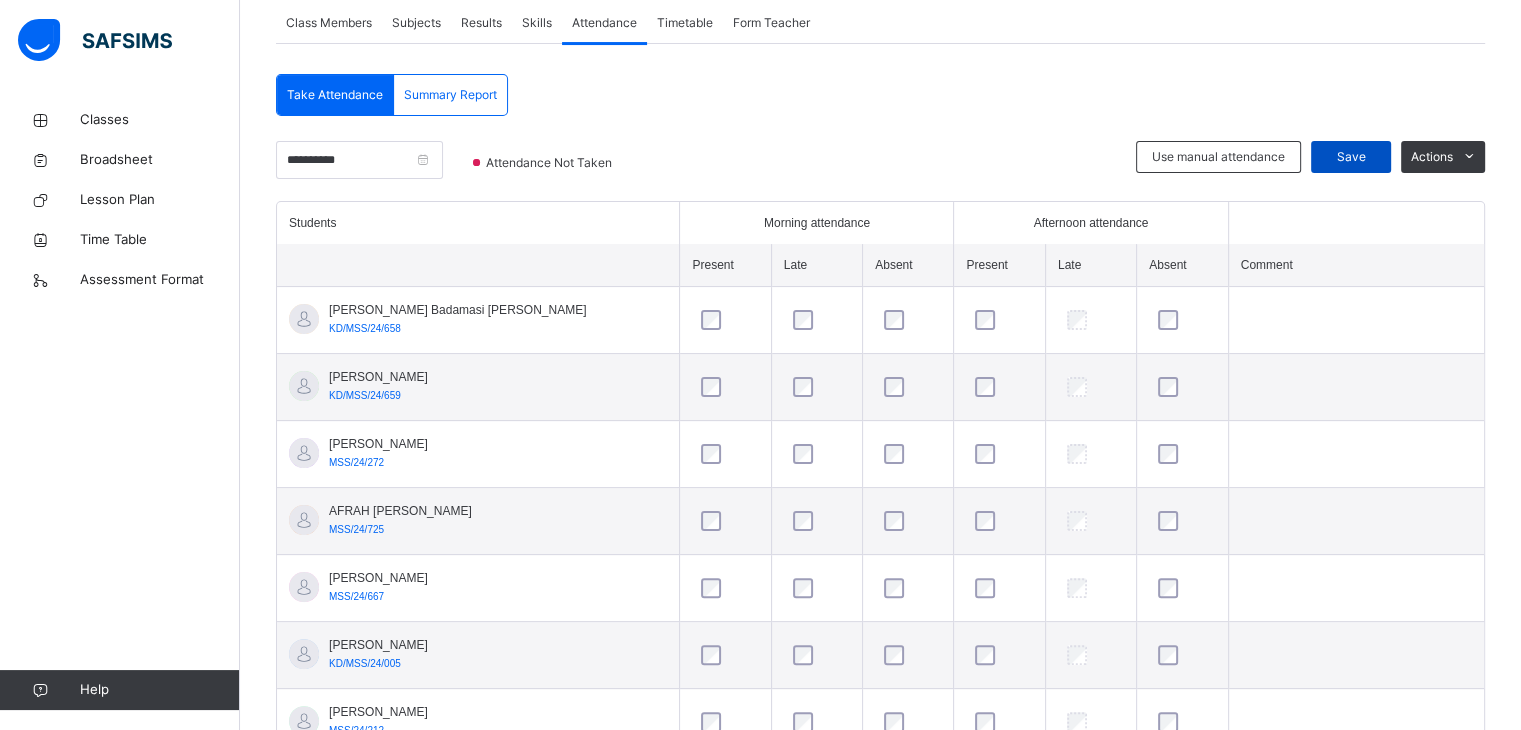click on "Save" at bounding box center (1351, 157) 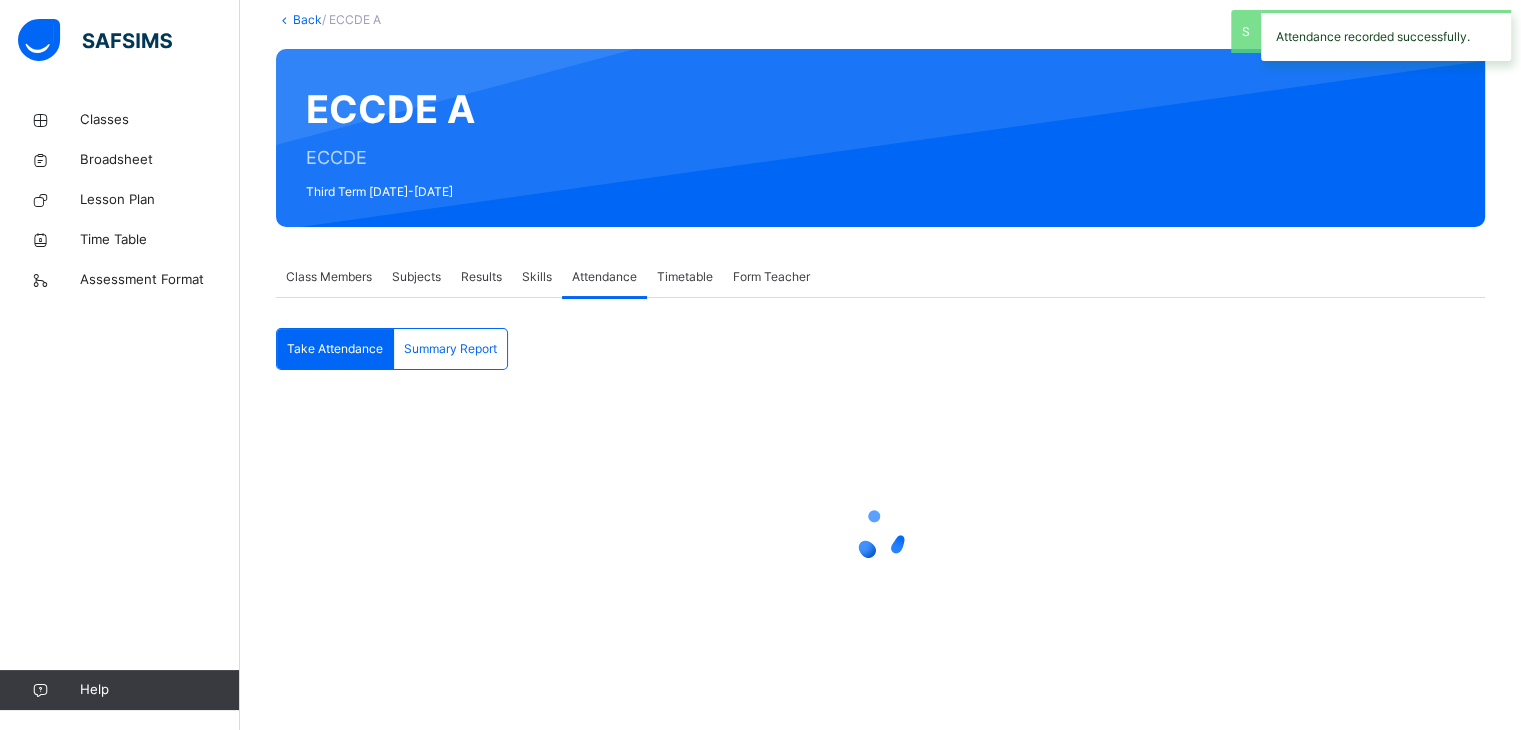 scroll, scrollTop: 119, scrollLeft: 0, axis: vertical 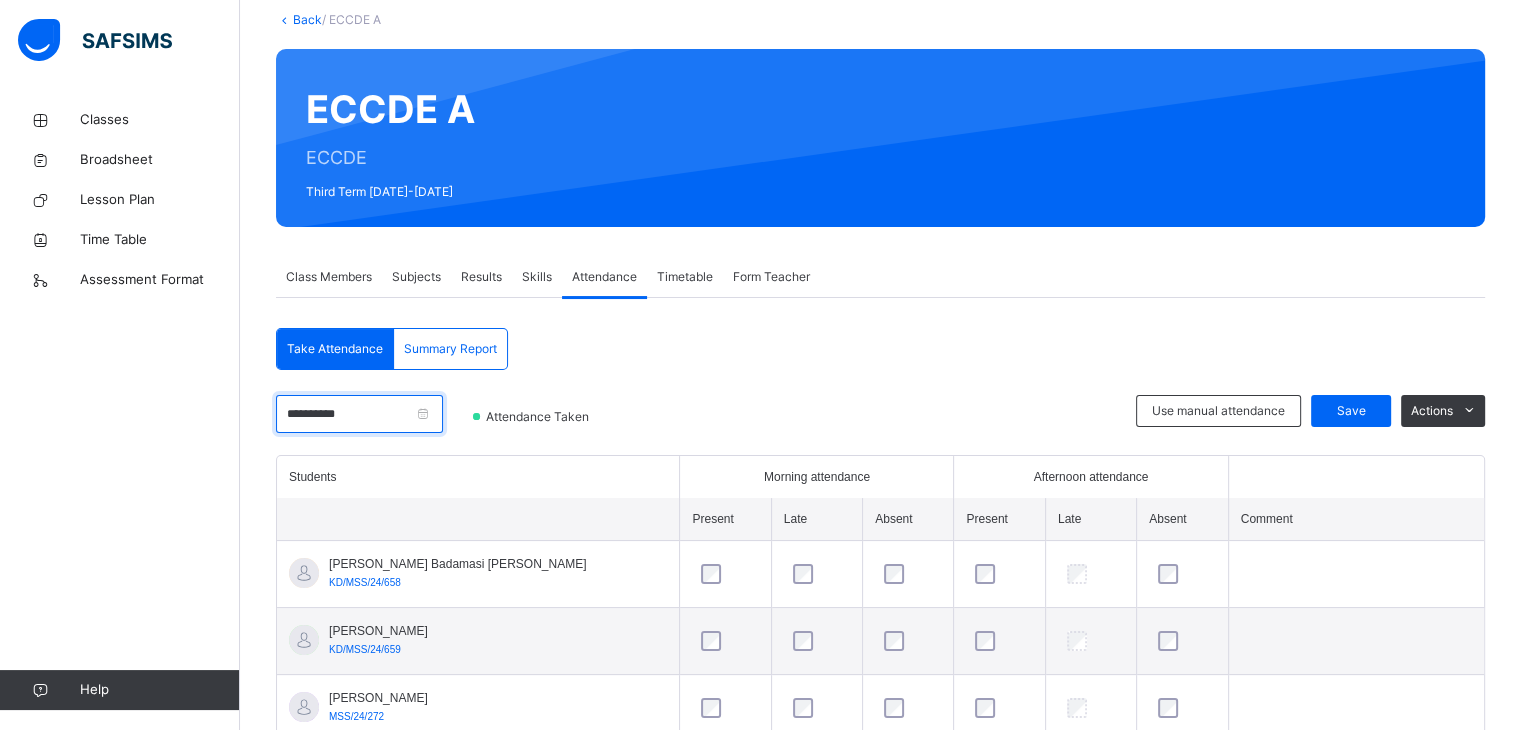 click on "**********" at bounding box center [359, 414] 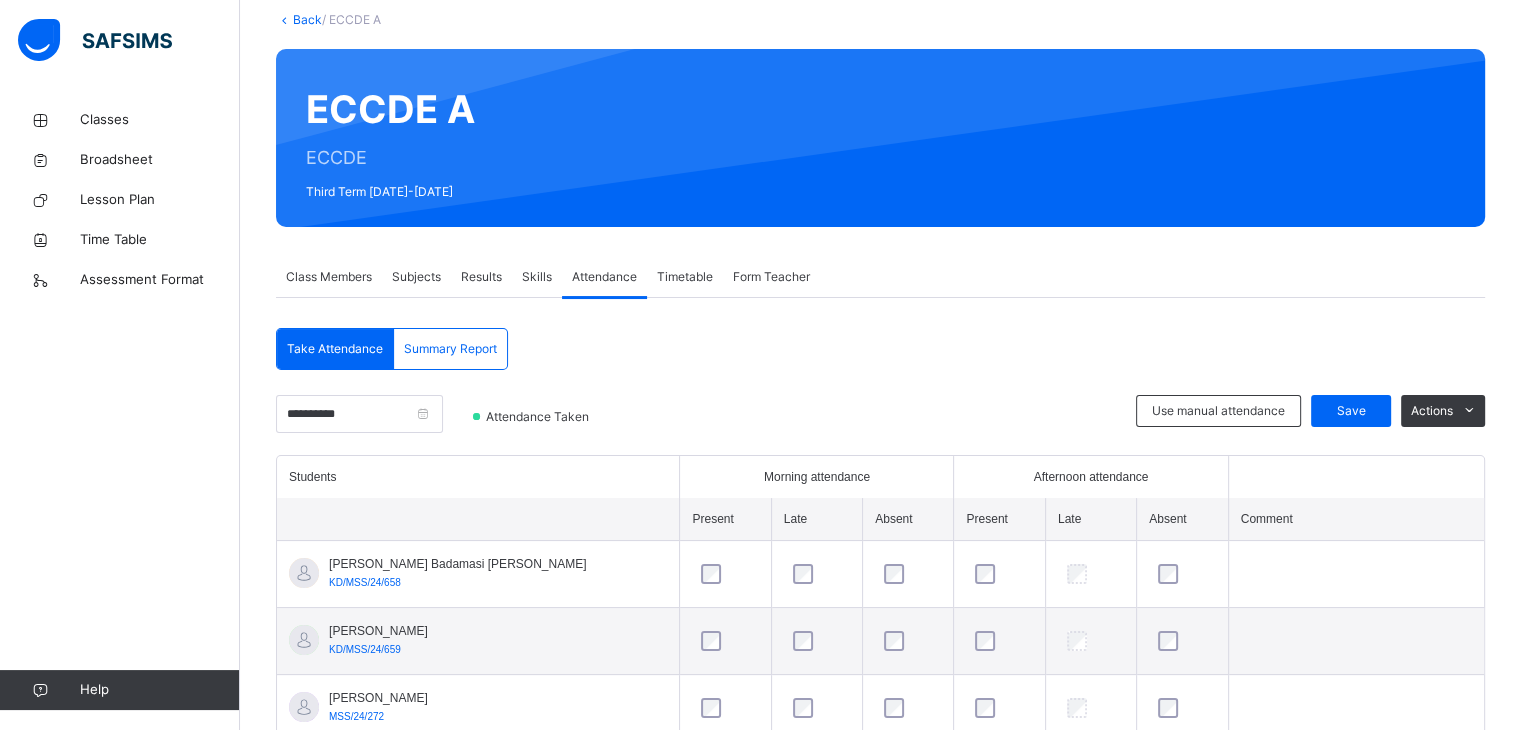 click on "**********" at bounding box center [419, 421] 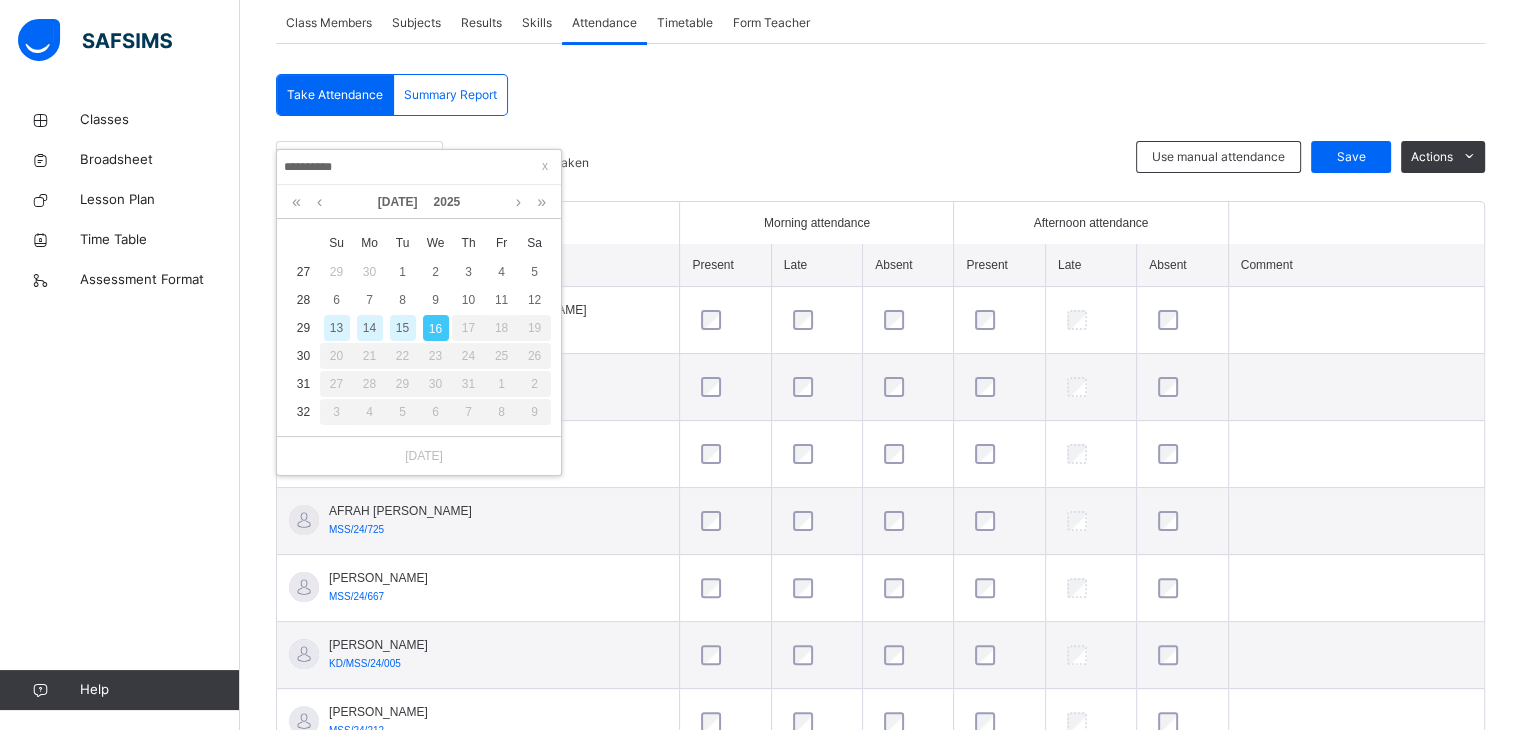 click on "14" at bounding box center (370, 328) 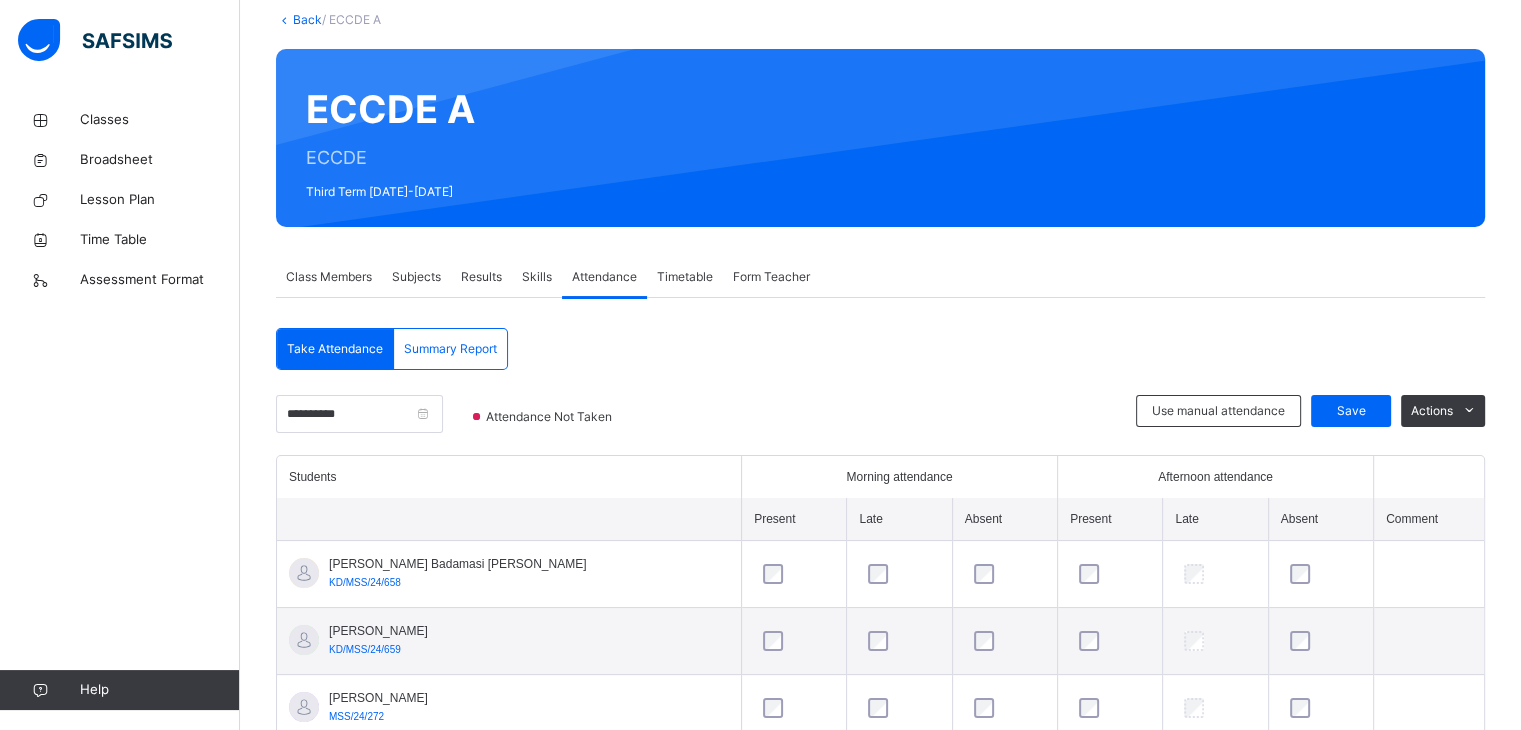 scroll, scrollTop: 373, scrollLeft: 0, axis: vertical 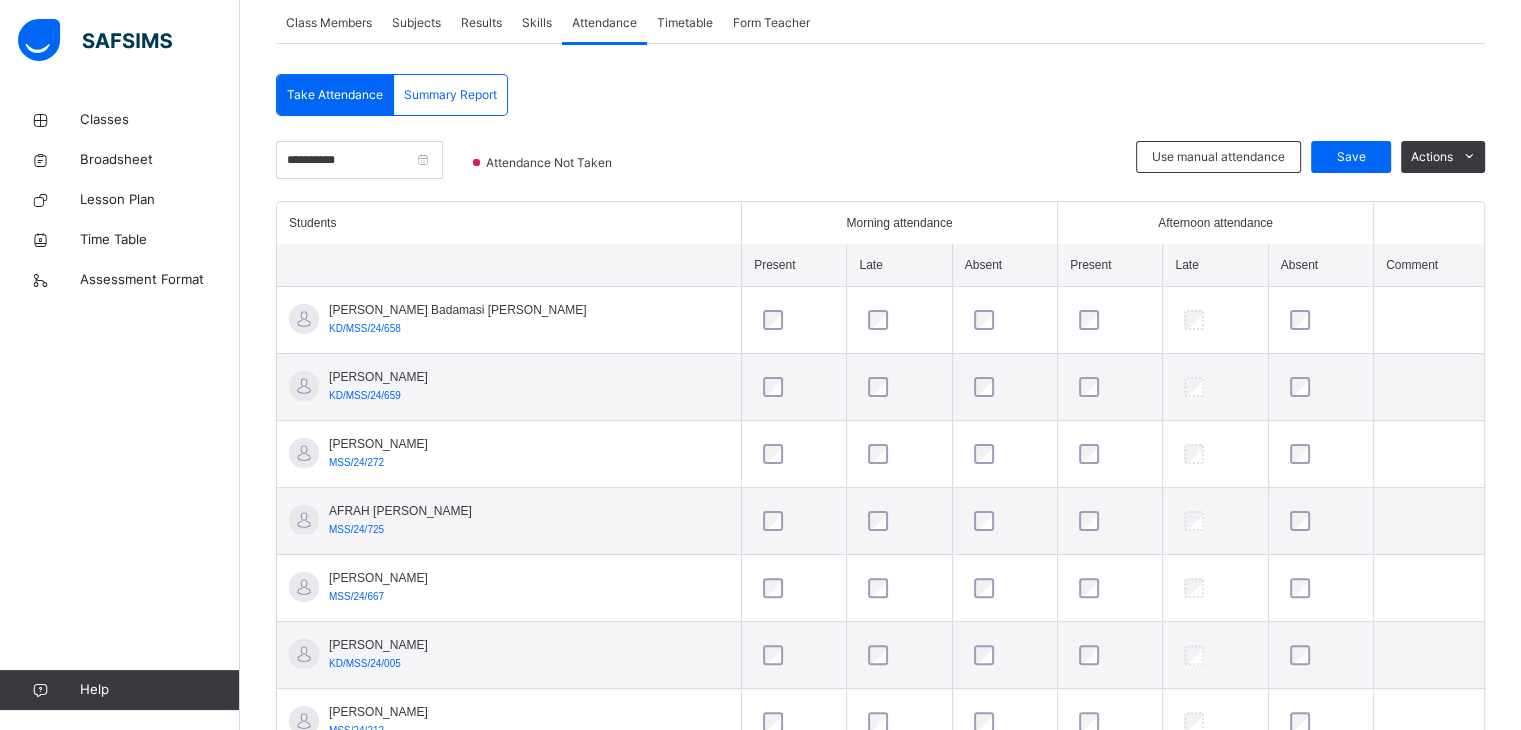 click on "Present" at bounding box center [794, 265] 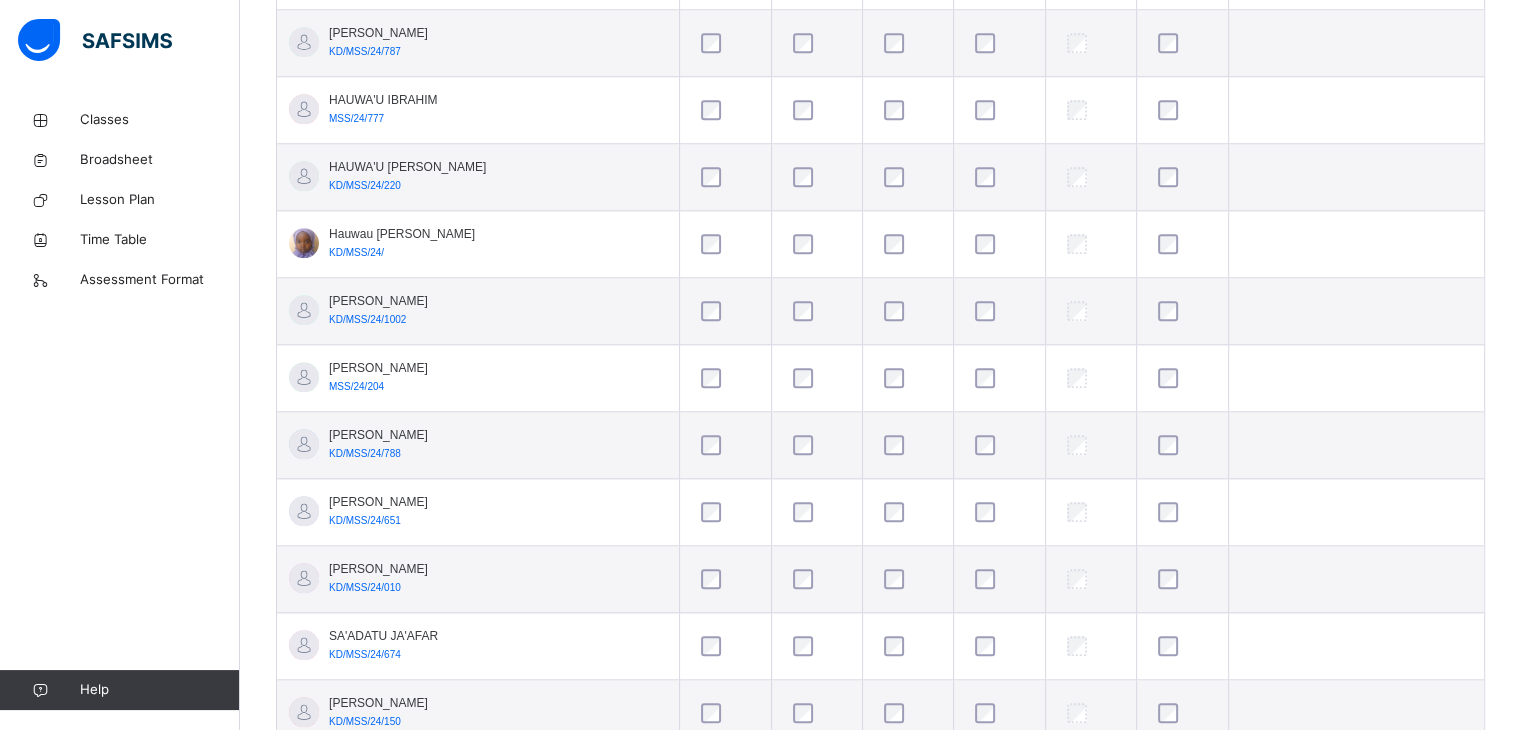 scroll, scrollTop: 1963, scrollLeft: 0, axis: vertical 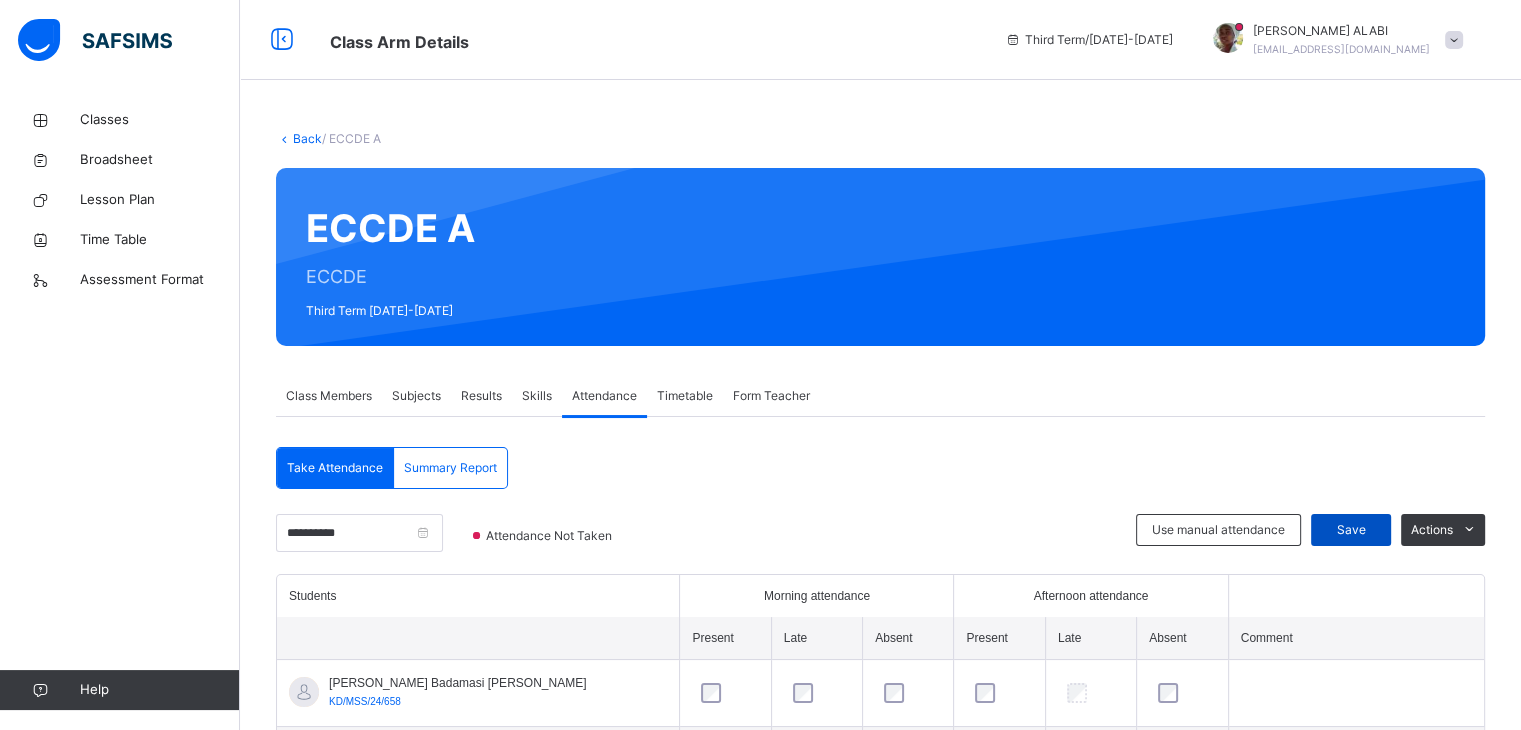 click on "Save" at bounding box center (1351, 530) 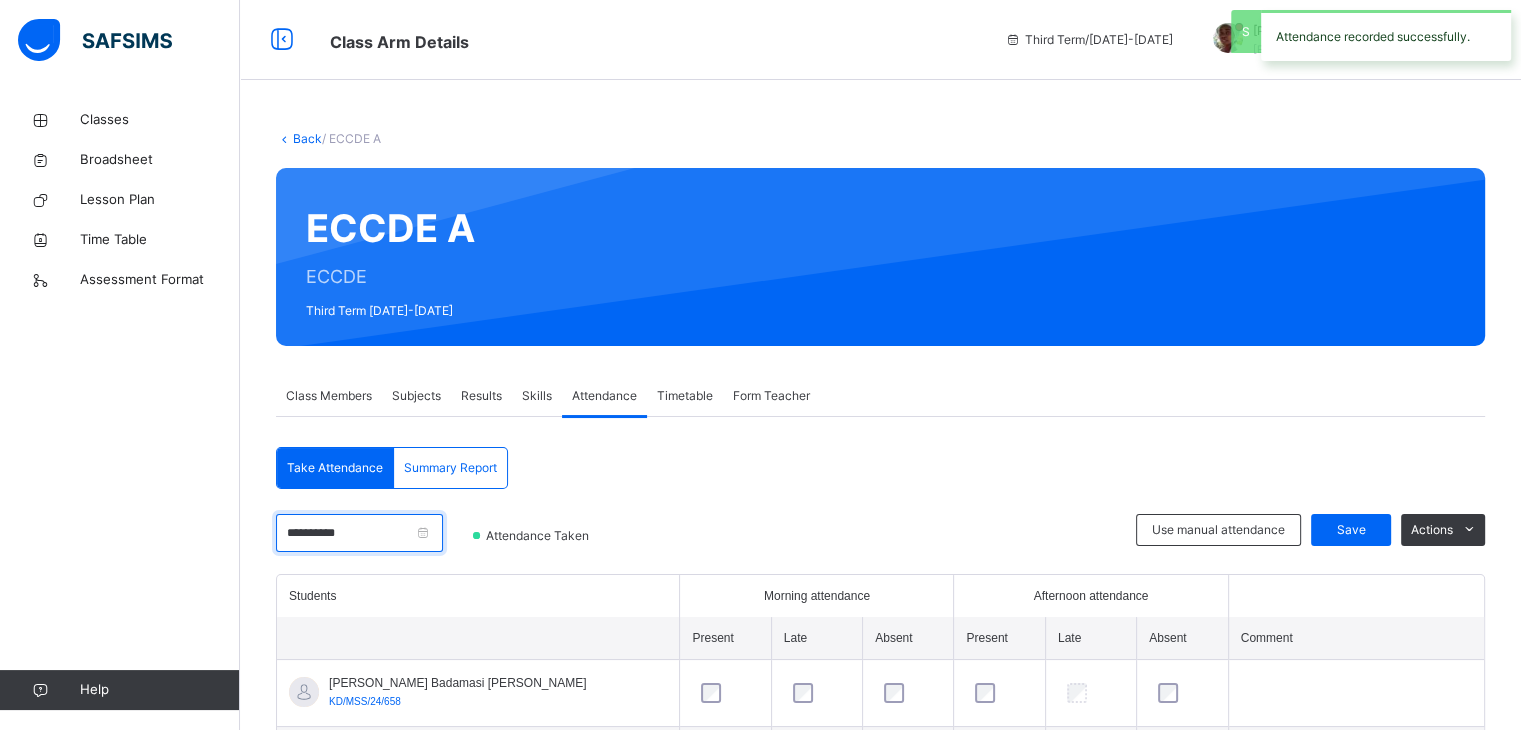 click on "**********" at bounding box center (359, 533) 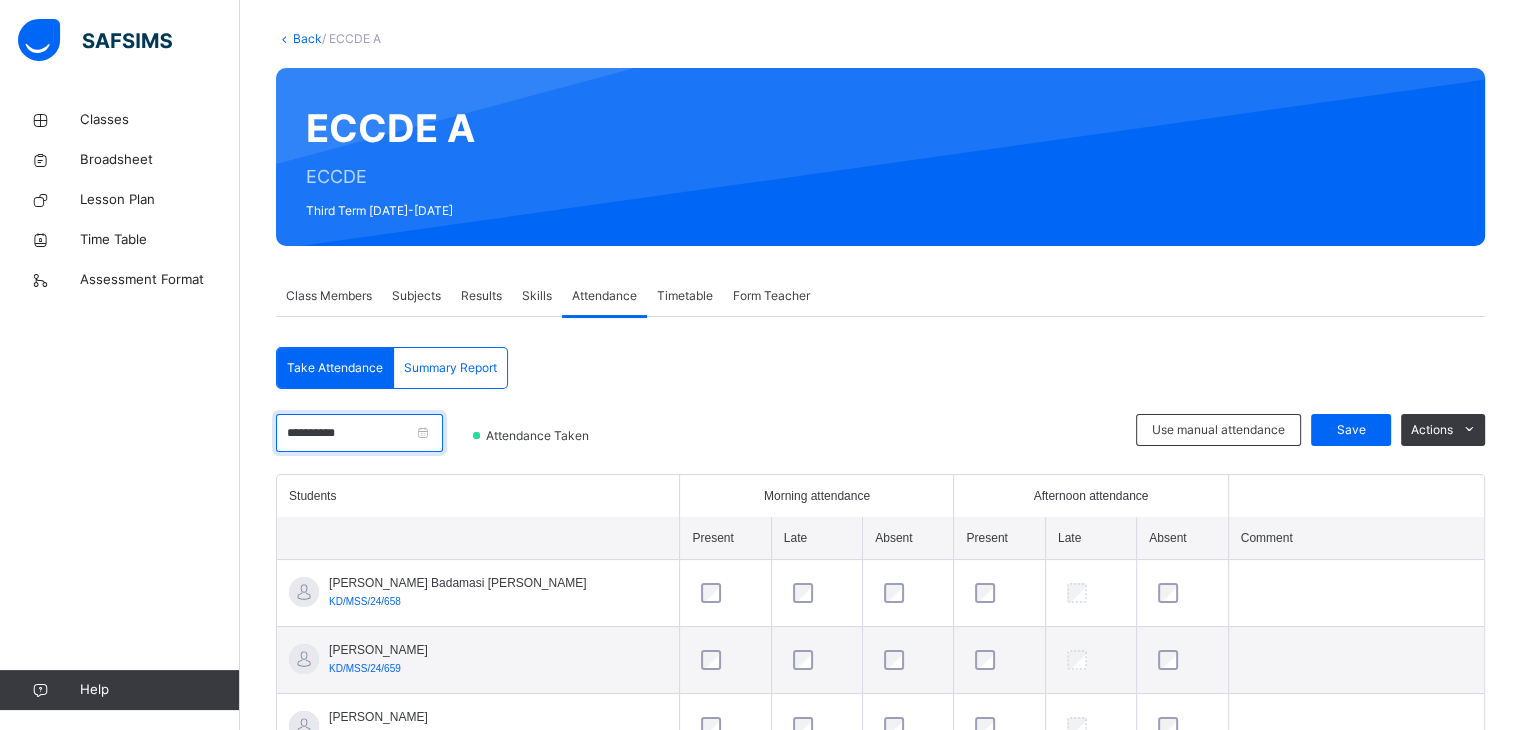 scroll, scrollTop: 280, scrollLeft: 0, axis: vertical 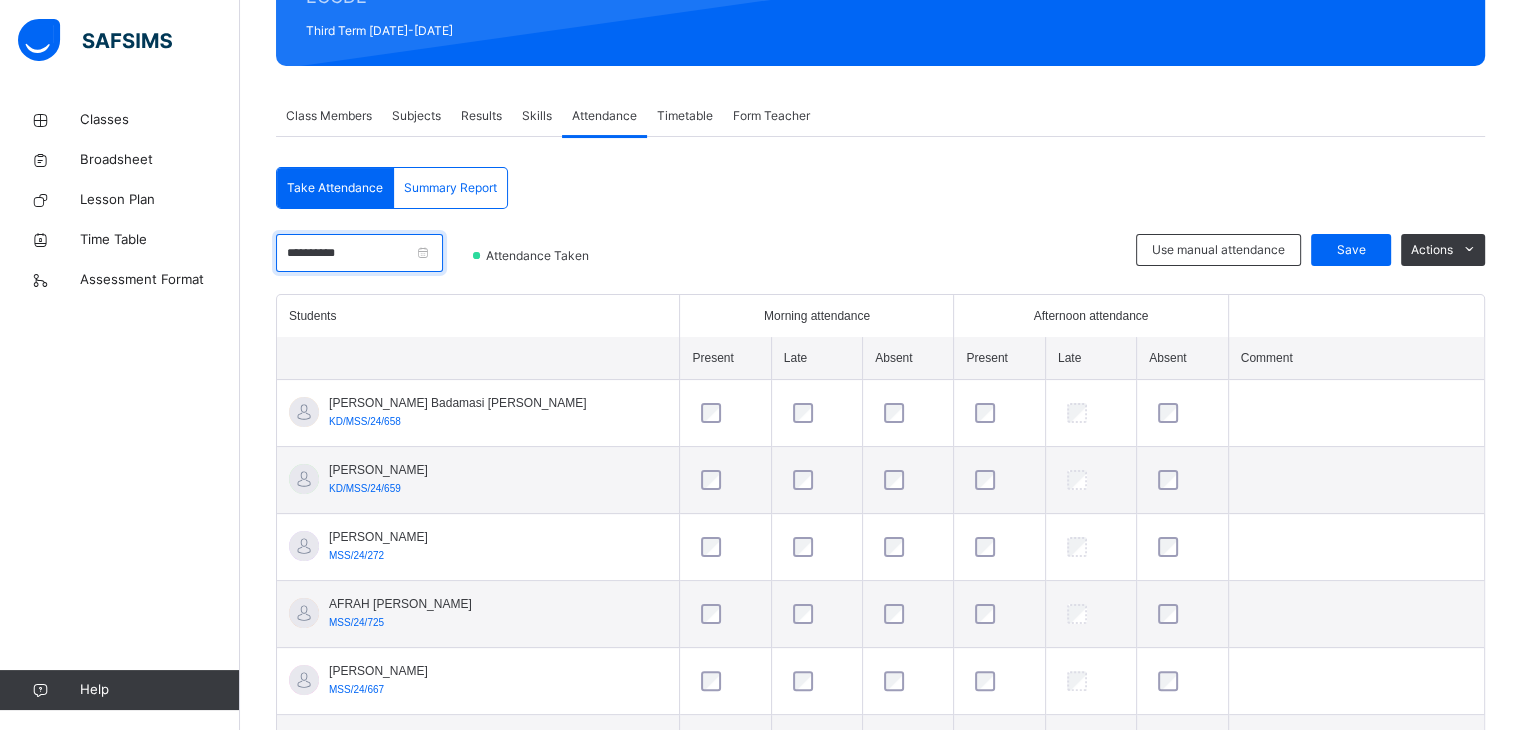click on "**********" at bounding box center (359, 253) 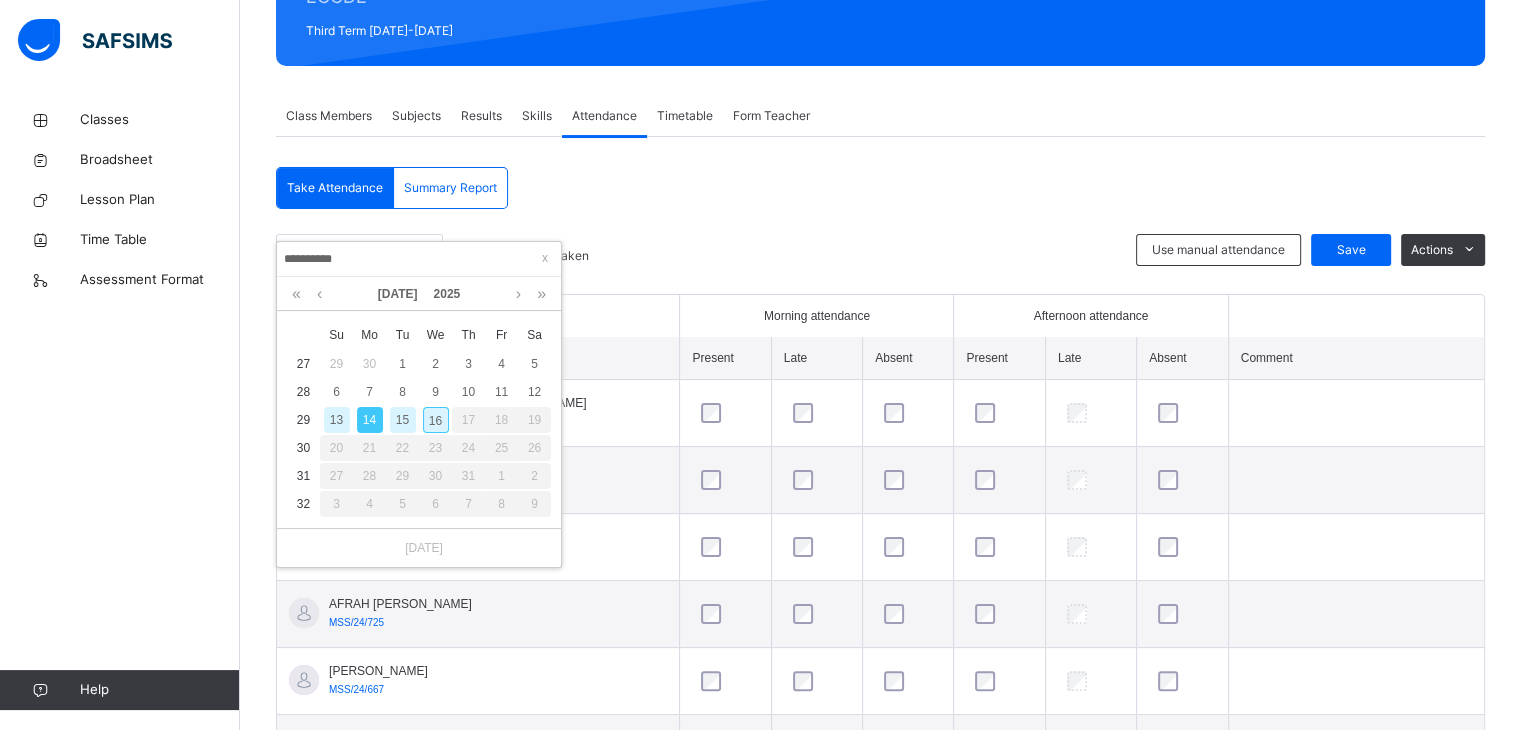 click on "15" at bounding box center (403, 420) 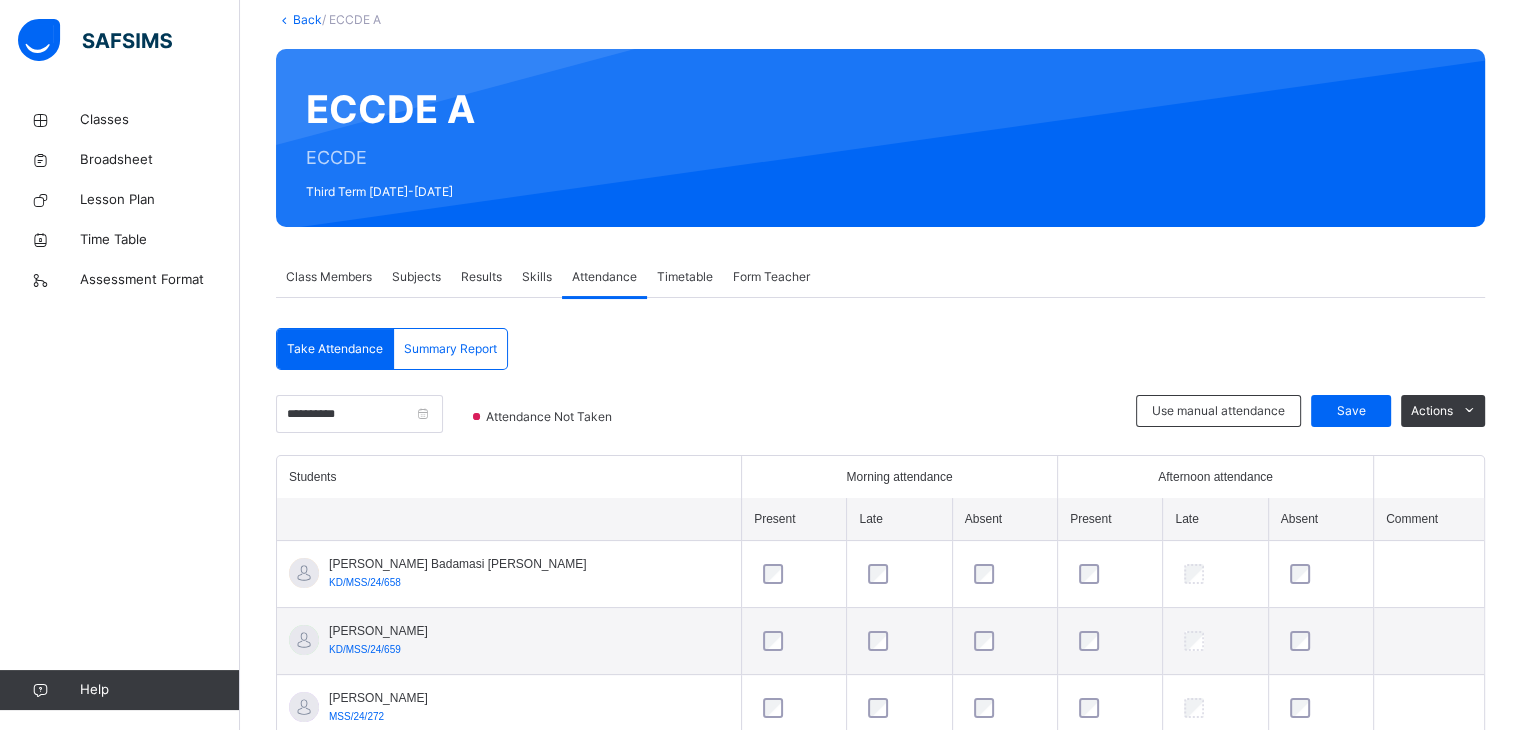 scroll, scrollTop: 280, scrollLeft: 0, axis: vertical 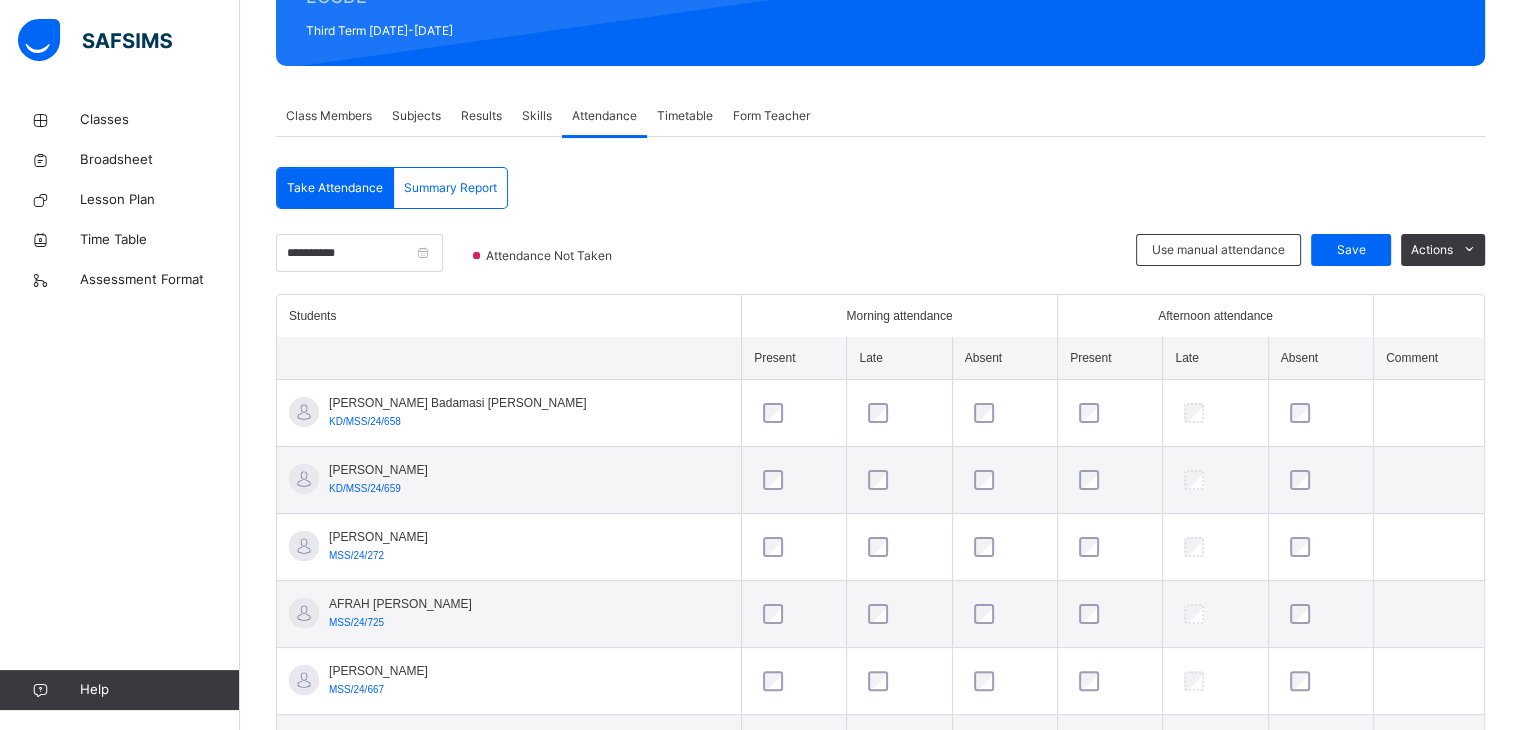 click at bounding box center [1429, 413] 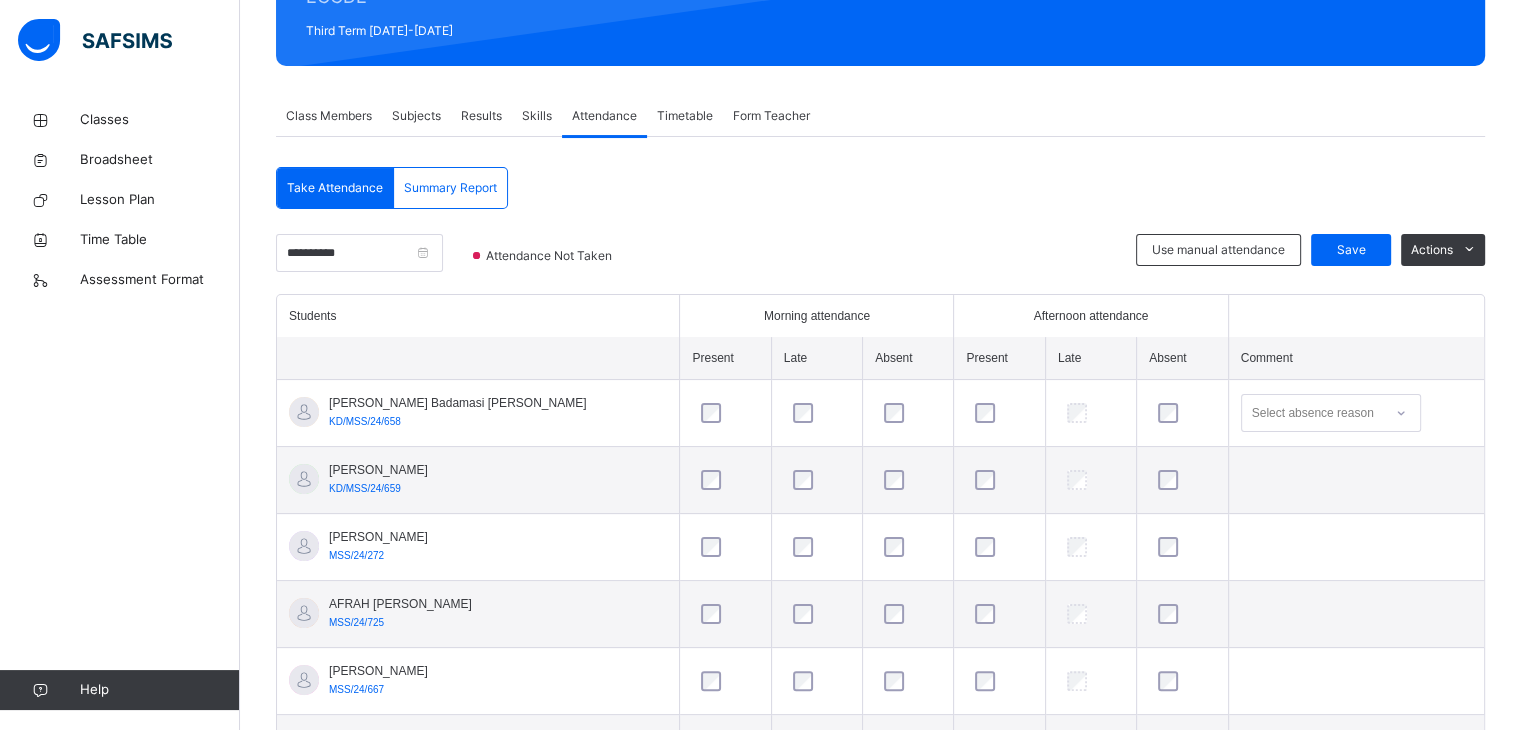 click on "Select absence reason" at bounding box center [1313, 413] 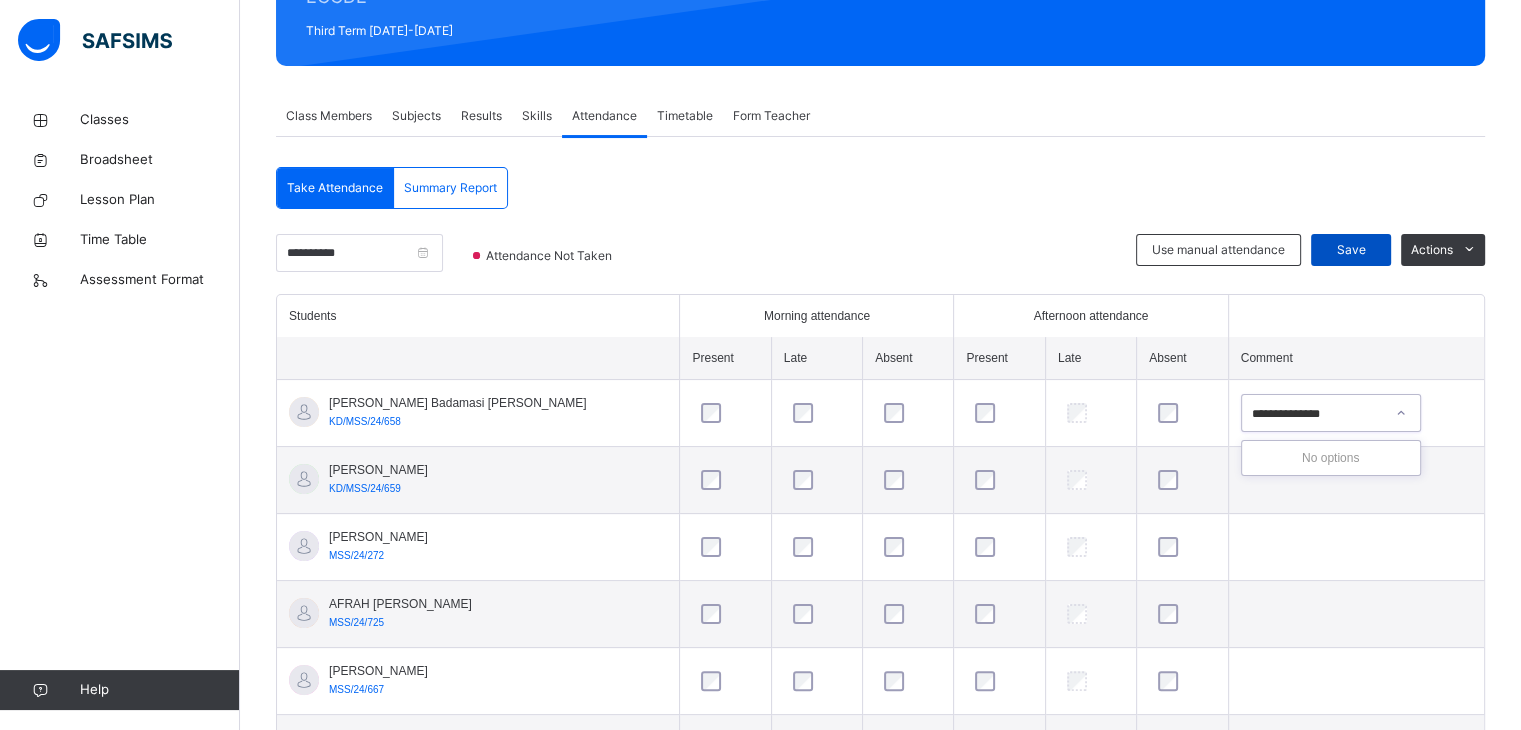 click on "Save" at bounding box center [1351, 250] 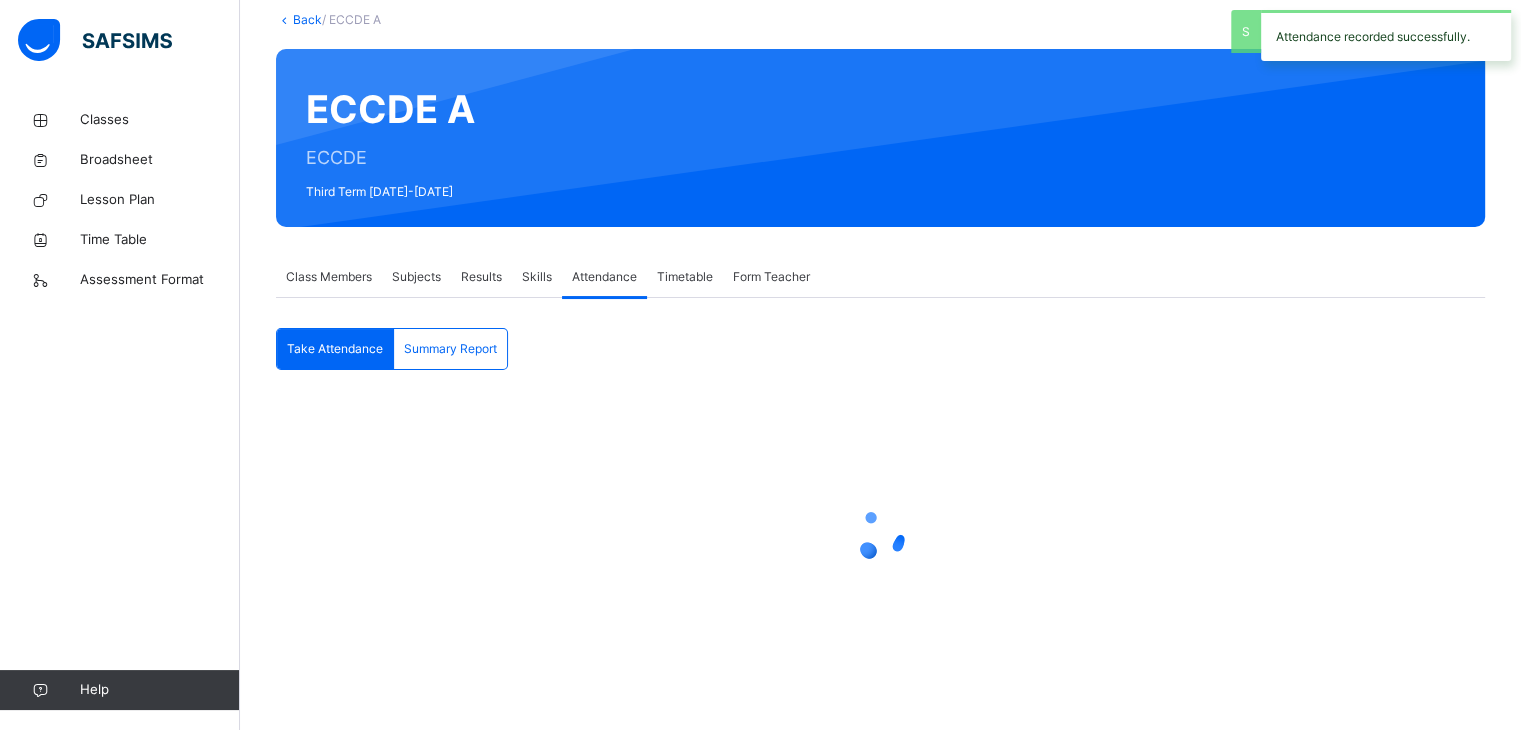 scroll, scrollTop: 119, scrollLeft: 0, axis: vertical 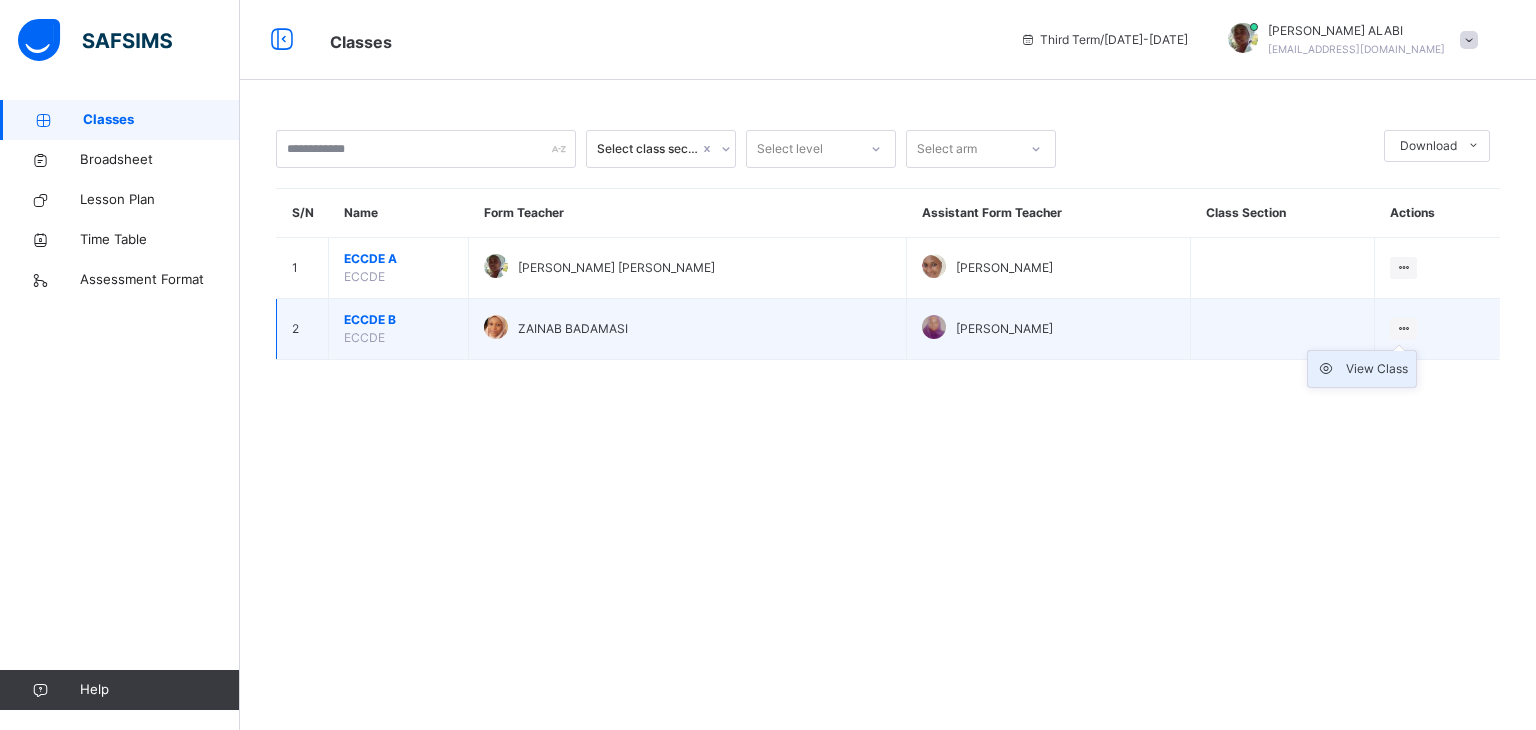 click on "View Class" at bounding box center [1377, 369] 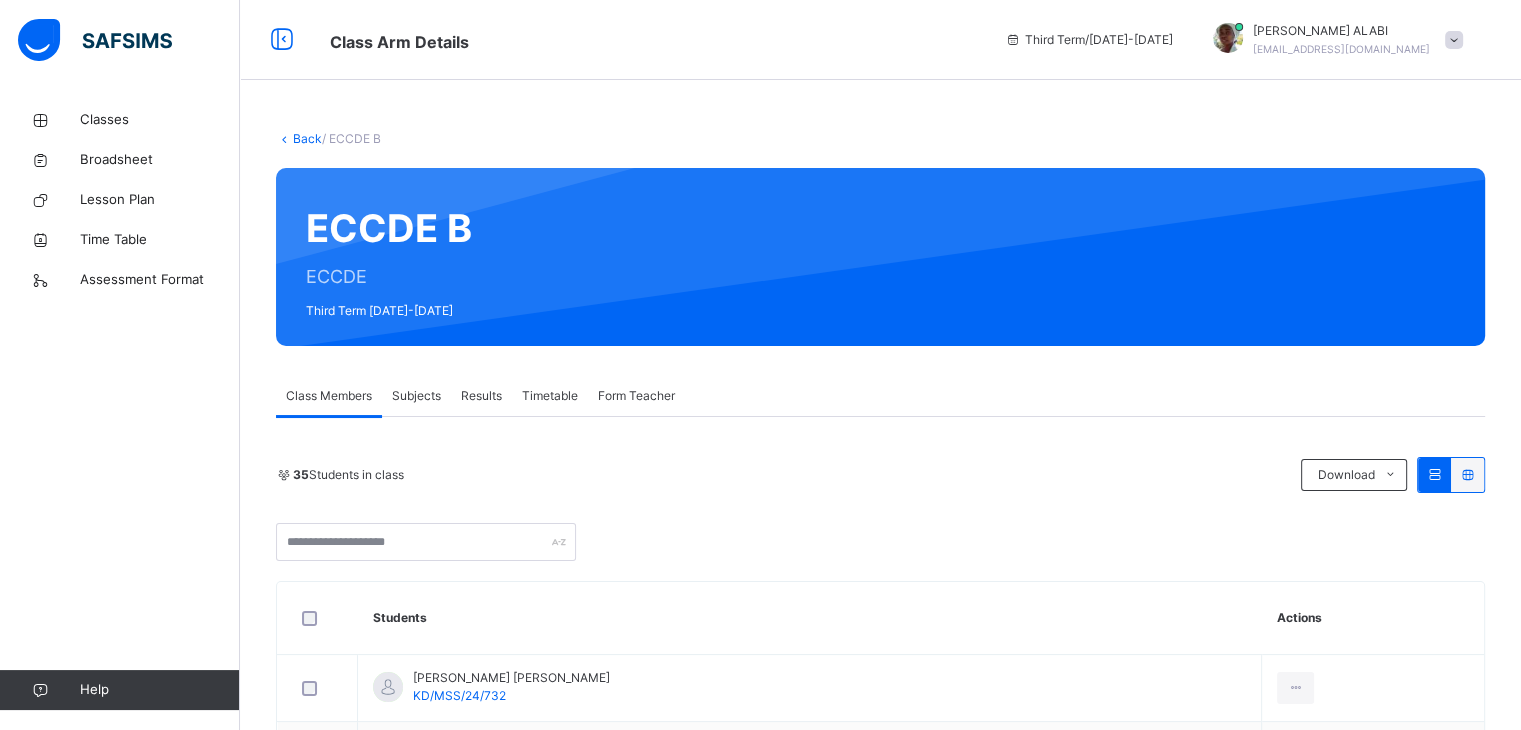 click on "Subjects" at bounding box center [416, 396] 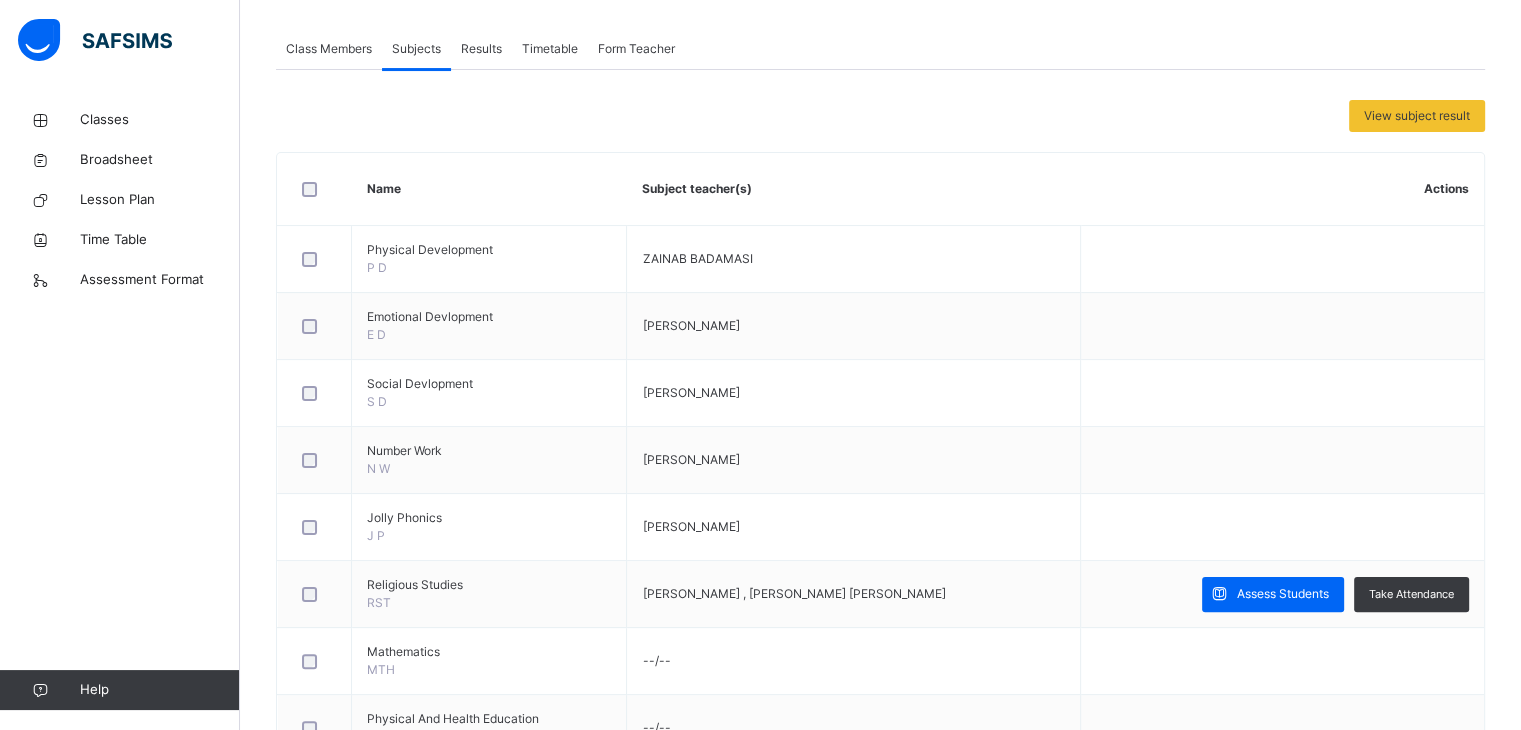 scroll, scrollTop: 360, scrollLeft: 0, axis: vertical 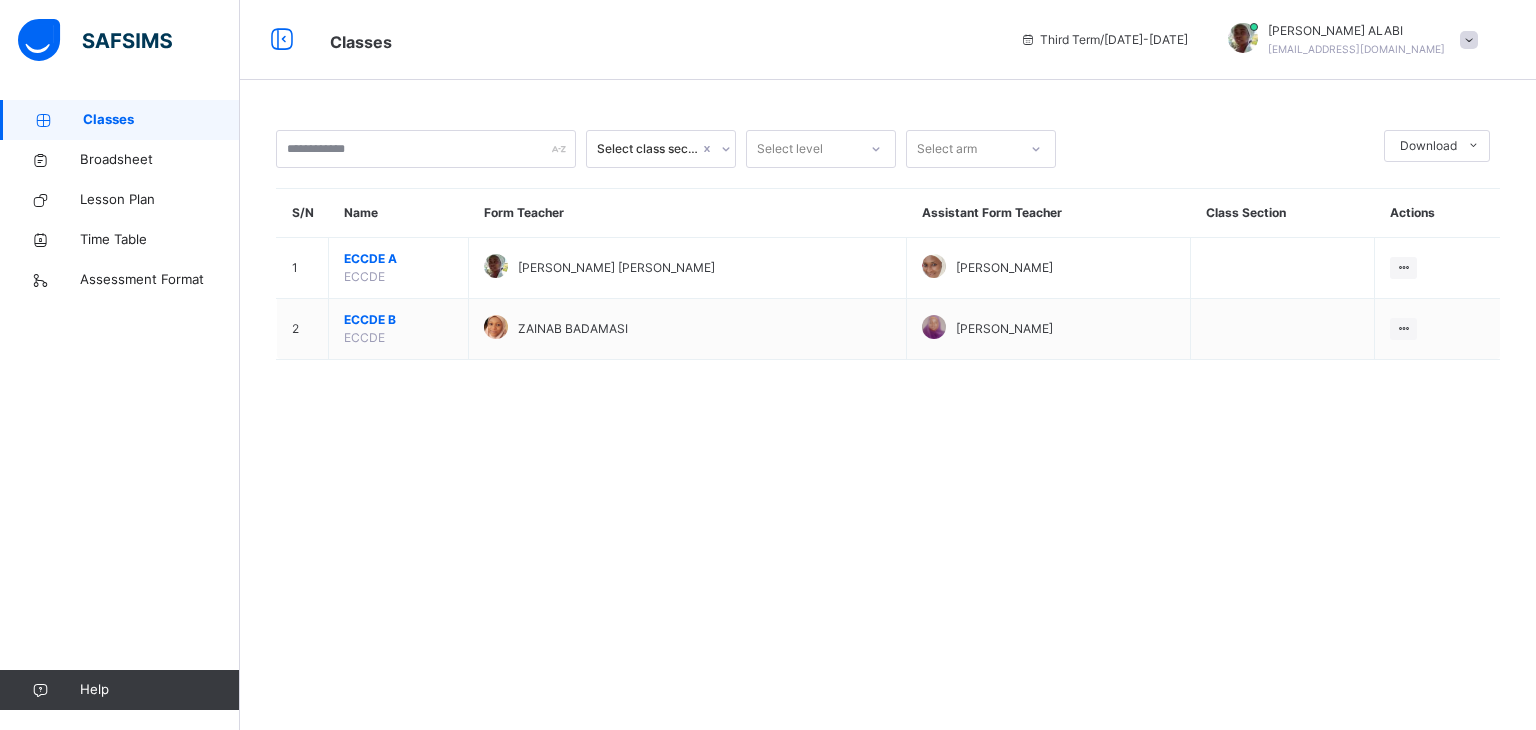 click at bounding box center [1469, 40] 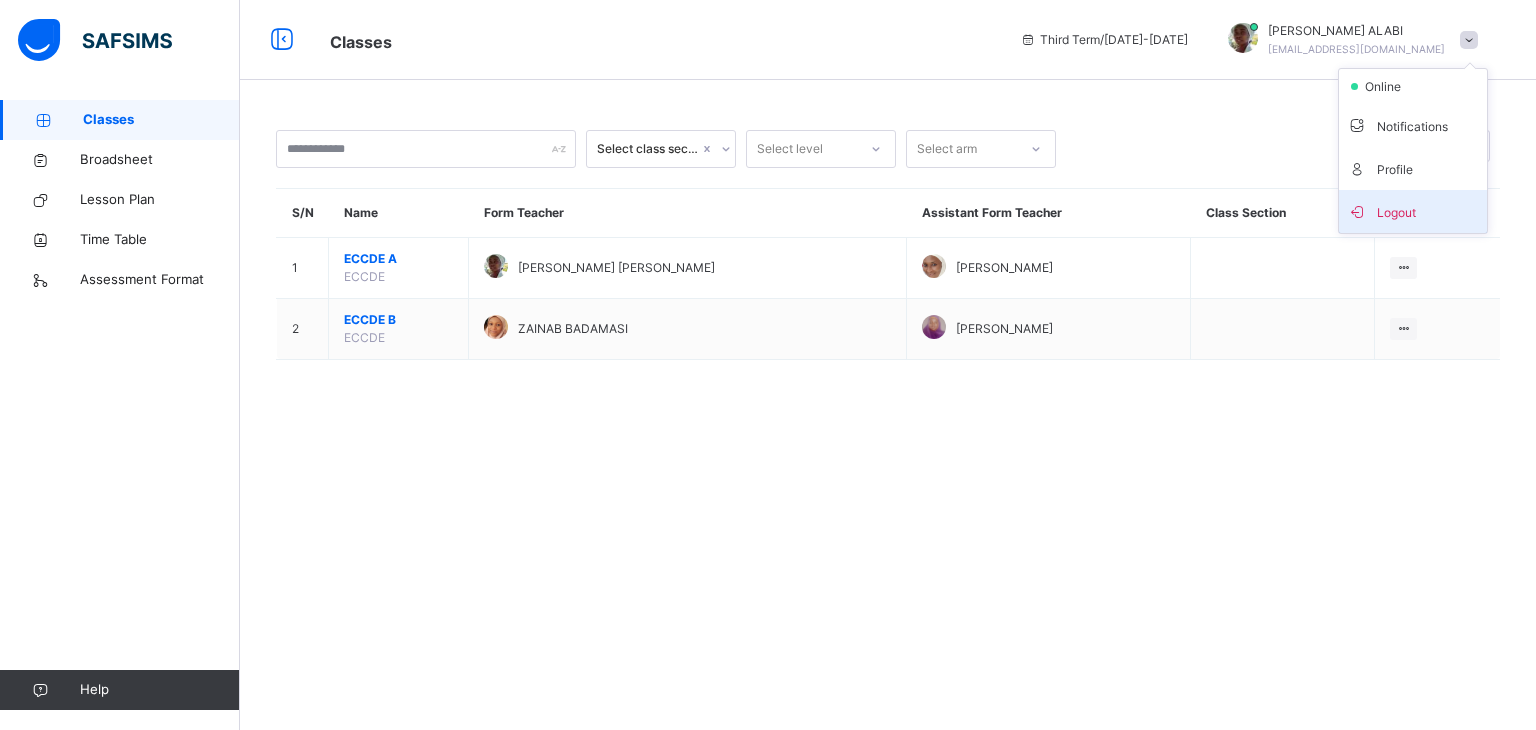 click on "Logout" at bounding box center (1413, 211) 